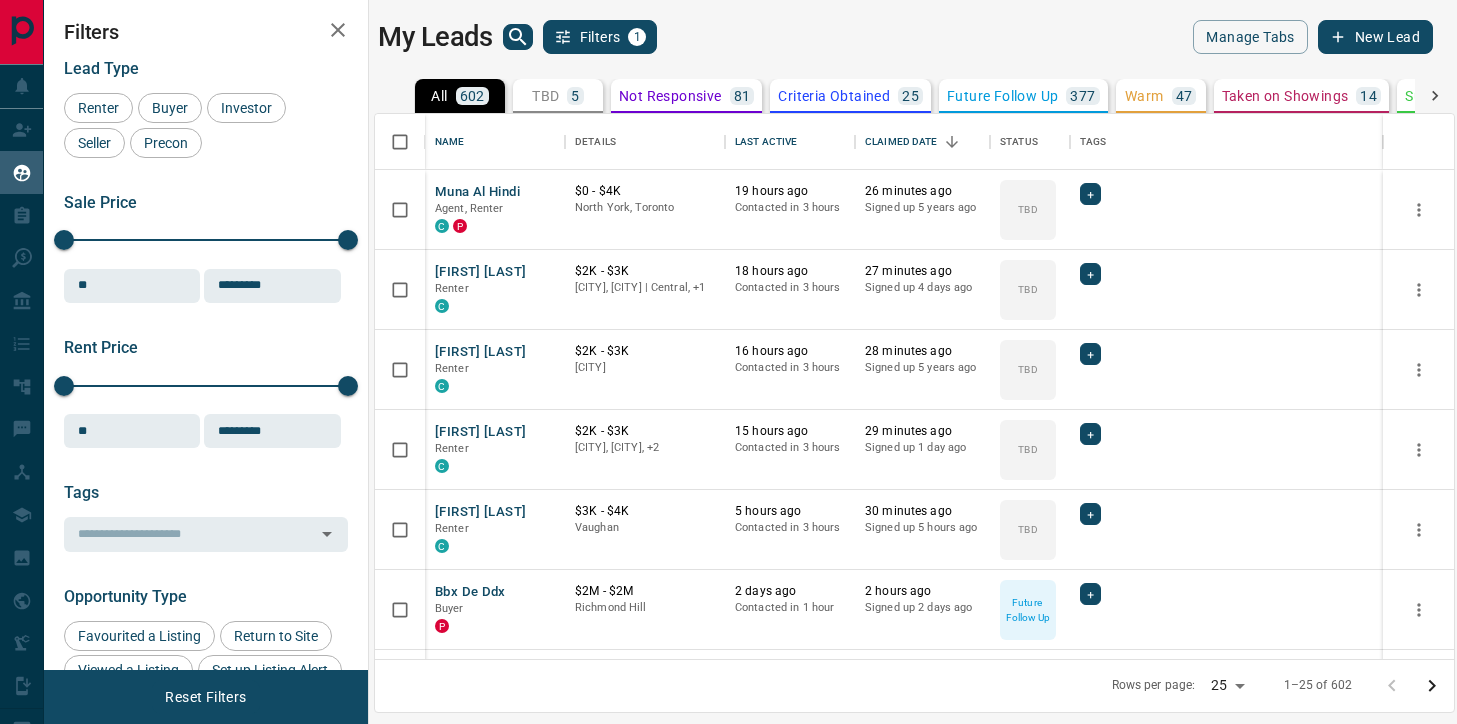 scroll, scrollTop: 0, scrollLeft: 0, axis: both 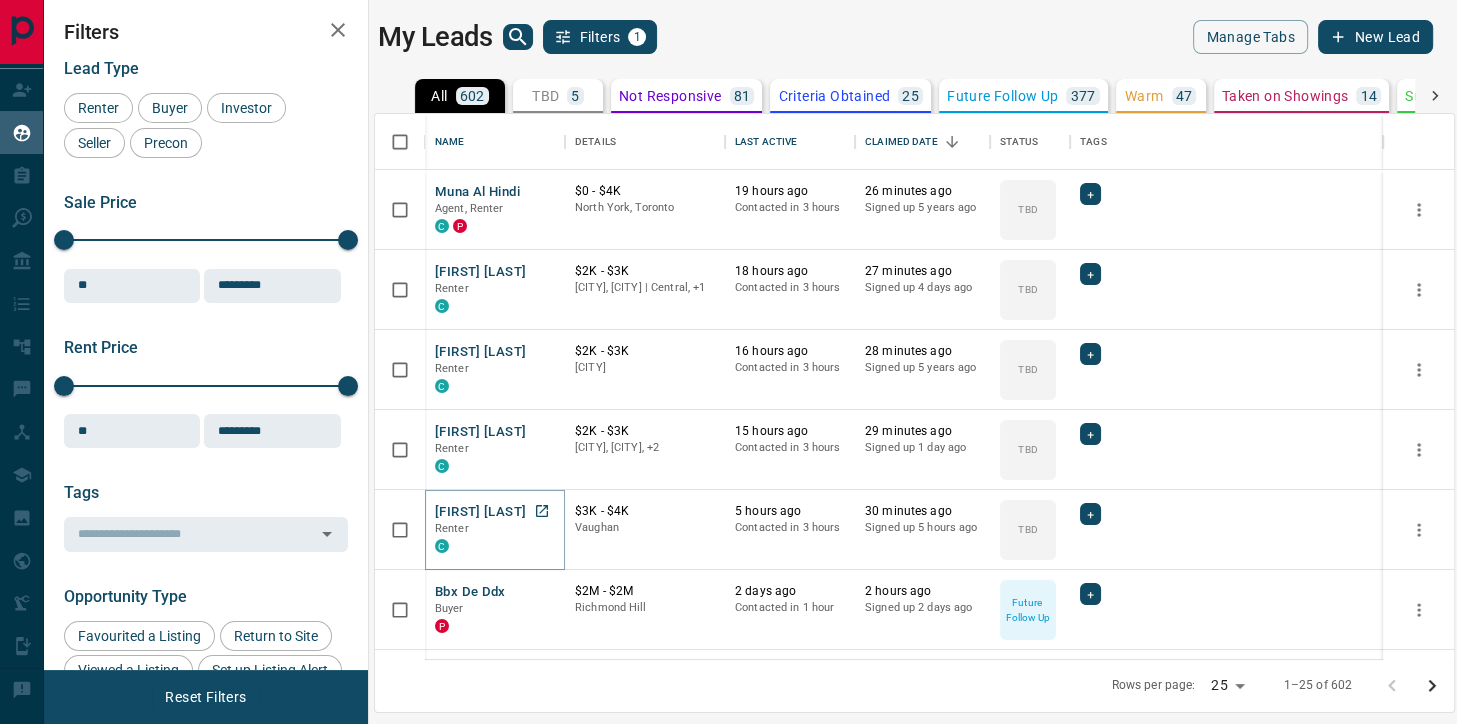 click on "[FIRST] [LAST]" at bounding box center [480, 512] 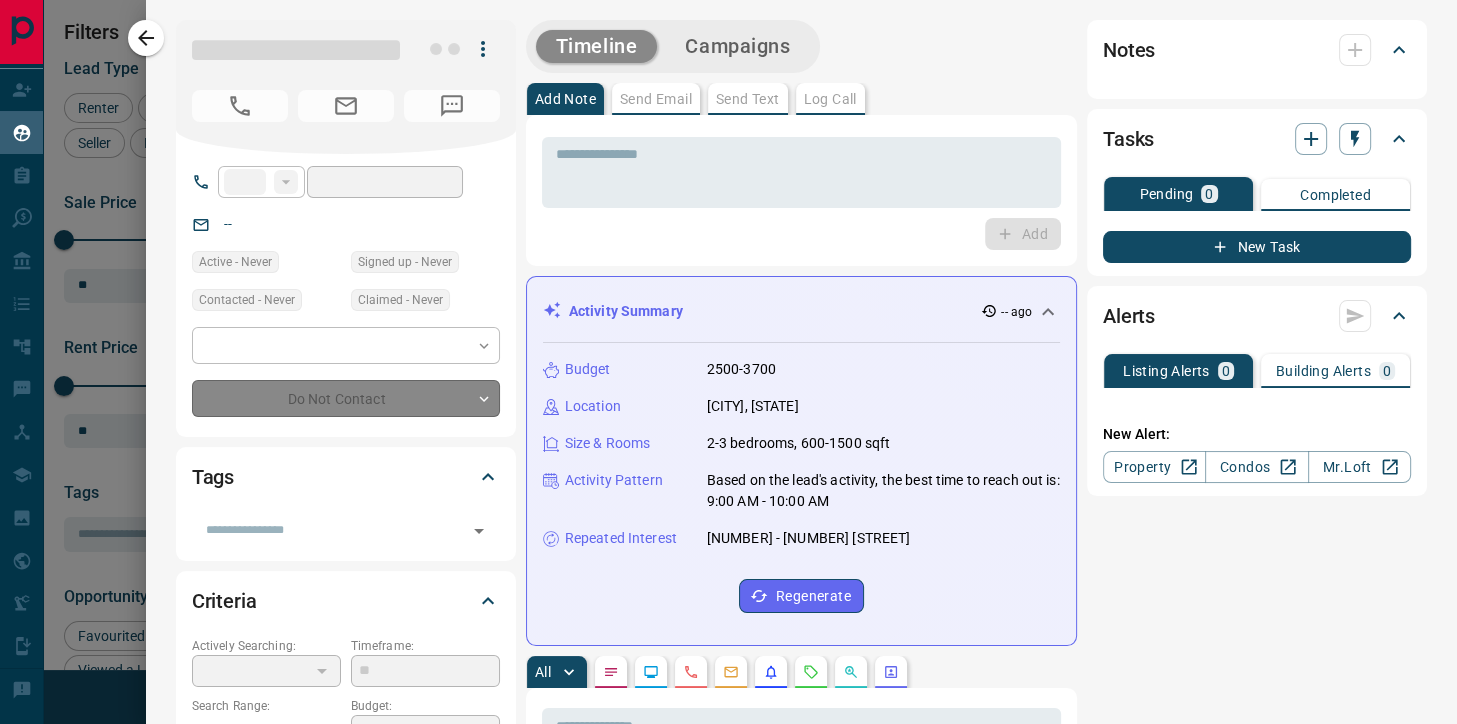 type on "***" 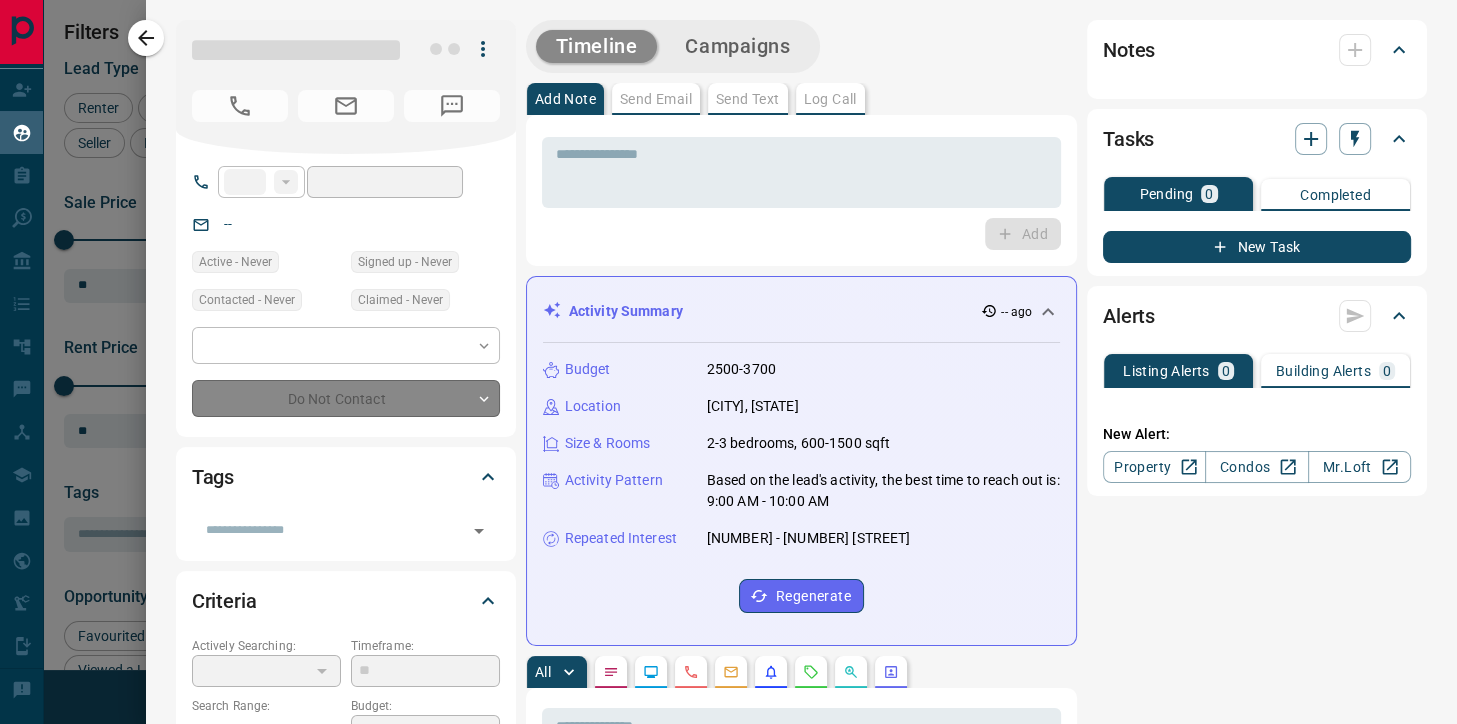 type on "**********" 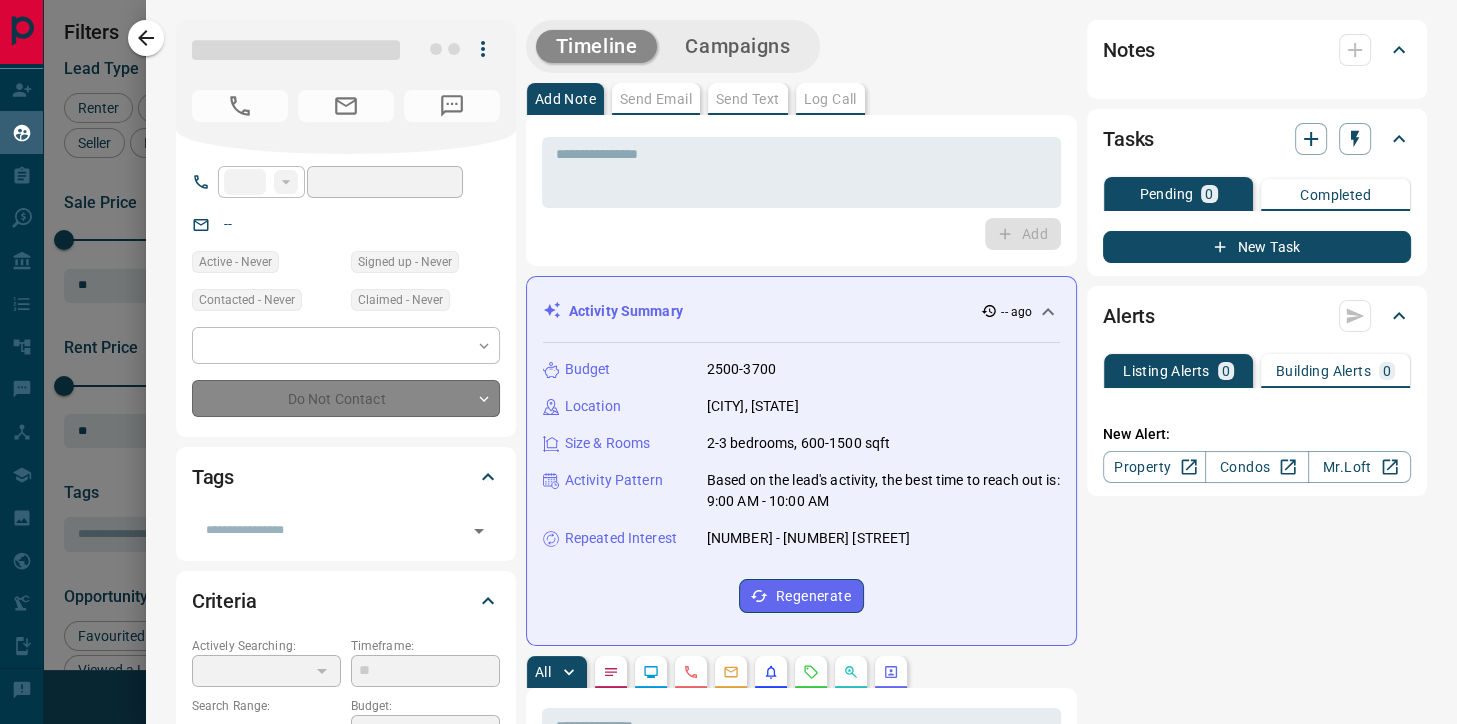 type on "**********" 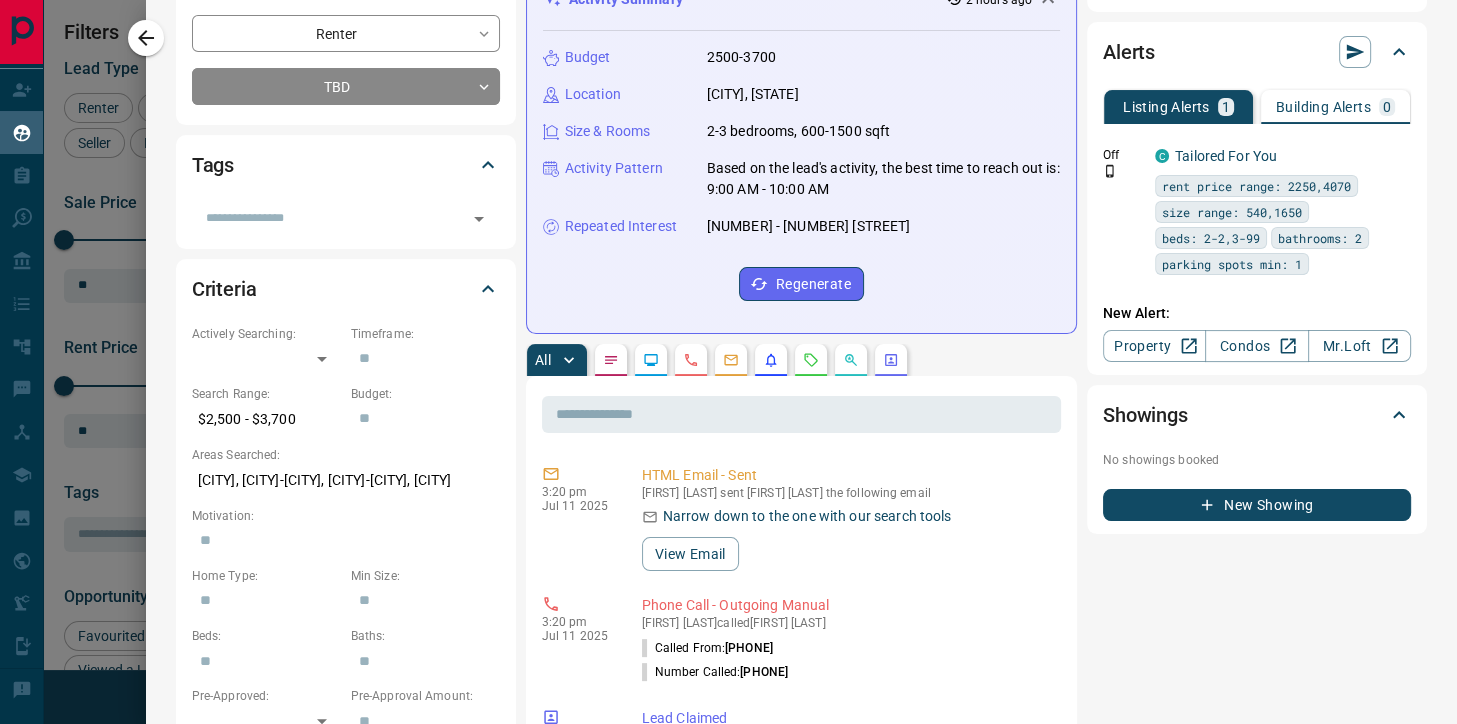 scroll, scrollTop: 320, scrollLeft: 0, axis: vertical 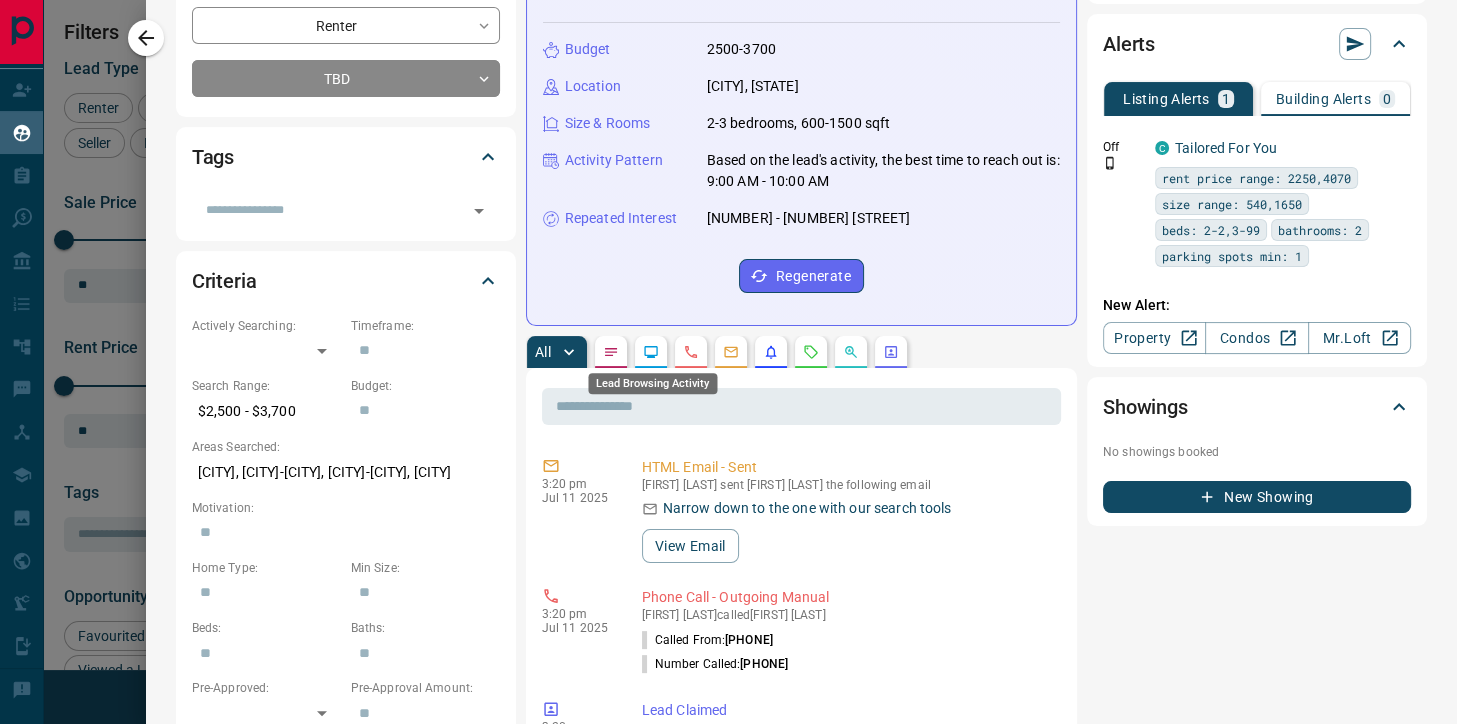 click 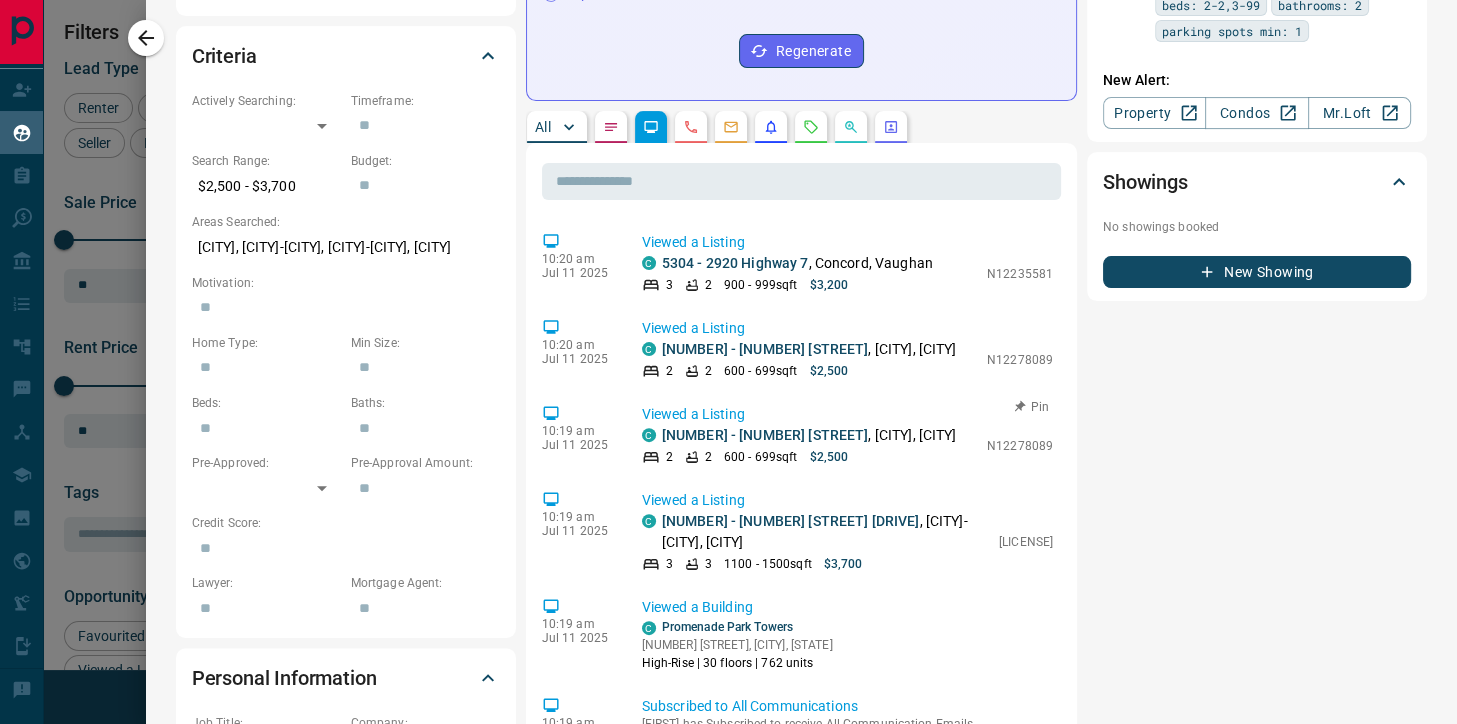 scroll, scrollTop: 544, scrollLeft: 0, axis: vertical 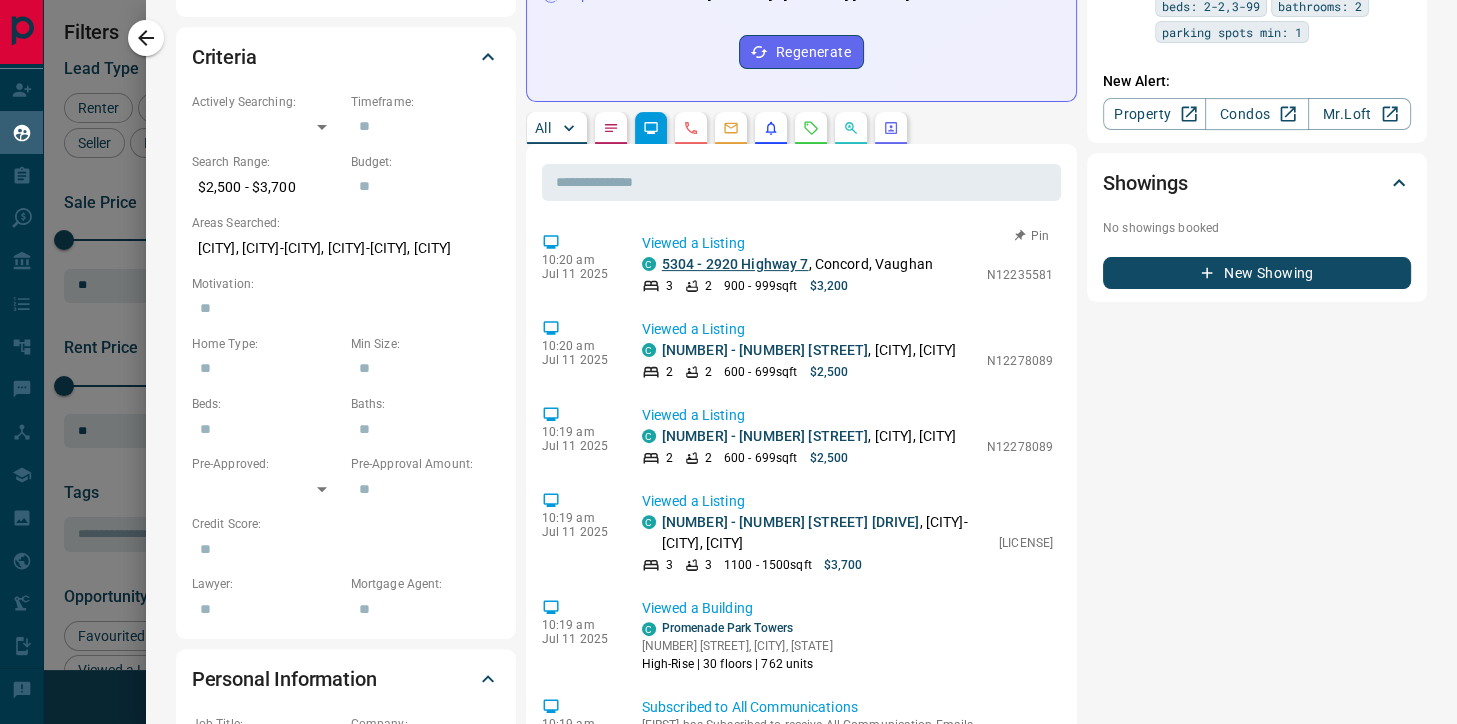 click on "5304 - 2920 Highway 7" at bounding box center [735, 264] 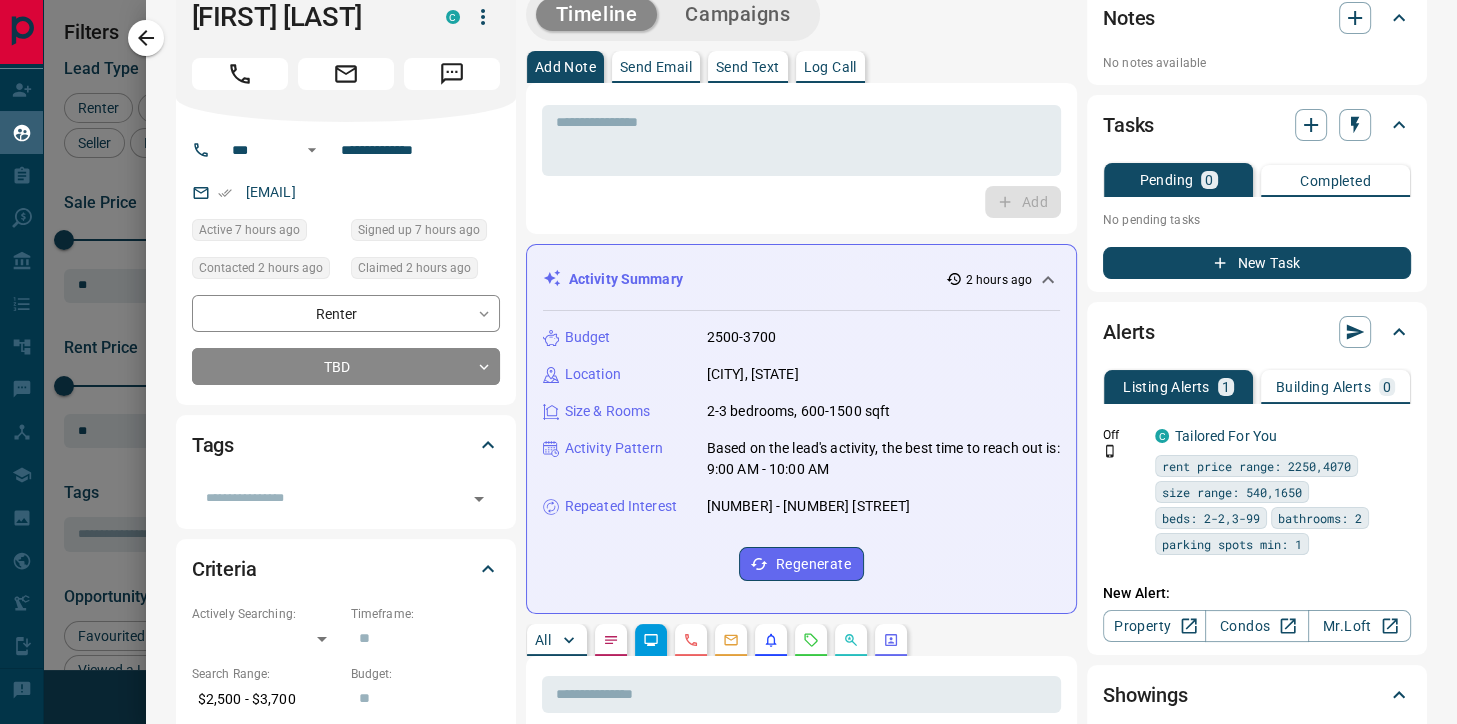 scroll, scrollTop: 0, scrollLeft: 0, axis: both 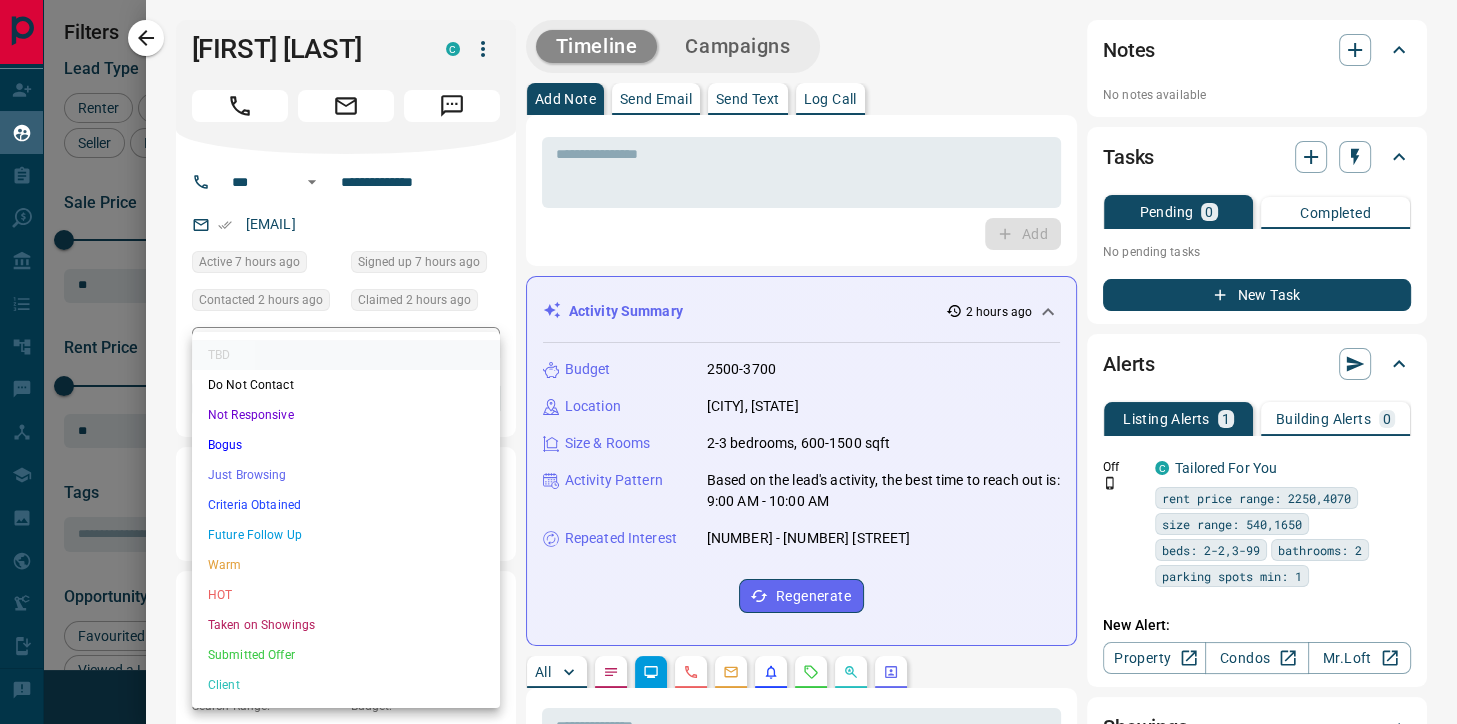 click on "Lead Transfers Claim Leads My Leads Tasks Opportunities Deals Campaigns Automations Messages Broker Bay Training Media Services Agent Resources Precon Worksheet Mobile Apps Disclosure Logout My Leads Filters 1 Manage Tabs New Lead All 602 TBD 5 Do Not Contact - Not Responsive 81 Bogus 14 Just Browsing 34 Criteria Obtained 25 Future Follow Up 377 Warm 47 HOT - Taken on Showings 14 Submitted Offer - Client 5 Name Details Last Active Claimed Date Status Tags [FIRST] [LAST] Agent, Renter C P $0 - $4K [AREA], [CITY] 20 hours ago Contacted in 1 hour 2 hours ago Signed up 5 years ago TBD + [FIRST] [LAST] Renter C $2K - $3K [AREA], [AREA] | [AREA], +1 20 hours ago Contacted in 1 hour 2 hours ago Signed up 4 days ago TBD + [FIRST] [LAST] Renter C $2K - $3K [AREA] 18 hours ago Contacted in 1 hour 2 hours ago Signed up 5 years ago TBD + [FIRST] [LAST] Renter C $2K - $3K [AREA], [AREA], +2 17 hours ago Contacted in 1 hour 2 hours ago Signed up 1 day ago TBD + [FIRST] [LAST] Renter C +" at bounding box center [728, 349] 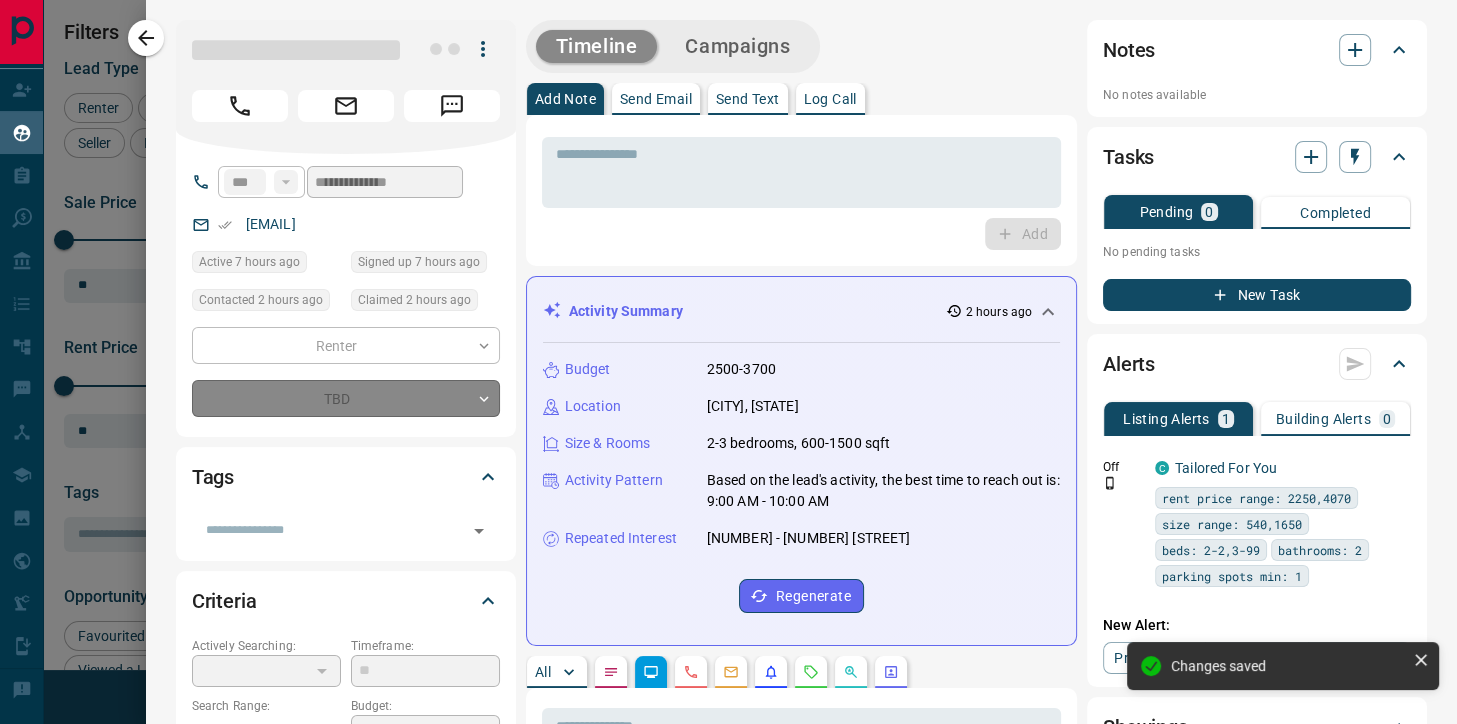 type on "*" 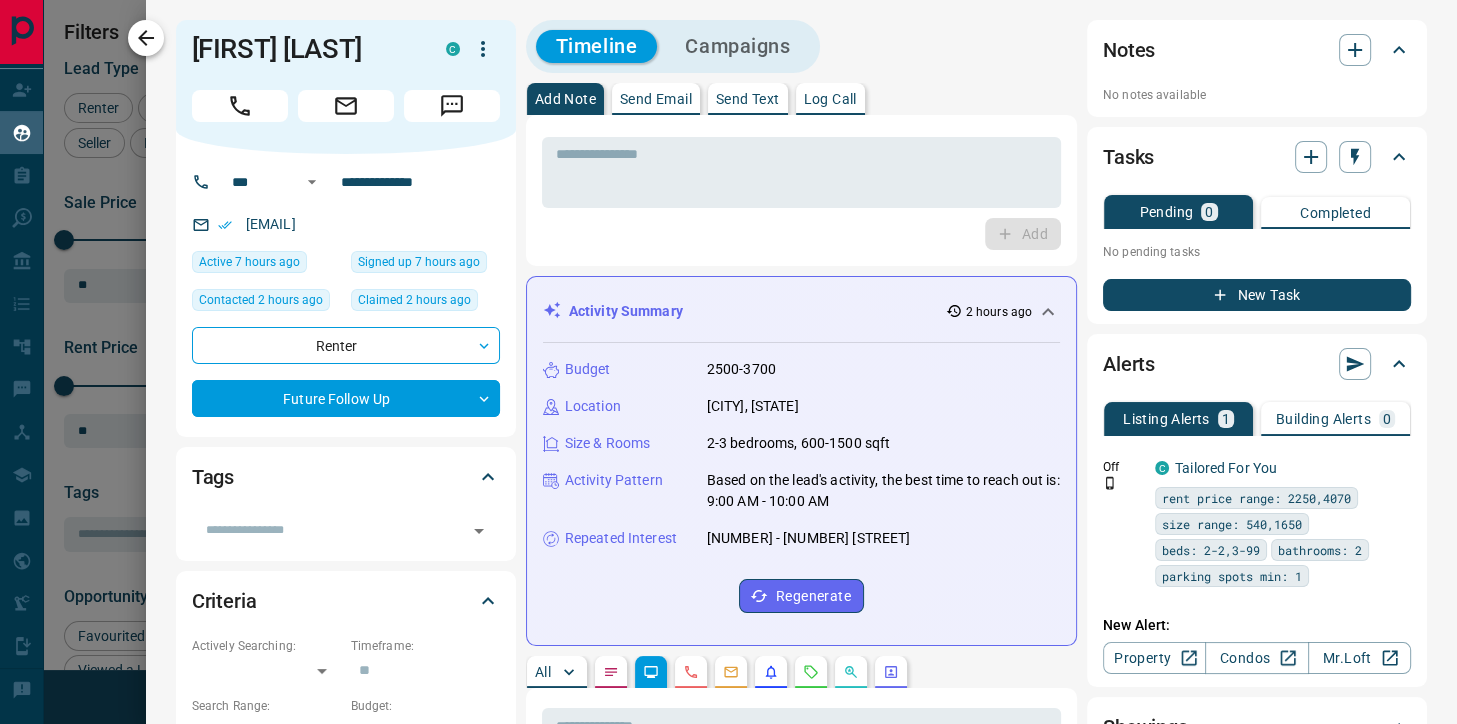 click 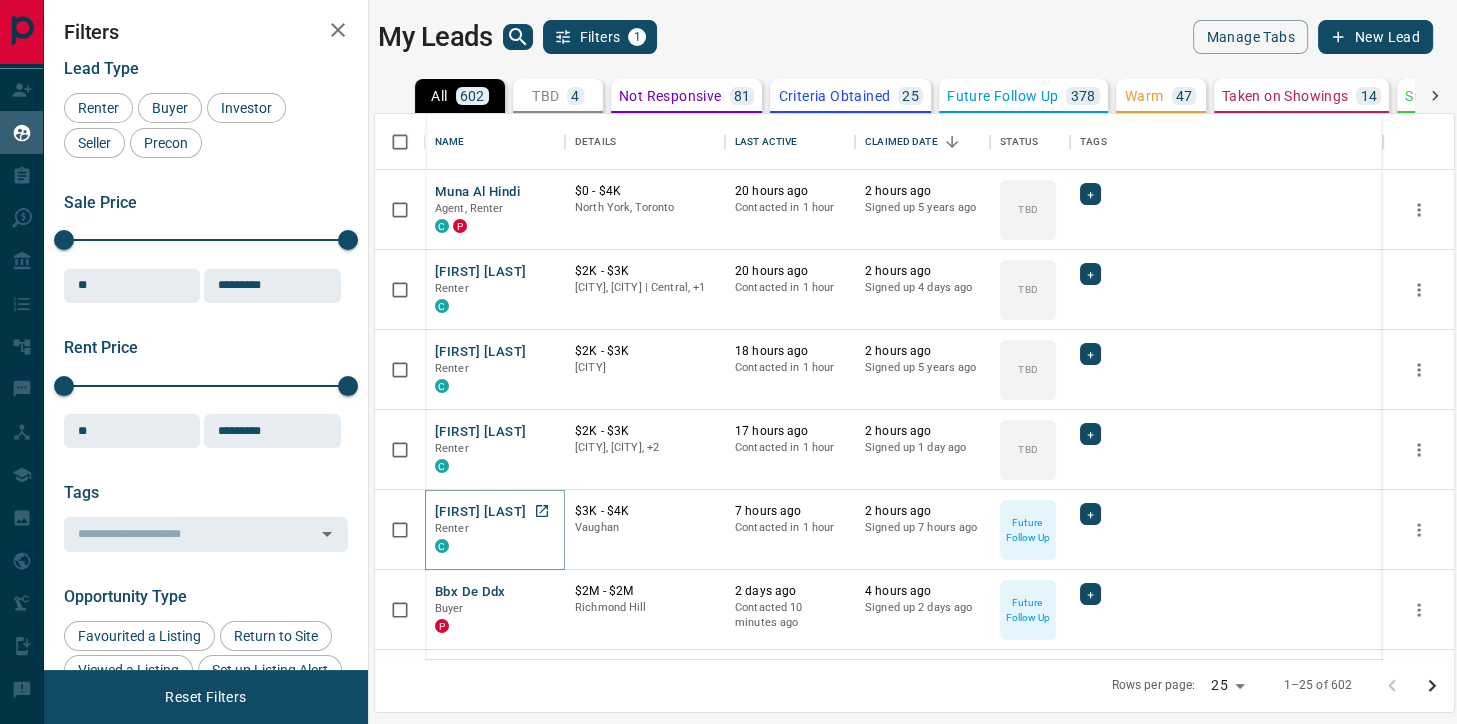 click on "[FIRST] [LAST]" at bounding box center (480, 512) 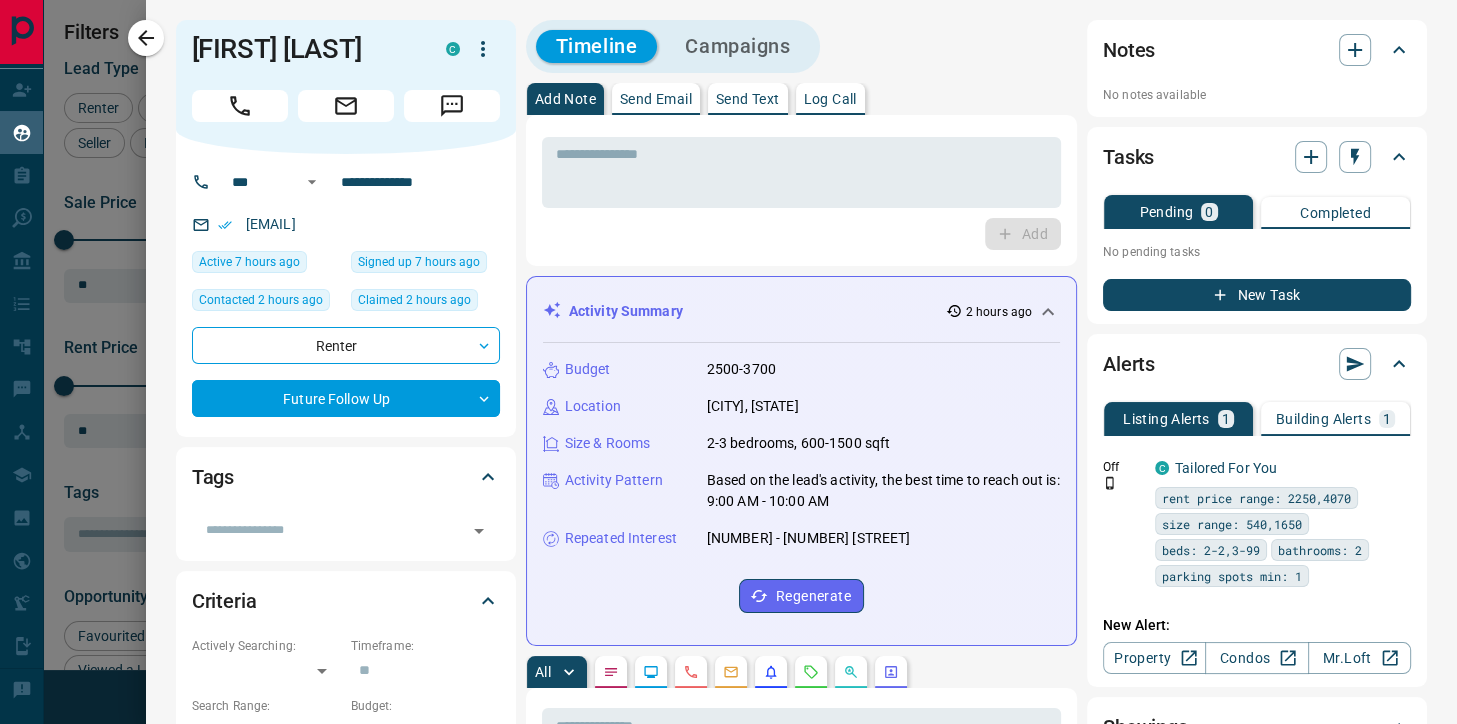 click on "Building Alerts" at bounding box center (1323, 419) 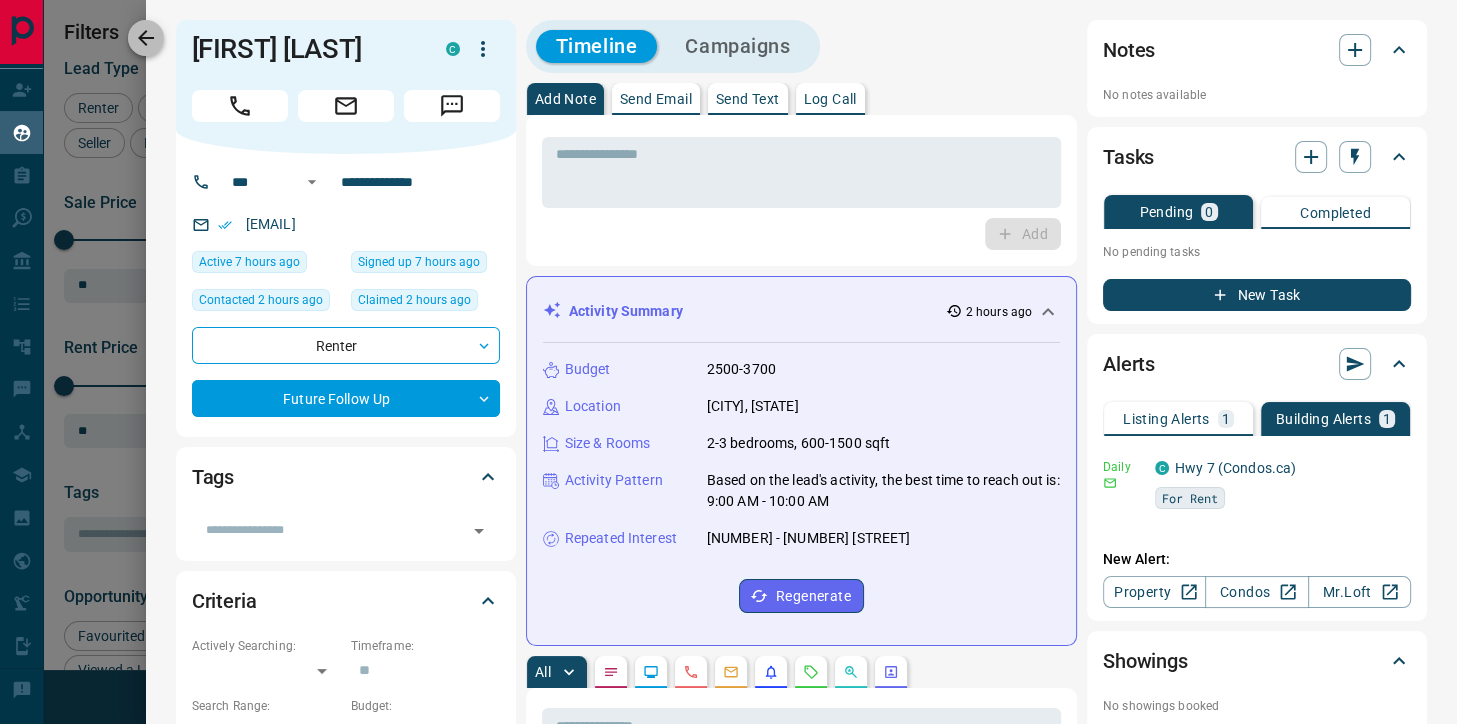 click 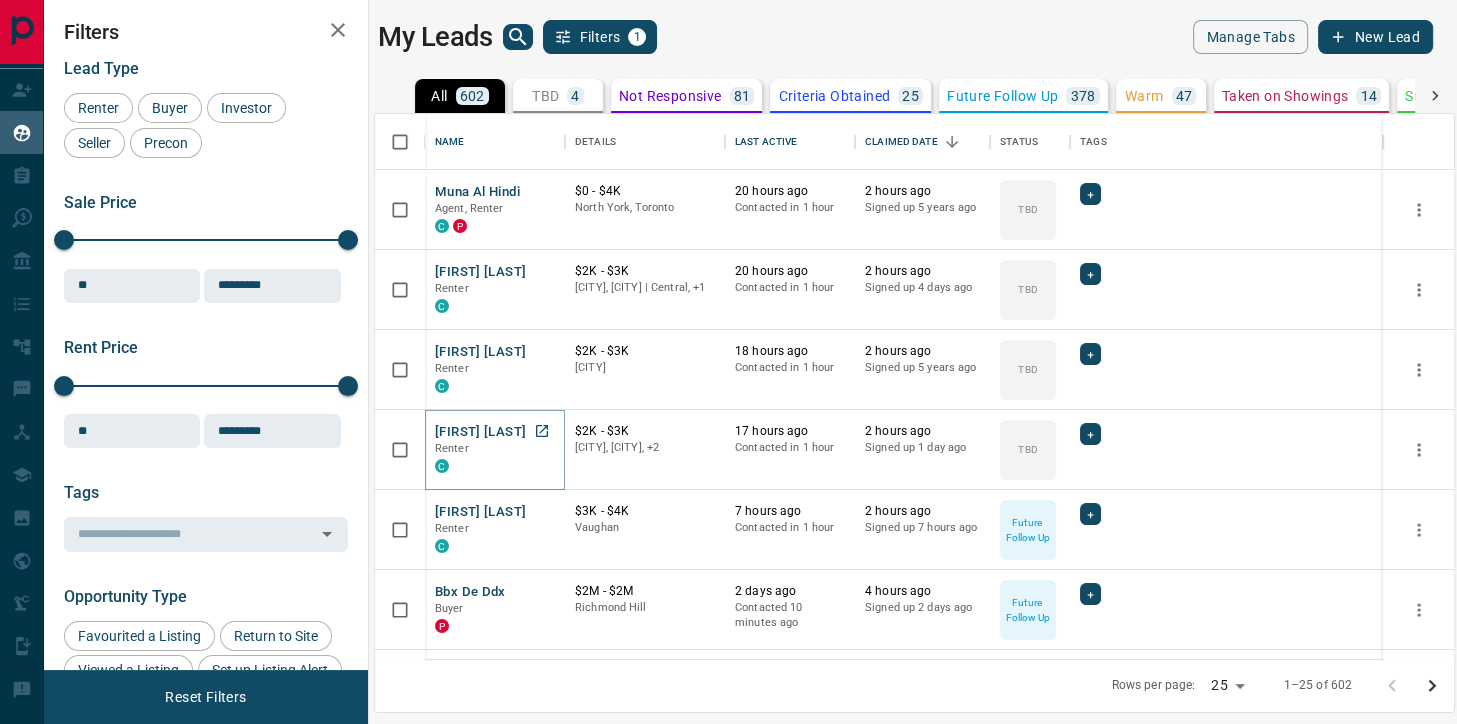 click on "[FIRST] [LAST]" at bounding box center (480, 432) 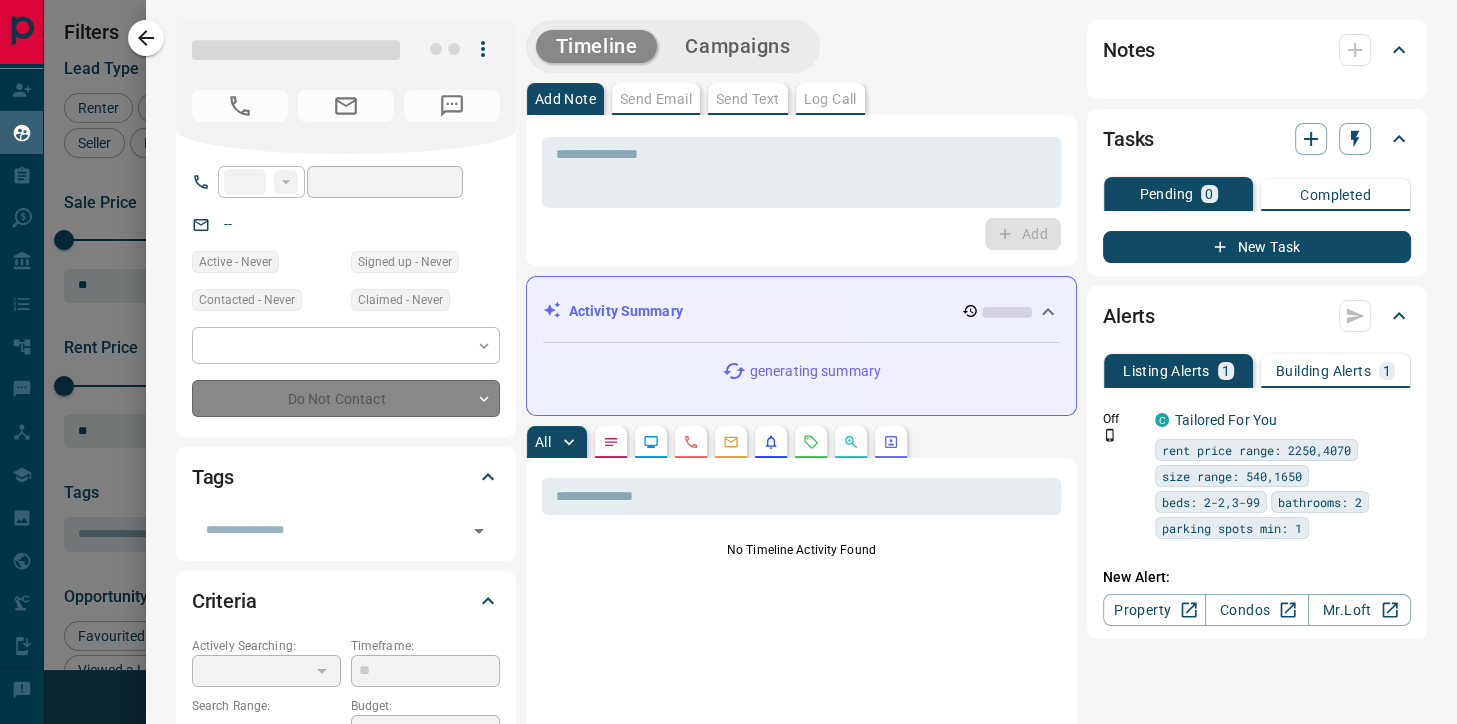 type on "**" 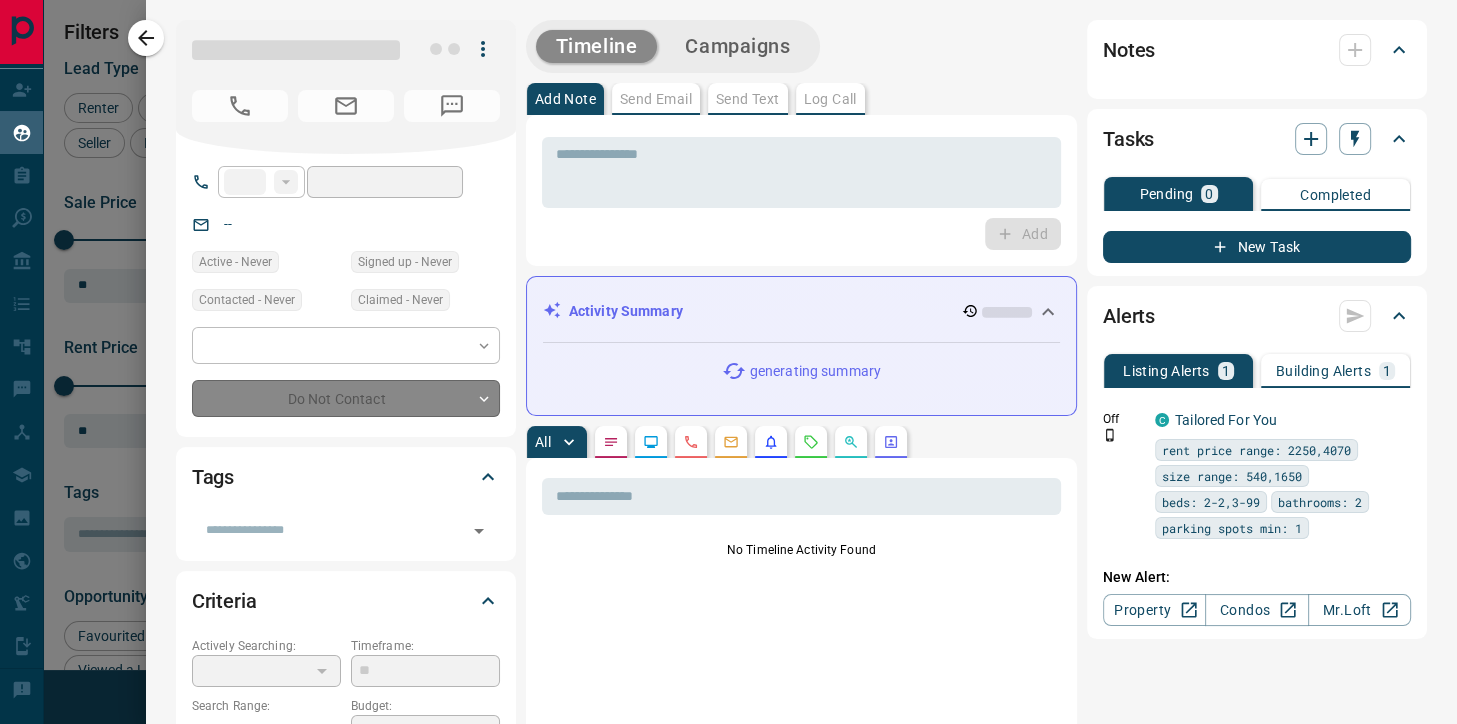 type on "**********" 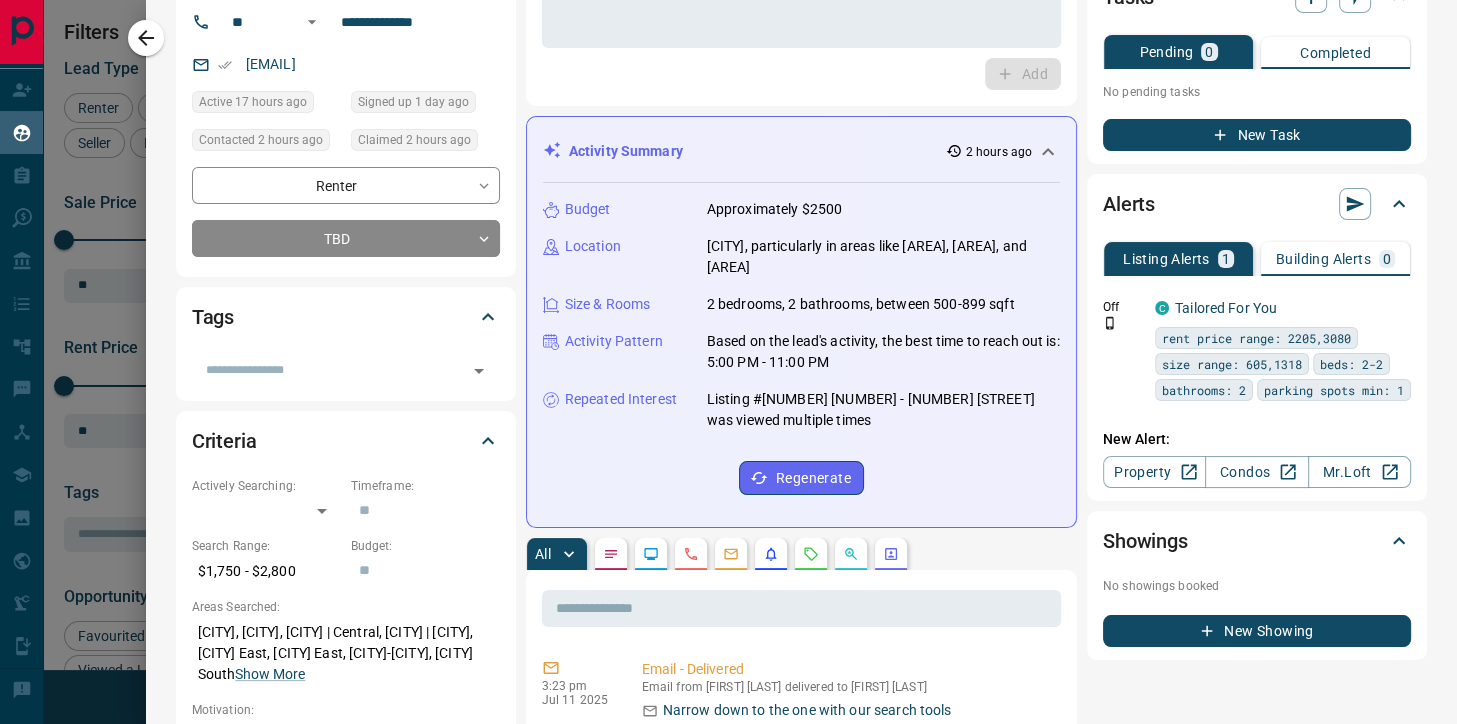 scroll, scrollTop: 192, scrollLeft: 0, axis: vertical 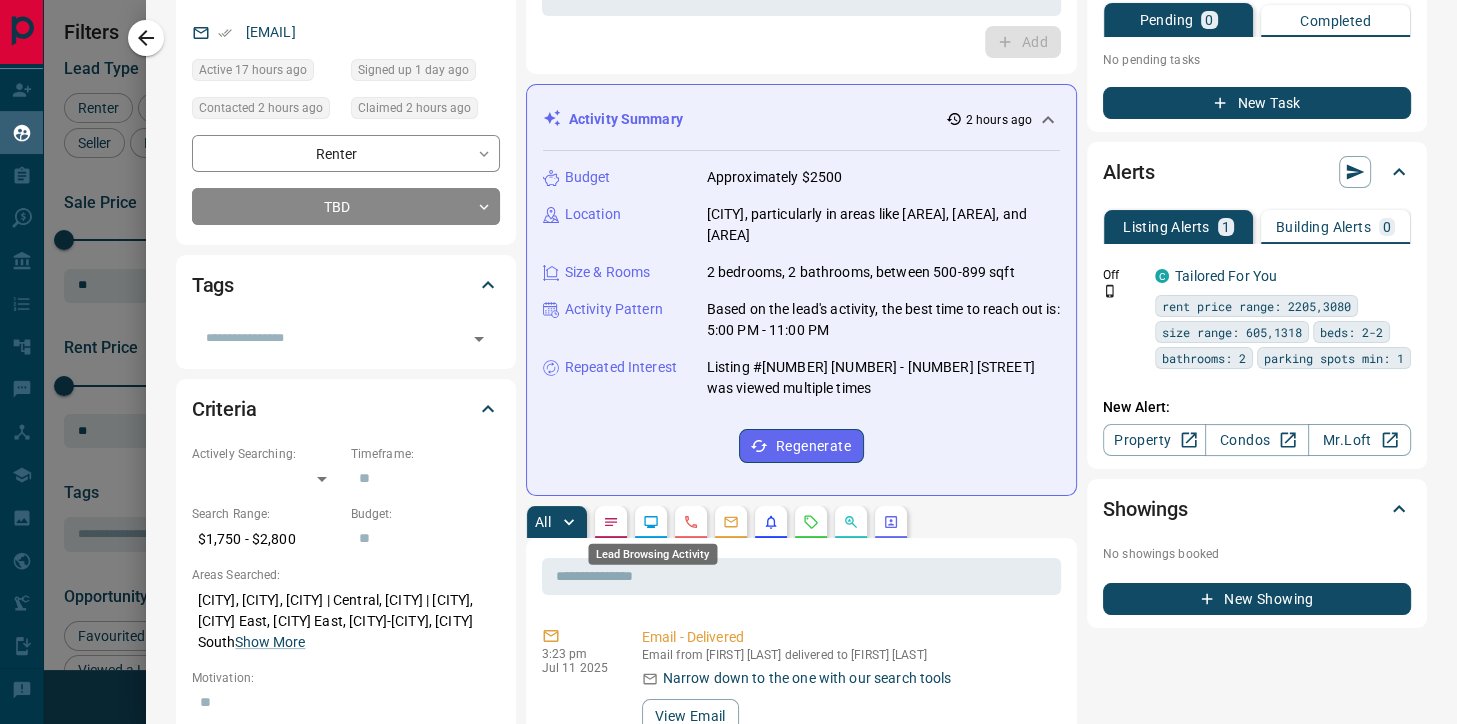 click 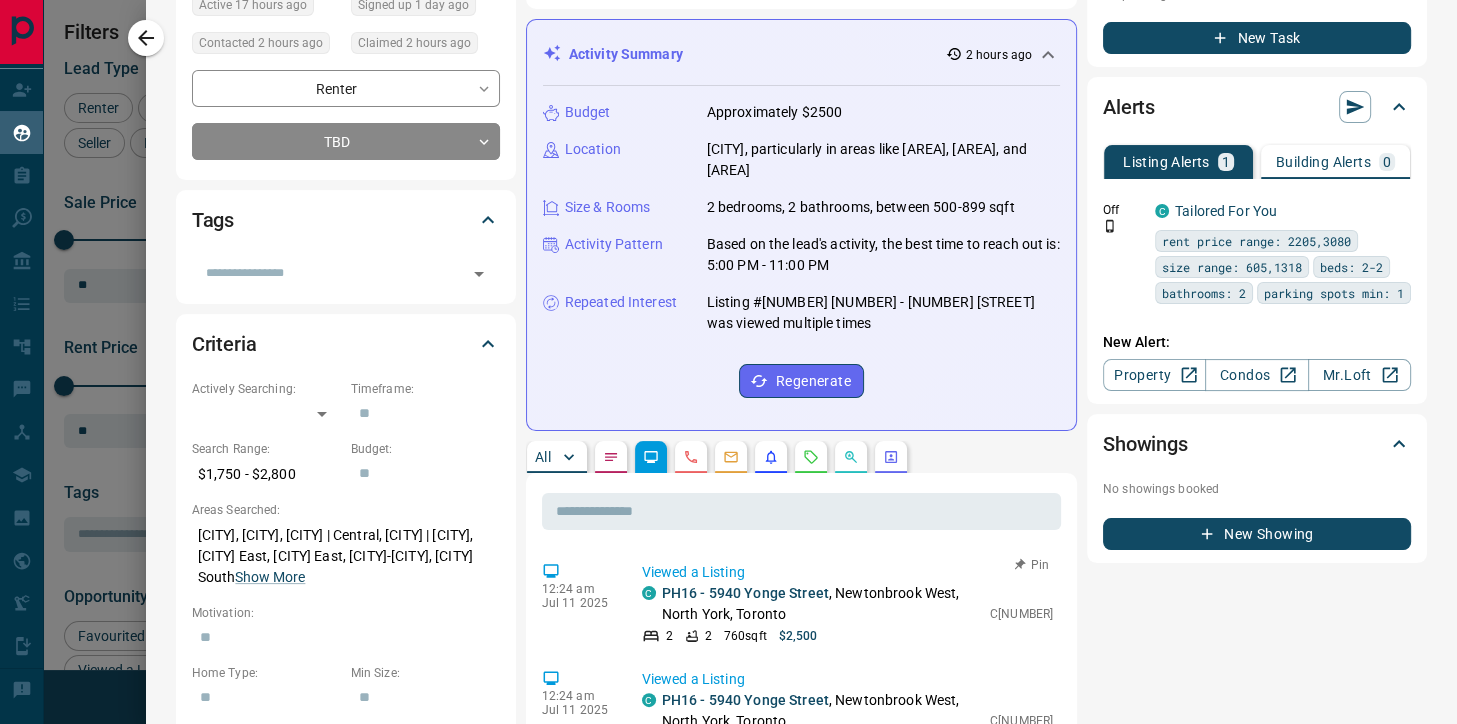 scroll, scrollTop: 320, scrollLeft: 0, axis: vertical 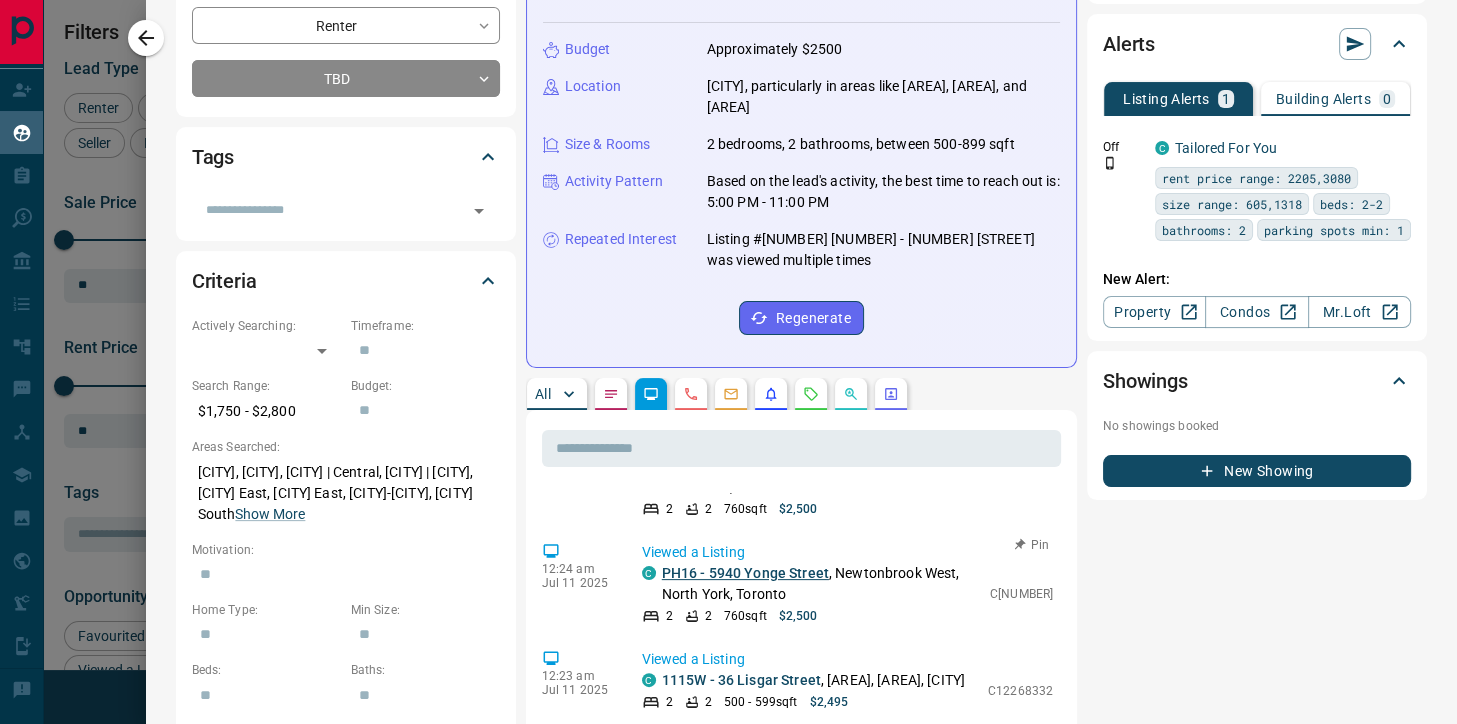 click on "PH16 - 5940 Yonge Street" at bounding box center [745, 573] 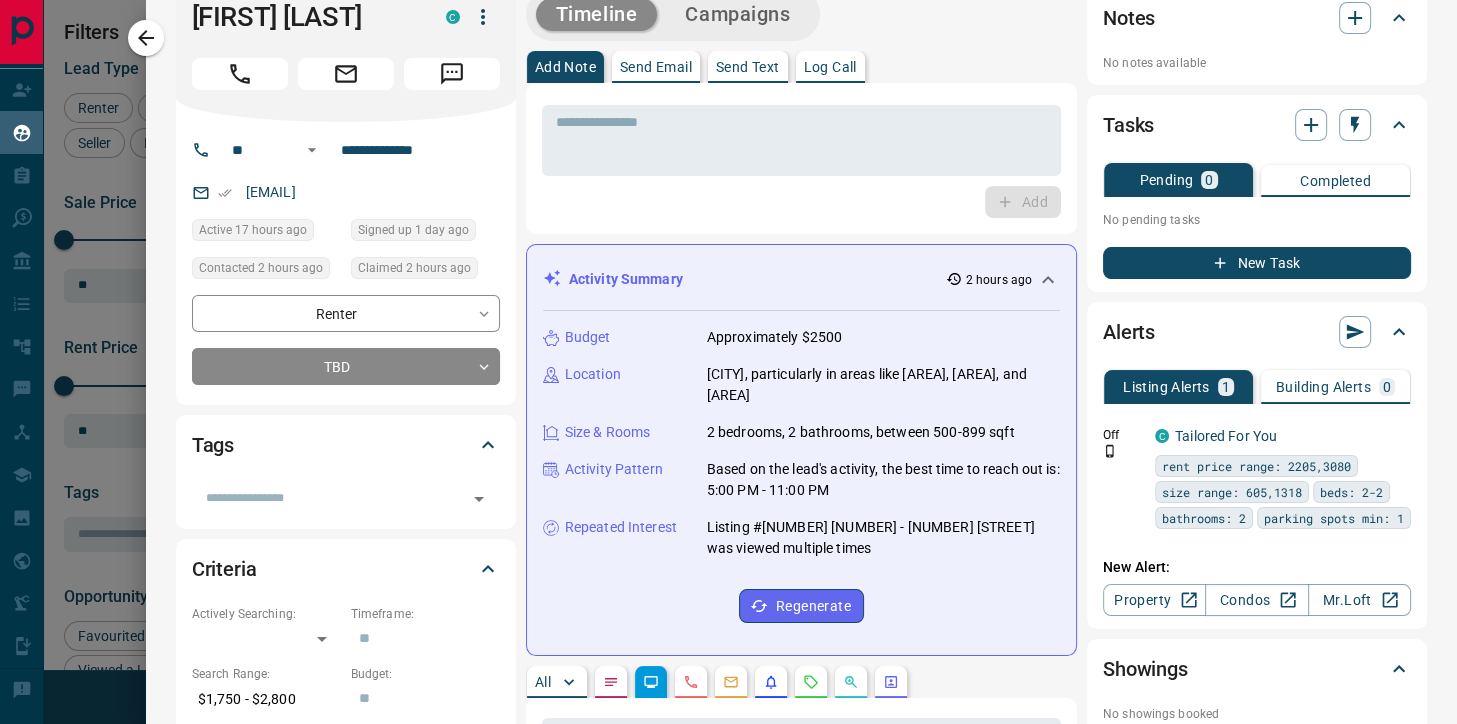 scroll, scrollTop: 0, scrollLeft: 0, axis: both 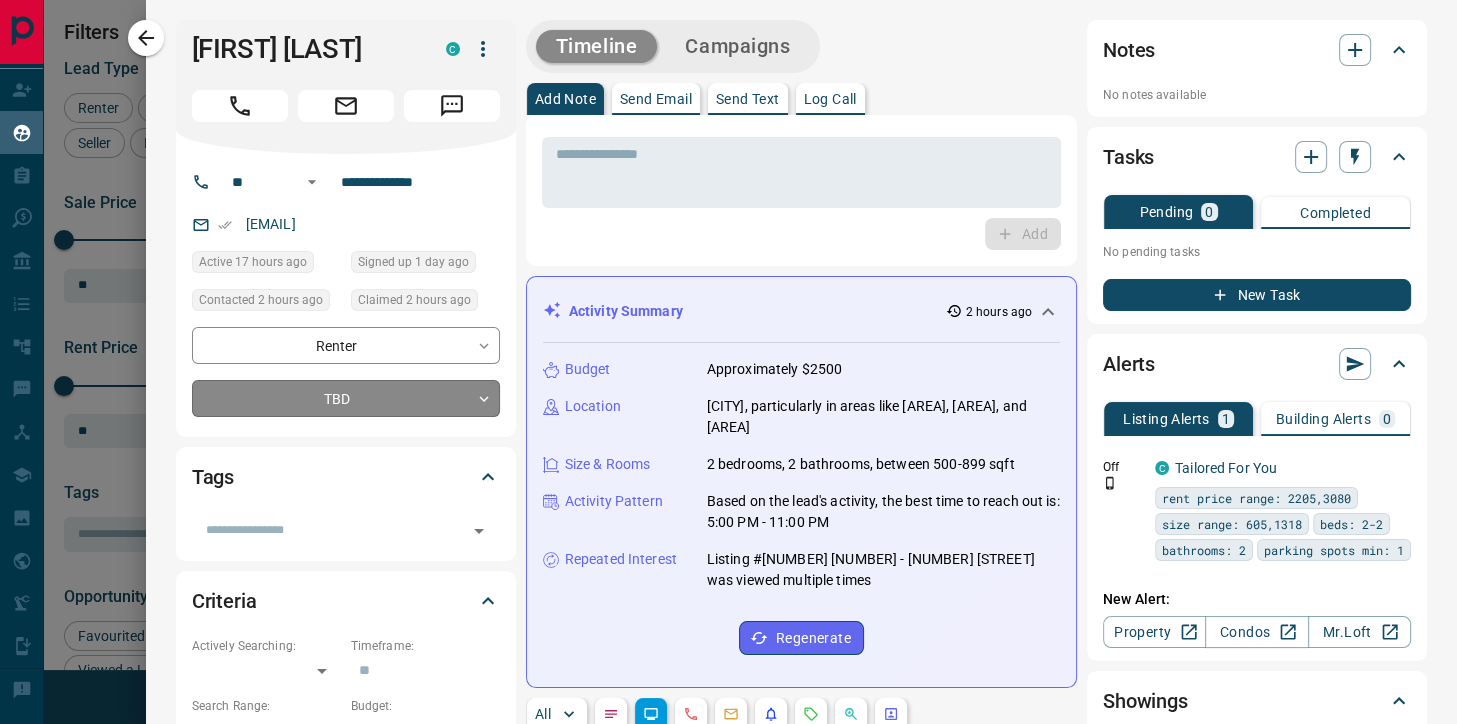 click on "Lead Transfers Claim Leads My Leads Tasks Opportunities Deals Campaigns Automations Messages Broker Bay Training Media Services Agent Resources Precon Worksheet Mobile Apps Disclosure Logout My Leads Filters 1 Manage Tabs New Lead All 602 TBD 4 Do Not Contact - Not Responsive 81 Bogus 14 Just Browsing 34 Criteria Obtained 25 Future Follow Up 378 Warm 47 HOT - Taken on Showings 14 Submitted Offer - Client 5 Name Details Last Active Claimed Date Status Tags [FIRST] [LAST] Agent, Renter C P $0 - $4K [CITY], [CITY] [TIME] ago Contacted in 1 hour 2 hours ago Signed up 5 years ago TBD + [FIRST] [LAST] Renter C $2K - $3K [CITY], [CITY] | Central, +1 [TIME] ago Contacted in 1 hour 2 hours ago Signed up 4 days ago Future Follow Up + [FIRST] [LAST] Renter C $2K - $3K [CITY] [TIME] ago Contacted in 1 hour 2 hours ago Signed up 5 years ago Future Follow Up + [FIRST] [LAST] Renter C $2K - $3K [CITY], [CITY], +2 [TIME] ago Contacted in 1 hour 2 hours ago Signed up 1 day ago + C +" at bounding box center [728, 349] 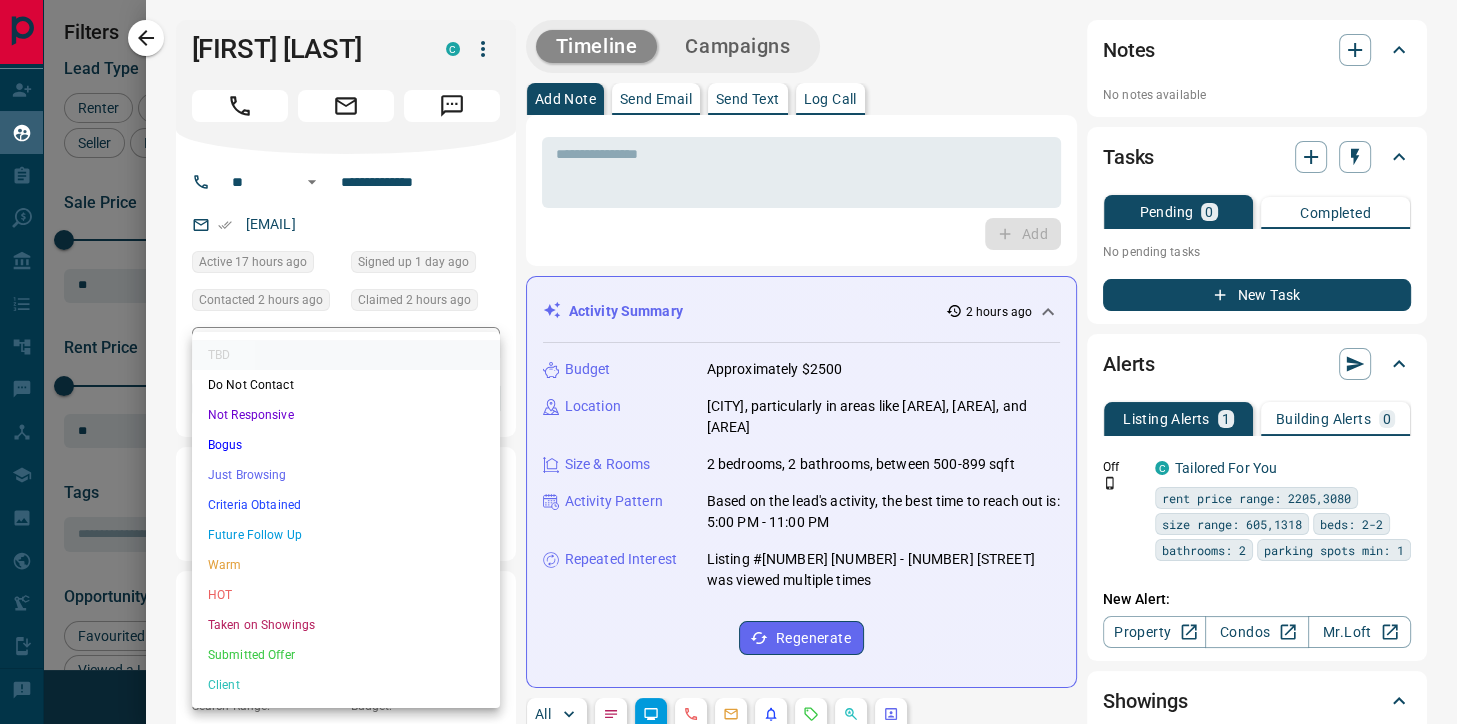 click on "Future Follow Up" at bounding box center [346, 535] 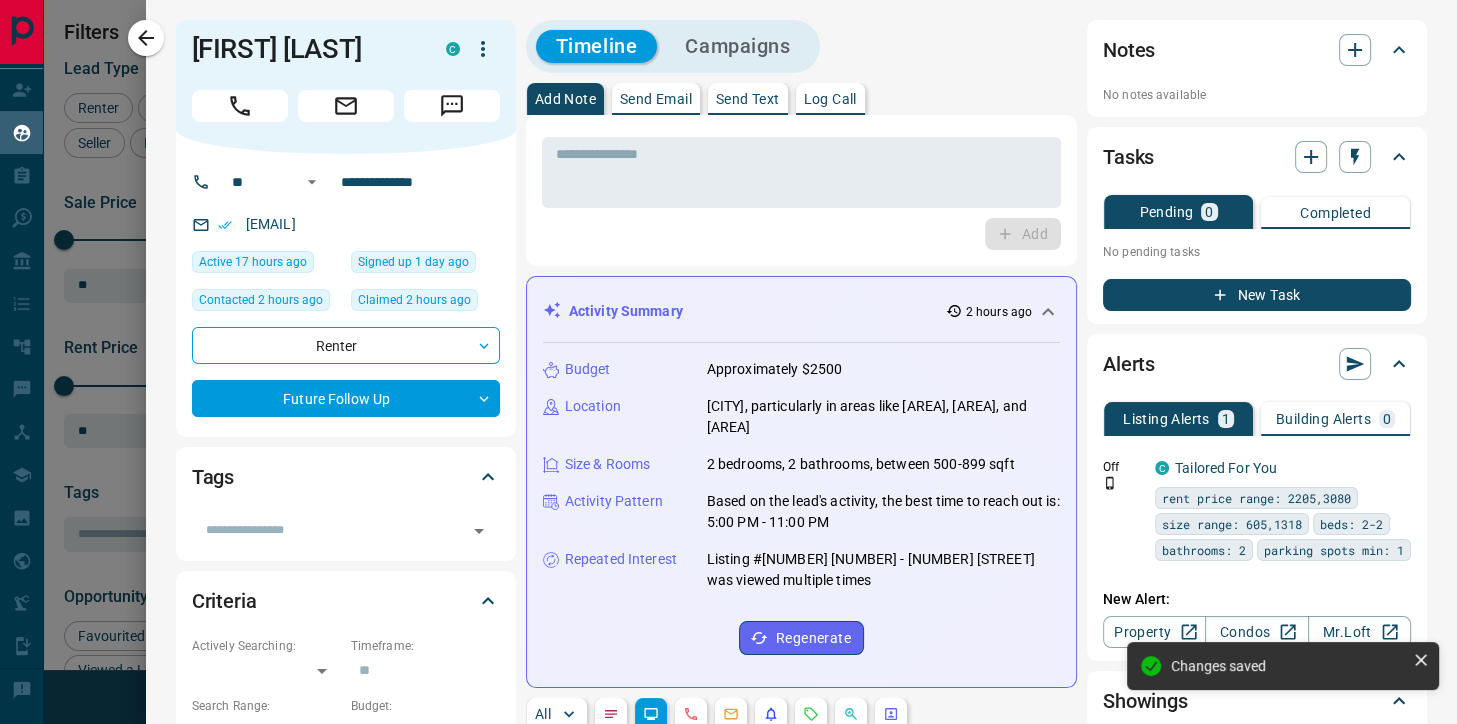 type on "*" 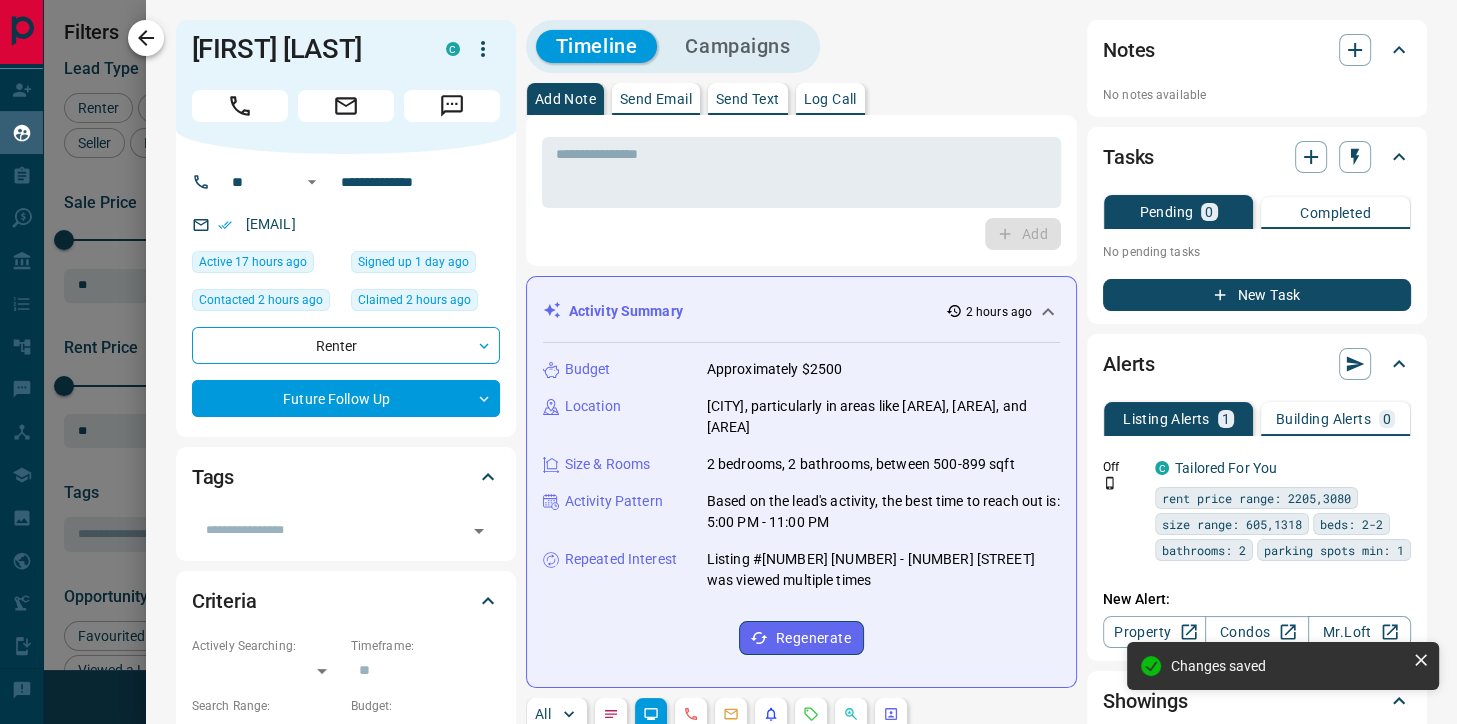 scroll, scrollTop: 64, scrollLeft: 0, axis: vertical 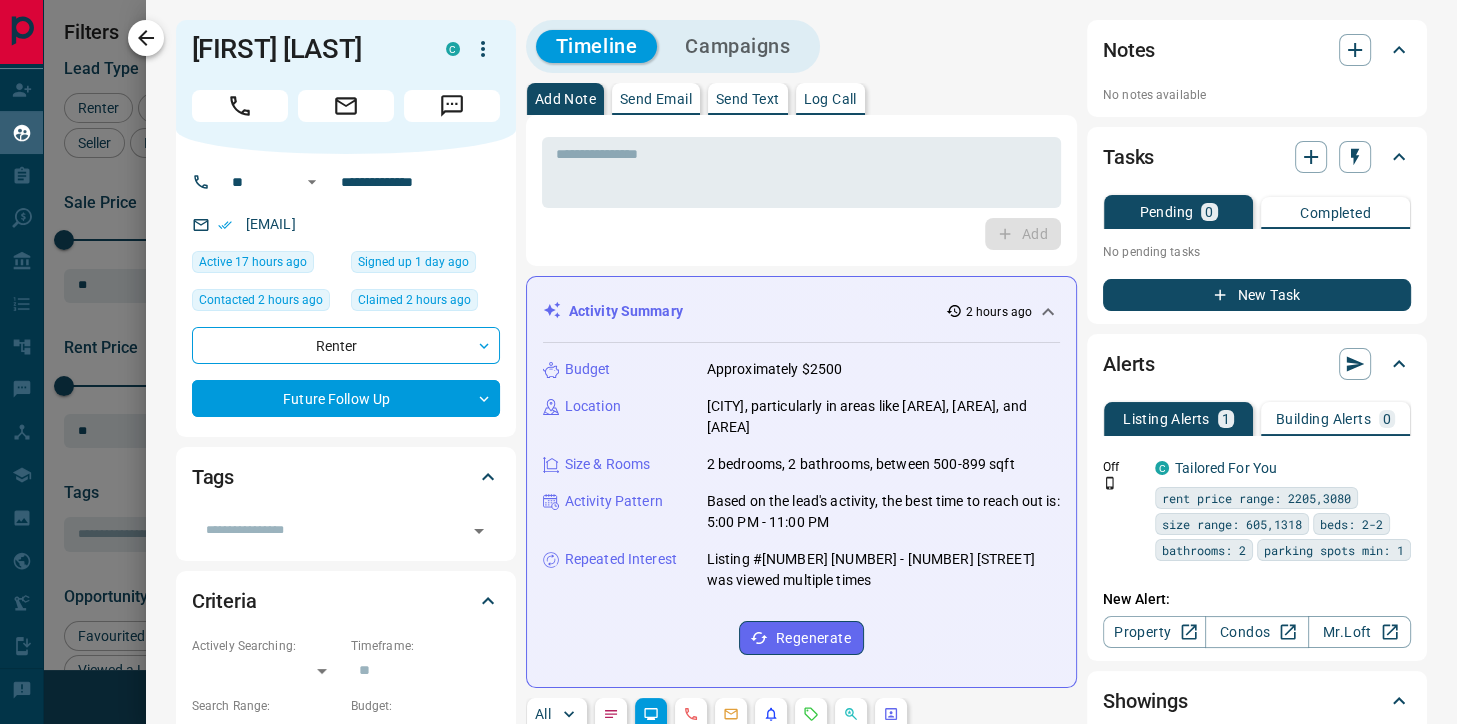 click 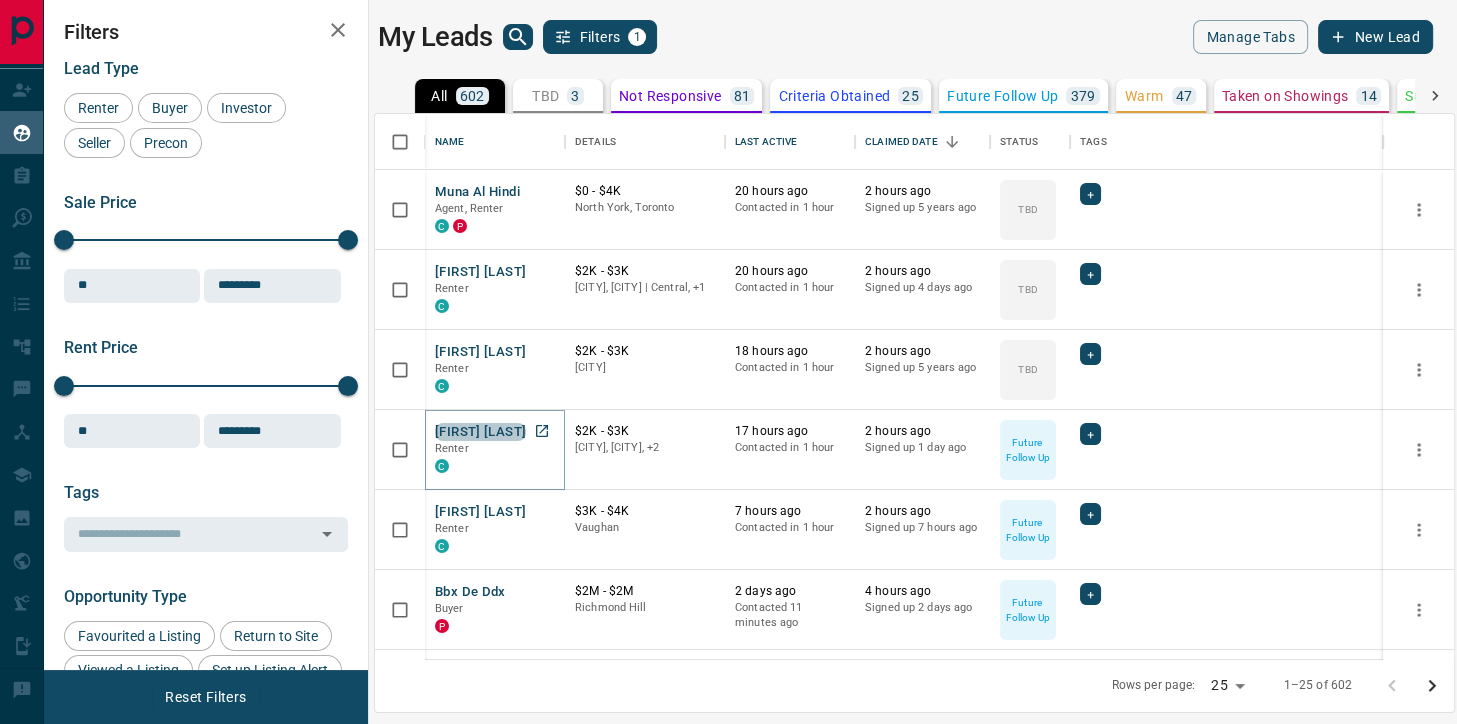click on "[FIRST] [LAST]" at bounding box center [480, 432] 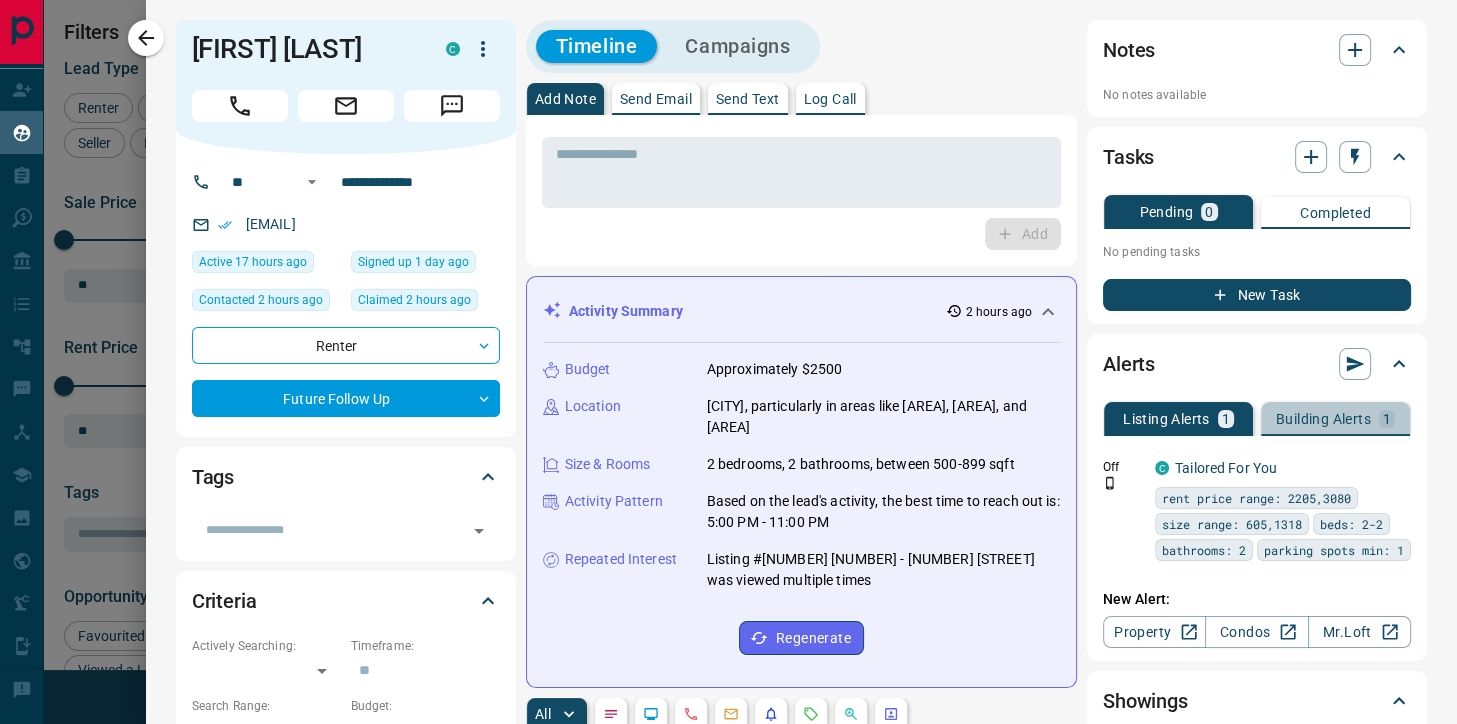 click on "Building Alerts 1" at bounding box center (1335, 419) 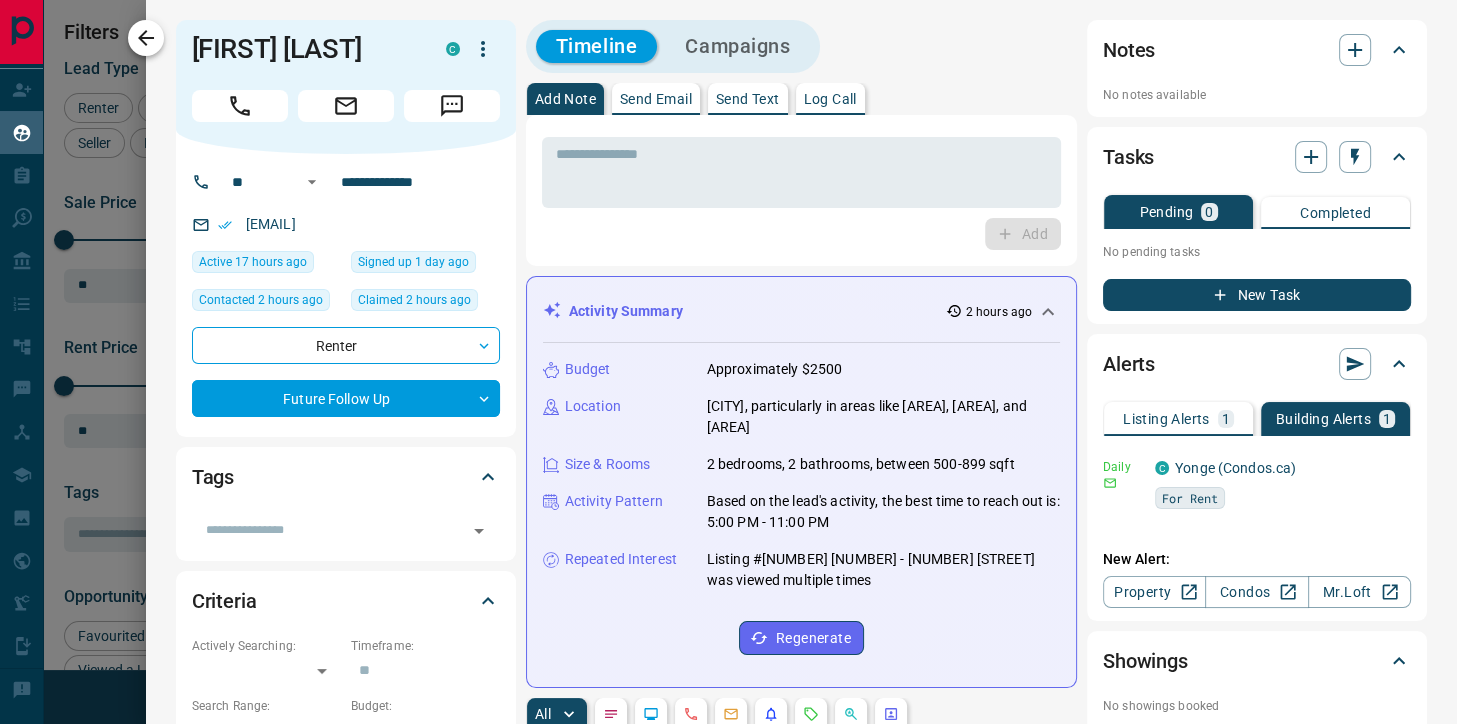 click 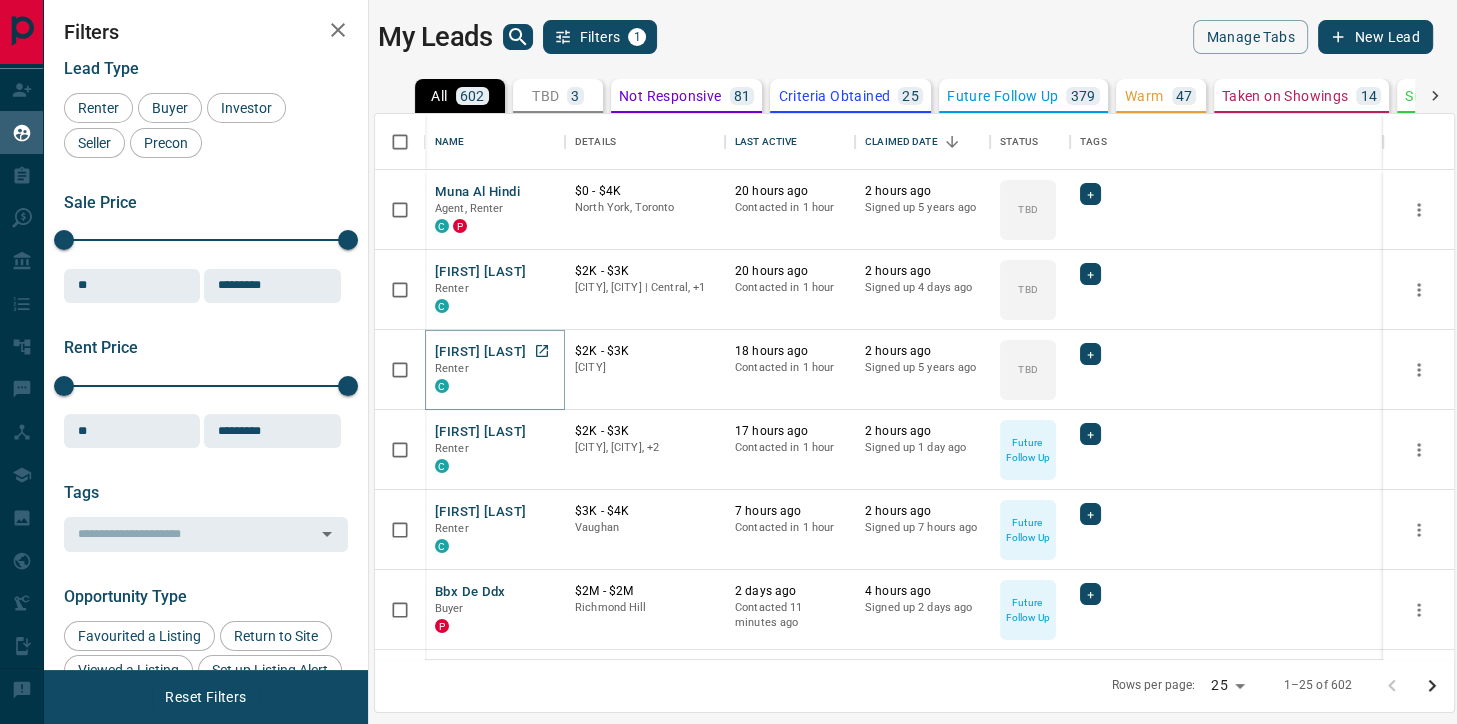 click on "[FIRST] [LAST]" at bounding box center [480, 352] 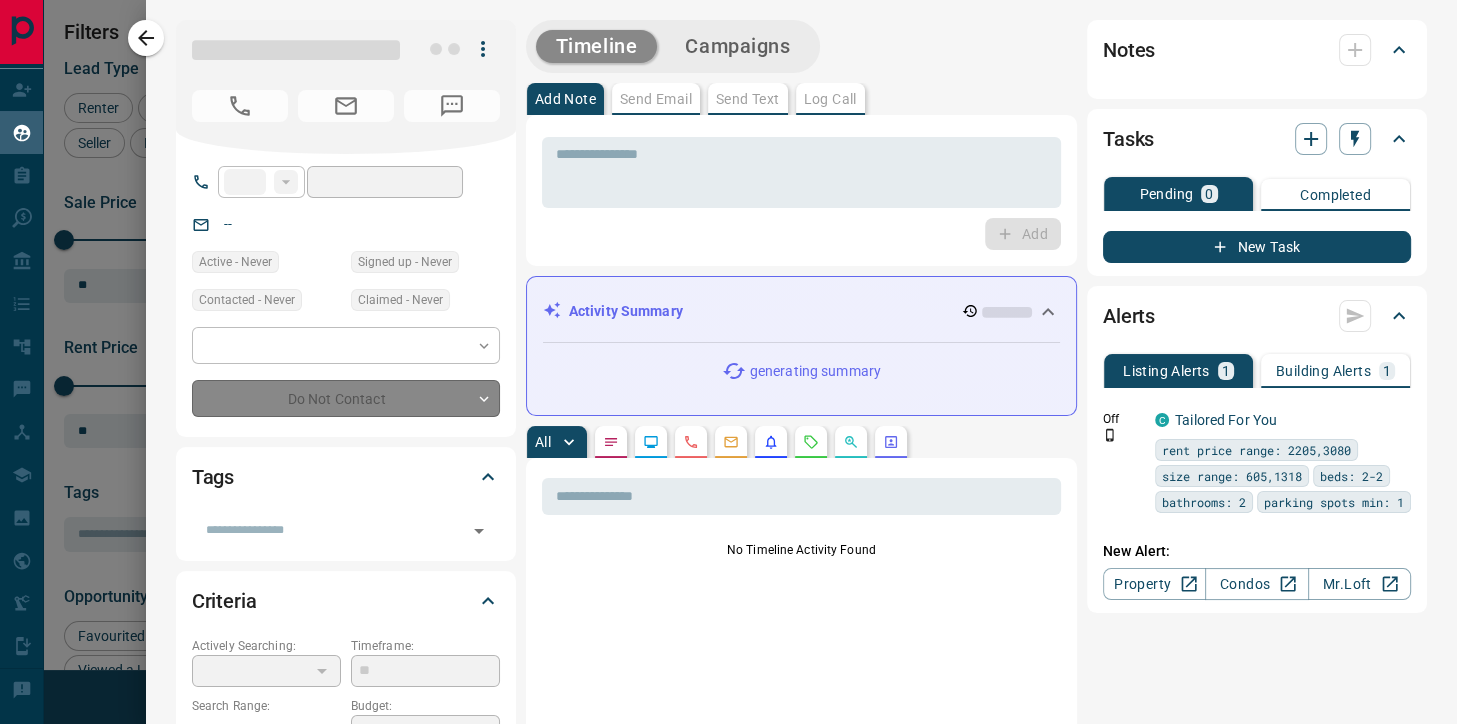 type on "**" 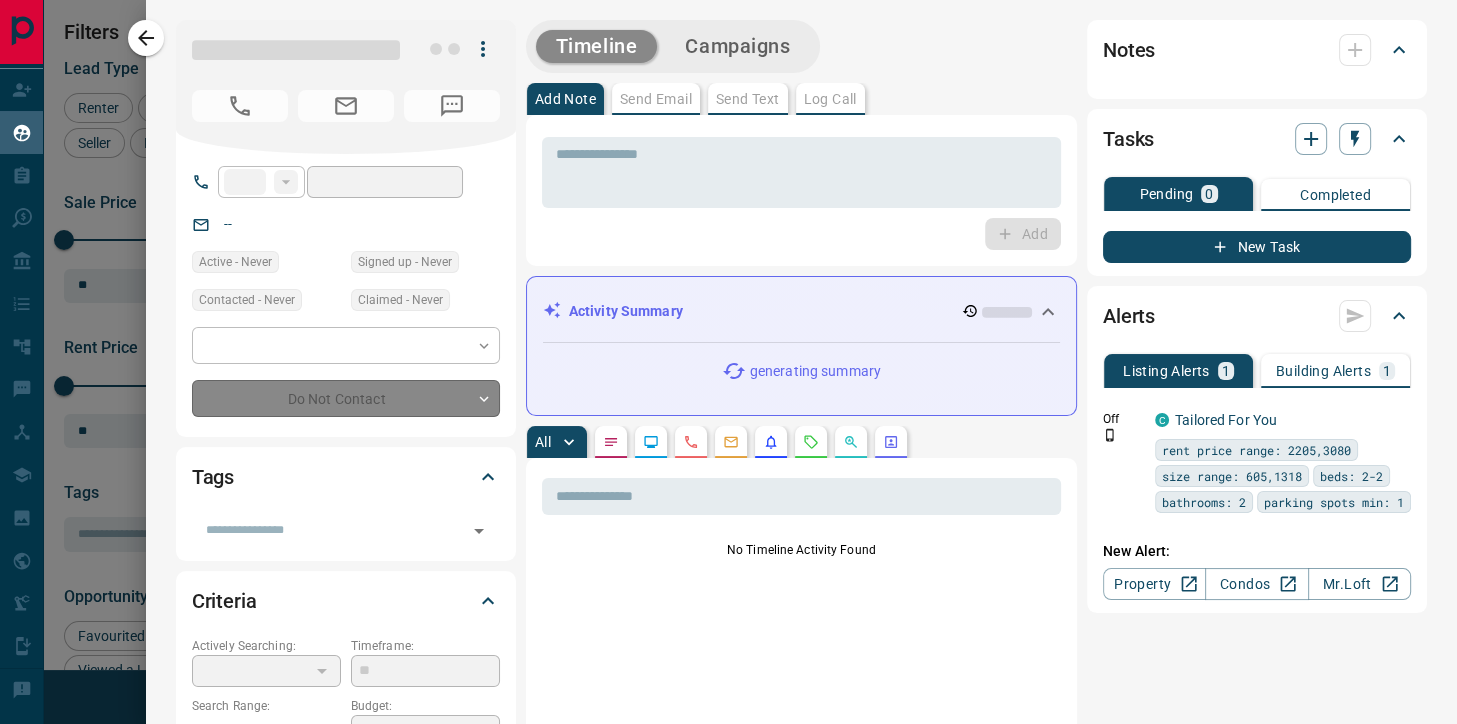 type on "**********" 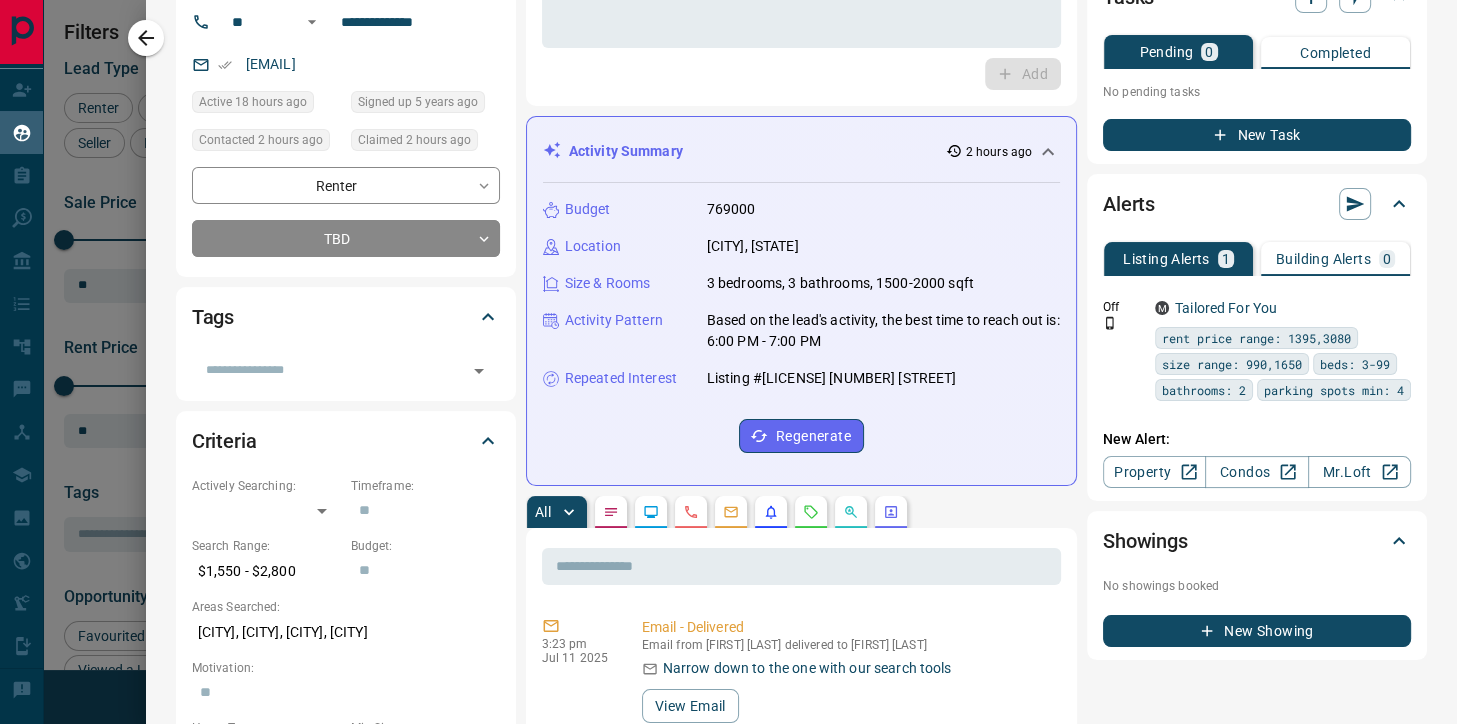 scroll, scrollTop: 256, scrollLeft: 0, axis: vertical 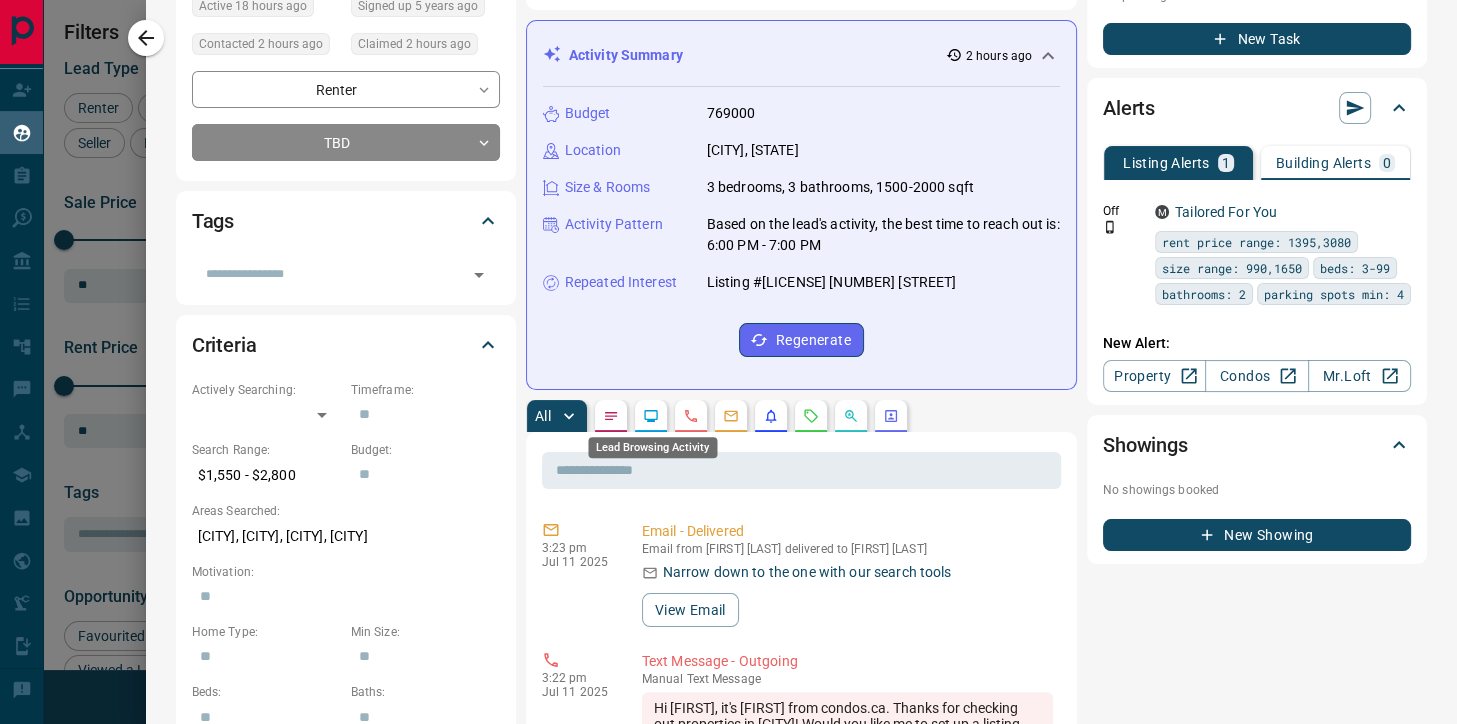 click 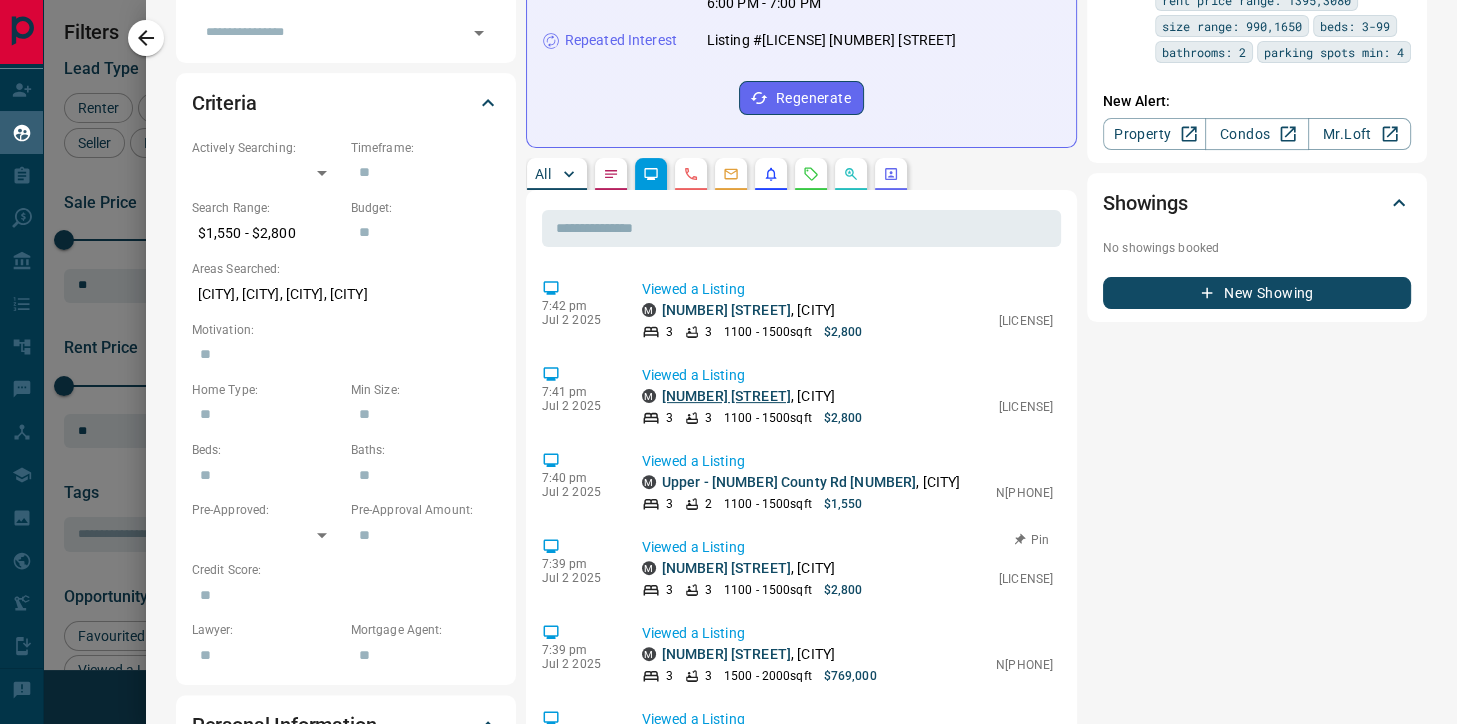 scroll, scrollTop: 480, scrollLeft: 0, axis: vertical 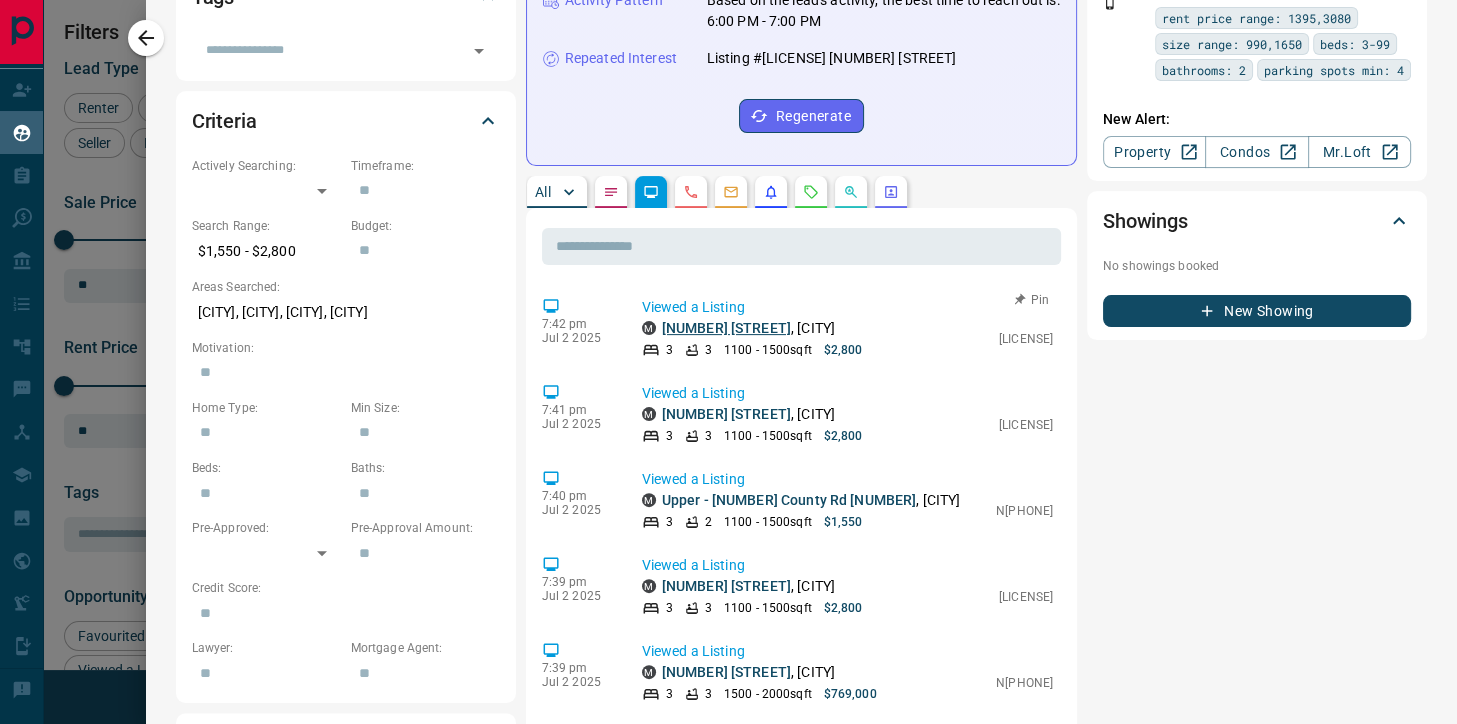 click on "[NUMBER] [STREET]" at bounding box center (726, 328) 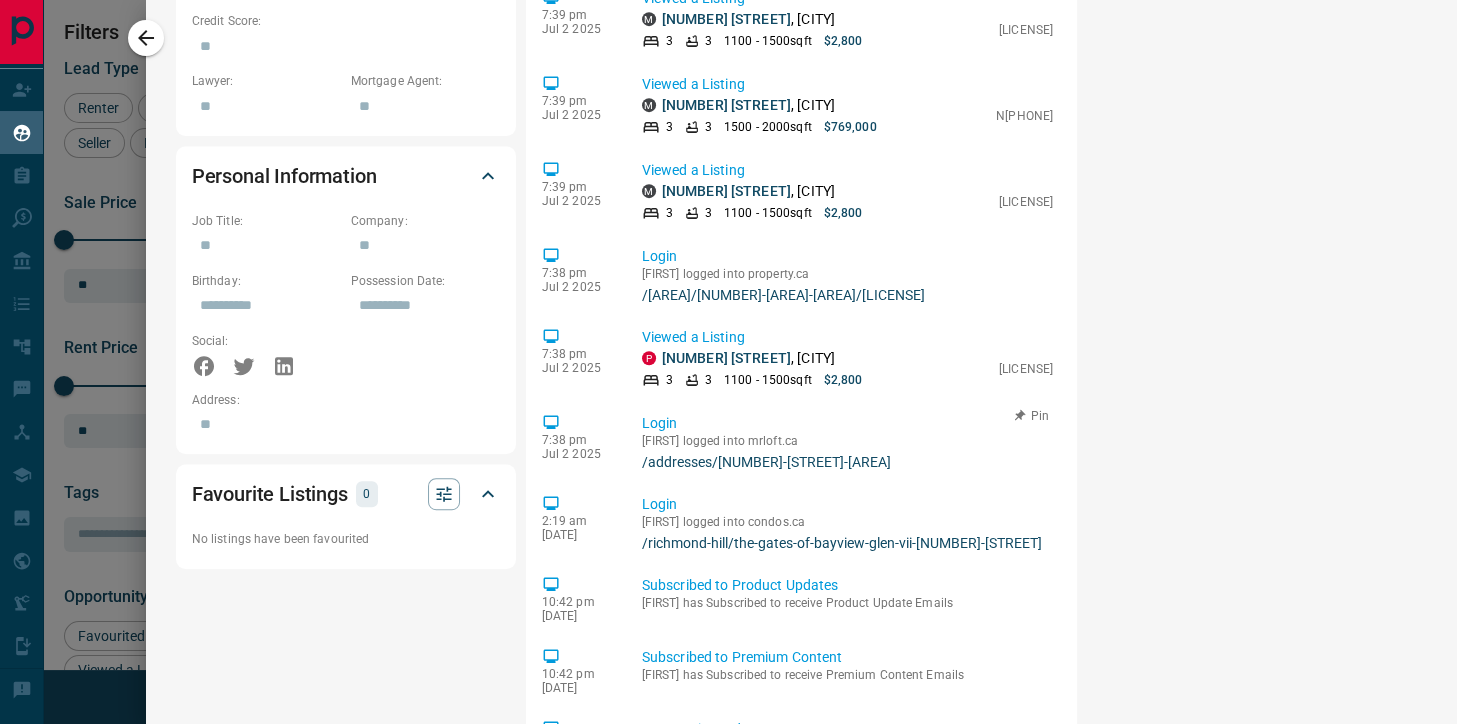 scroll, scrollTop: 1056, scrollLeft: 0, axis: vertical 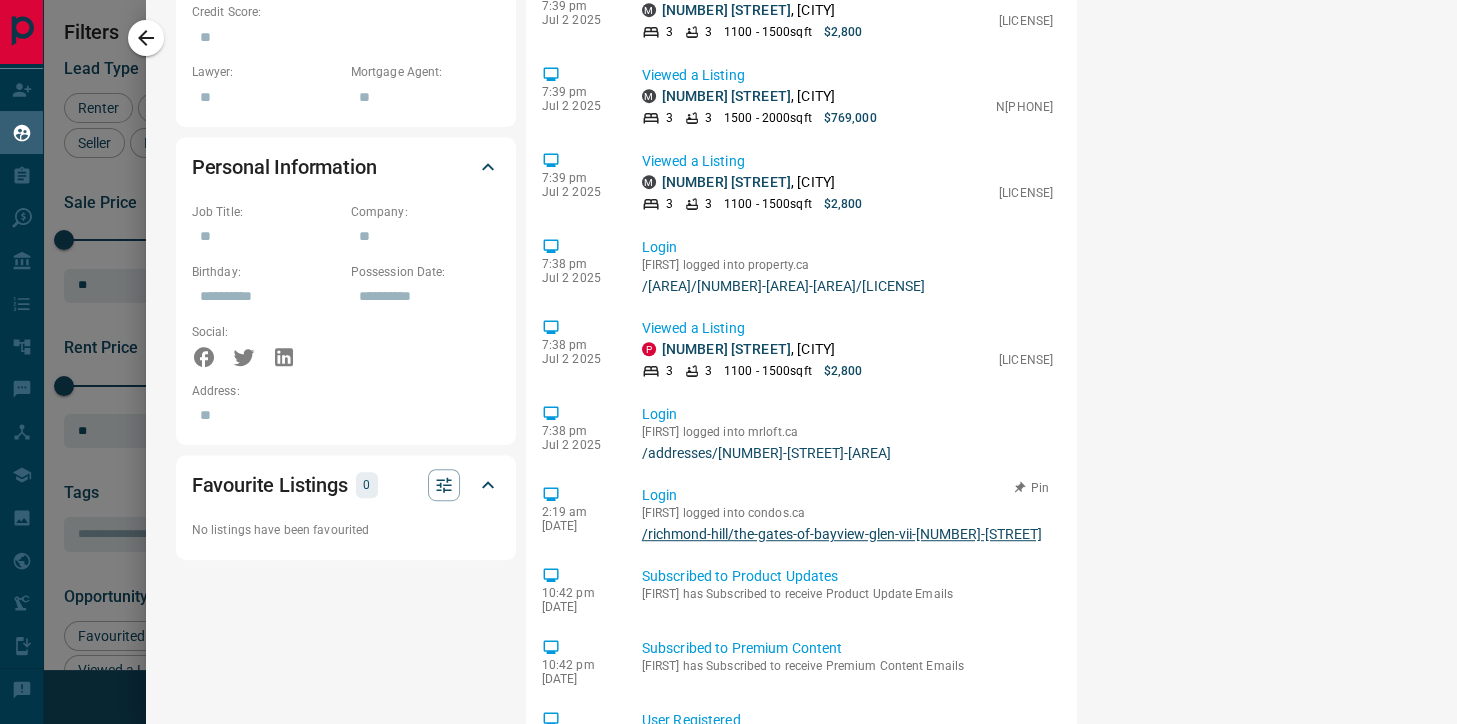 click on "/richmond-hill/the-gates-of-bayview-glen-vii-[NUMBER]-[STREET]" at bounding box center [847, 534] 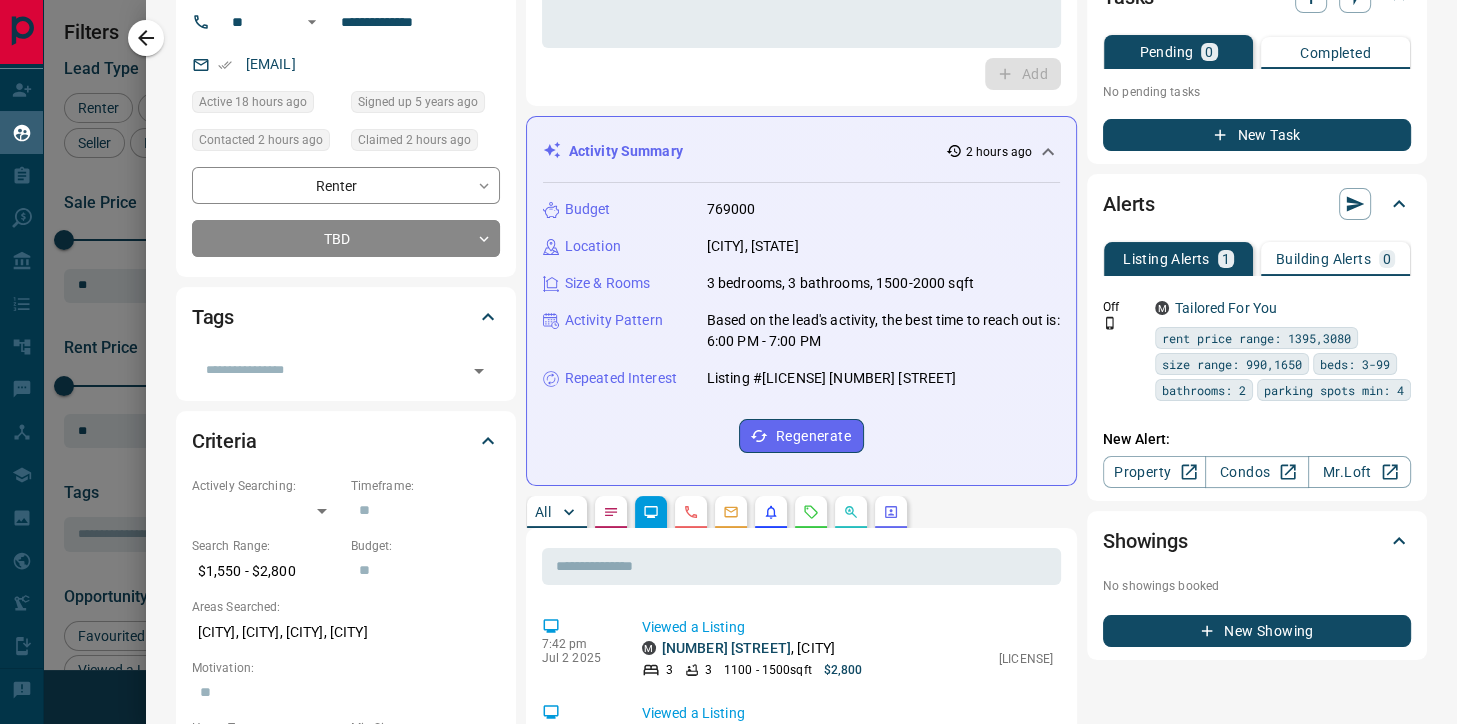 scroll, scrollTop: 0, scrollLeft: 0, axis: both 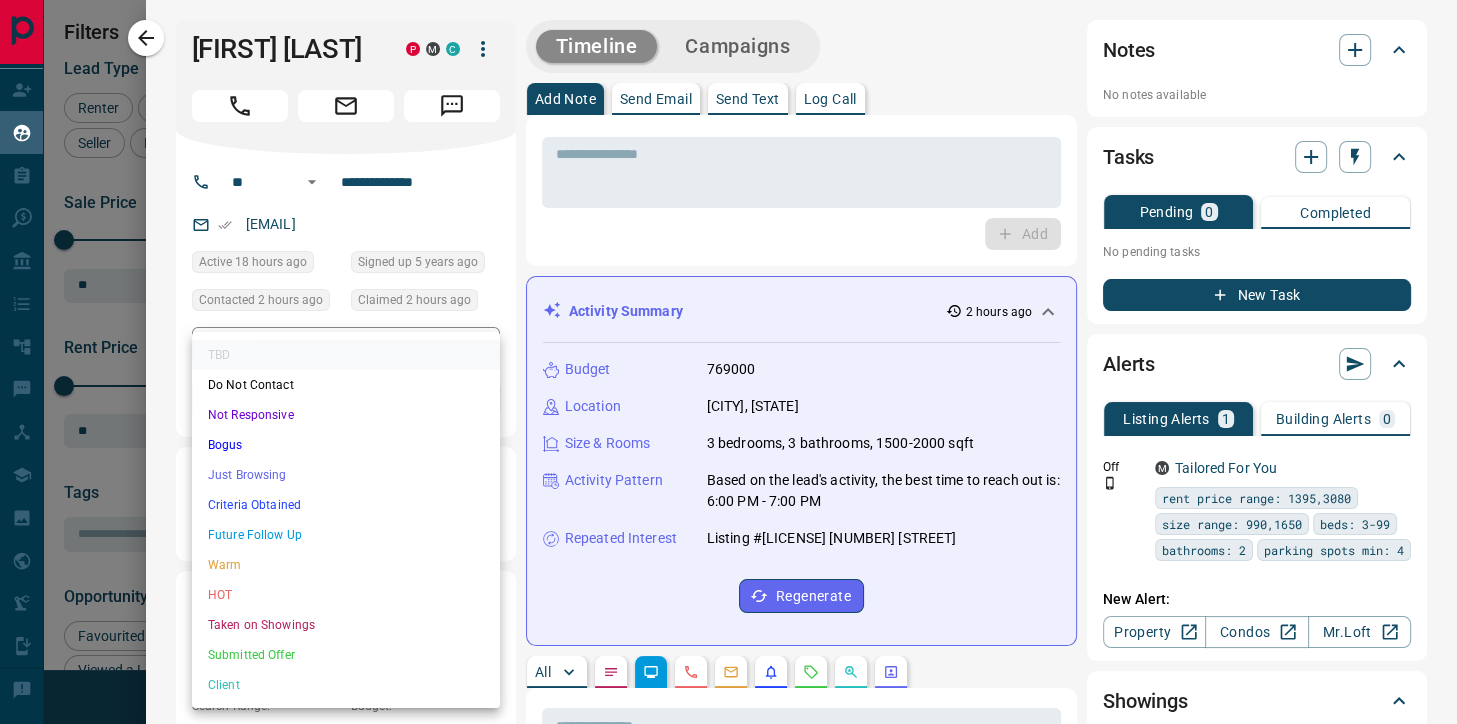 click on "Lead Transfers Claim Leads My Leads Tasks Opportunities Deals Campaigns Automations Messages Broker Bay Training Media Services Agent Resources Precon Worksheet Mobile Apps Disclosure Logout My Leads Filters 1 Manage Tabs New Lead All 602 TBD 3 Do Not Contact - Not Responsive 81 Bogus 14 Just Browsing 34 Criteria Obtained 25 Future Follow Up 379 Warm 47 HOT - Taken on Showings 14 Submitted Offer - Client 5 Name Details Last Active Claimed Date Status Tags [FIRST] [LAST] Agent, Renter C P $0 - $4K North York, Toronto [TIME] ago Contacted in 1 hour 2 hours ago Signed up 5 years ago TBD + [FIRST] [LAST] Renter C $2K - $3K North York, Midtown | Central, +1 [TIME] ago Contacted in 1 hour 2 hours ago Signed up 4 days ago TBD + [FIRST] [LAST] Renter C $2K - $3K Adjala-Tosorontio [TIME] ago Contacted in 1 hour 2 hours ago Signed up 5 years ago TBD + [FIRST] [LAST] Renter C $2K - $3K Scarborough, North York, +2 [TIME] ago Contacted in 1 hour 2 hours ago Signed up 1 day ago Future Follow Up + Renter C + P" at bounding box center [728, 349] 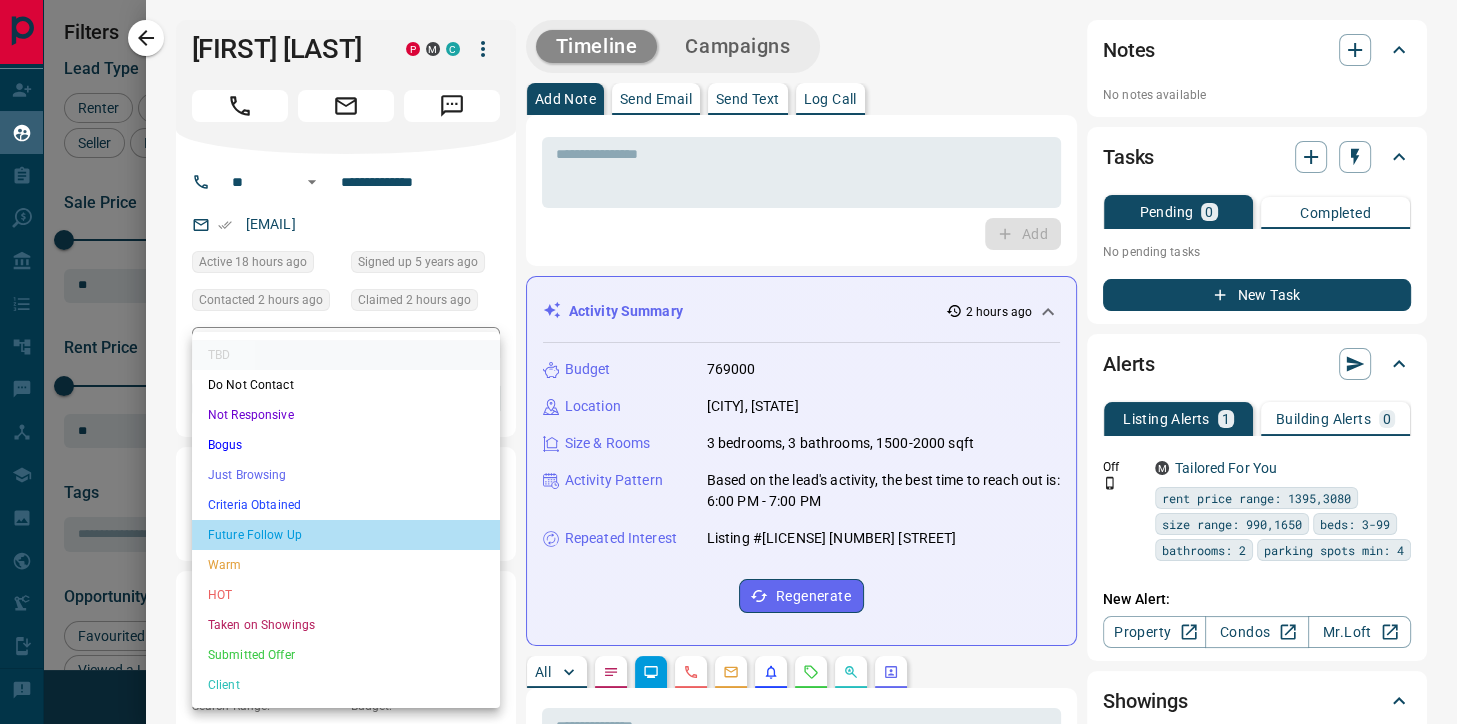 click on "Future Follow Up" at bounding box center [346, 535] 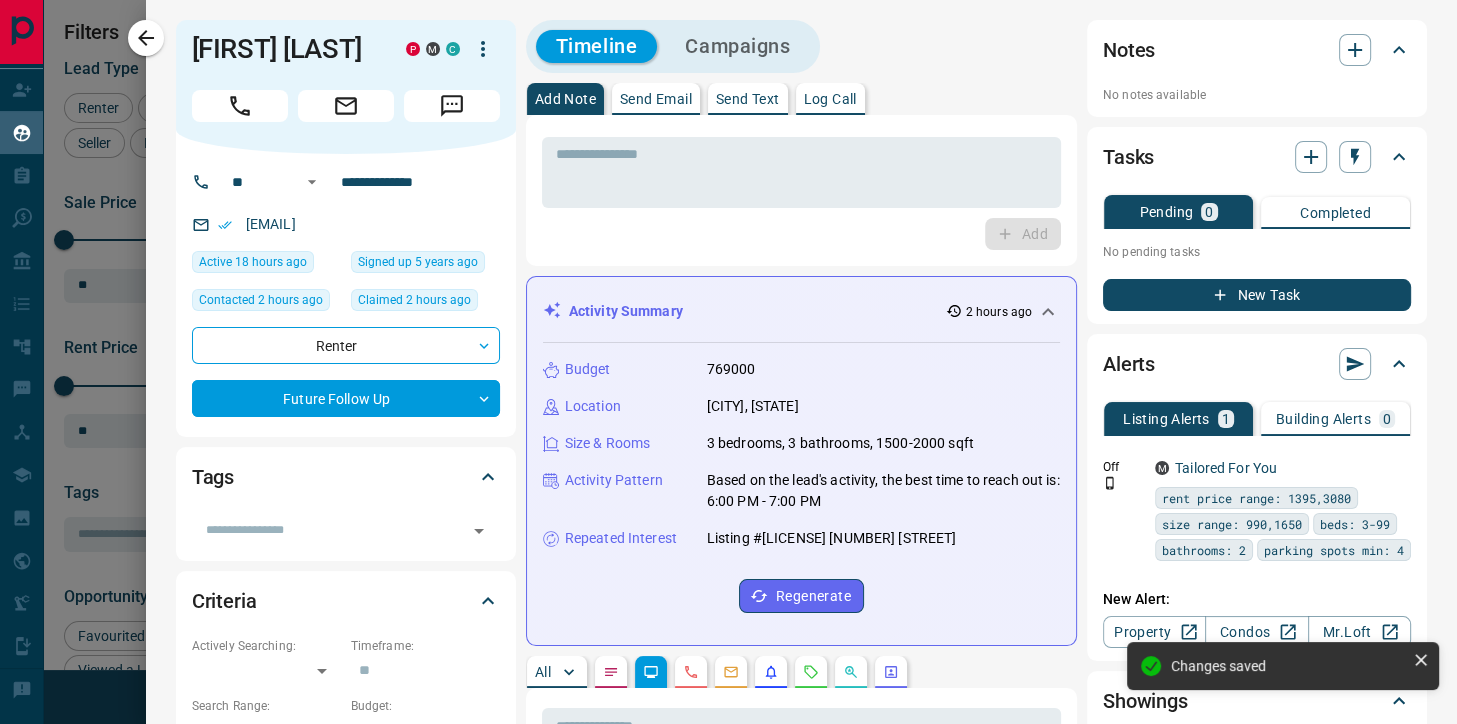 type on "*" 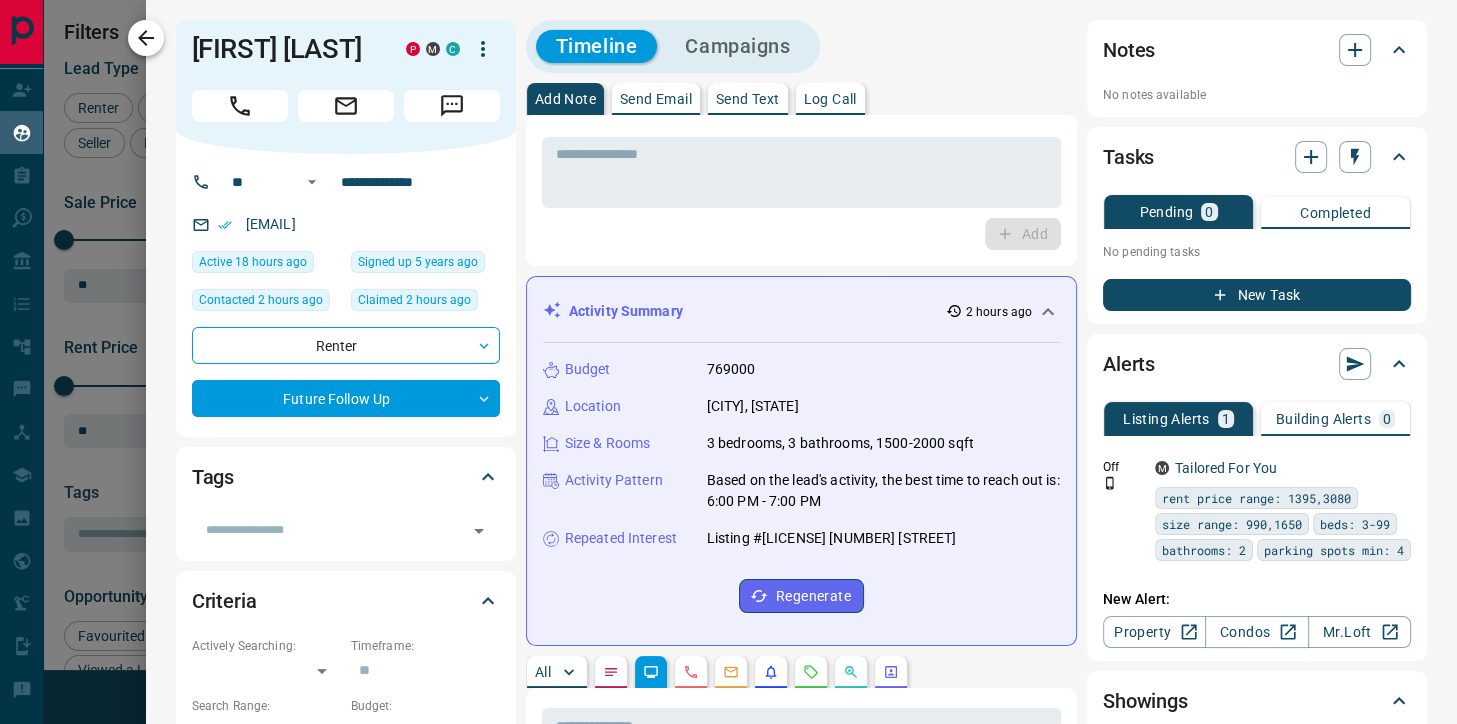 click 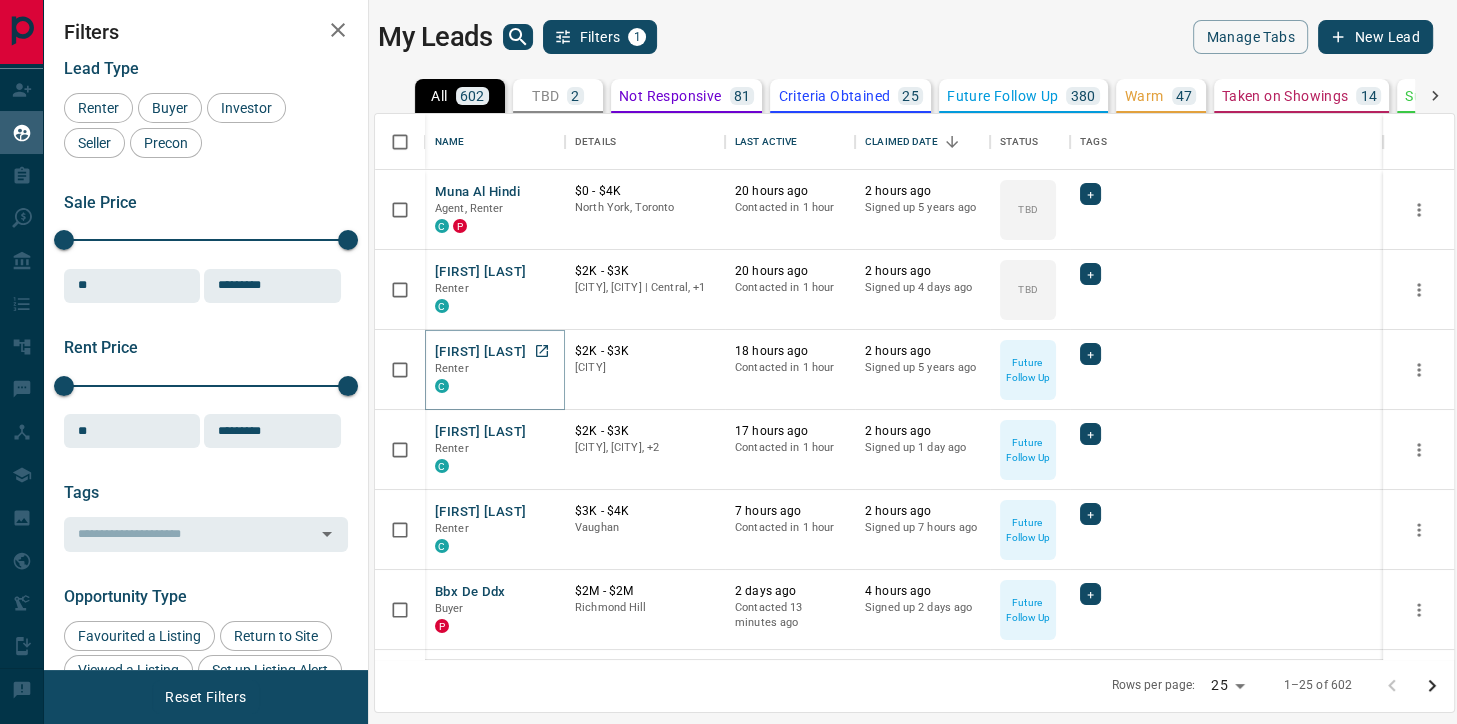 click on "[FIRST] [LAST]" at bounding box center (480, 352) 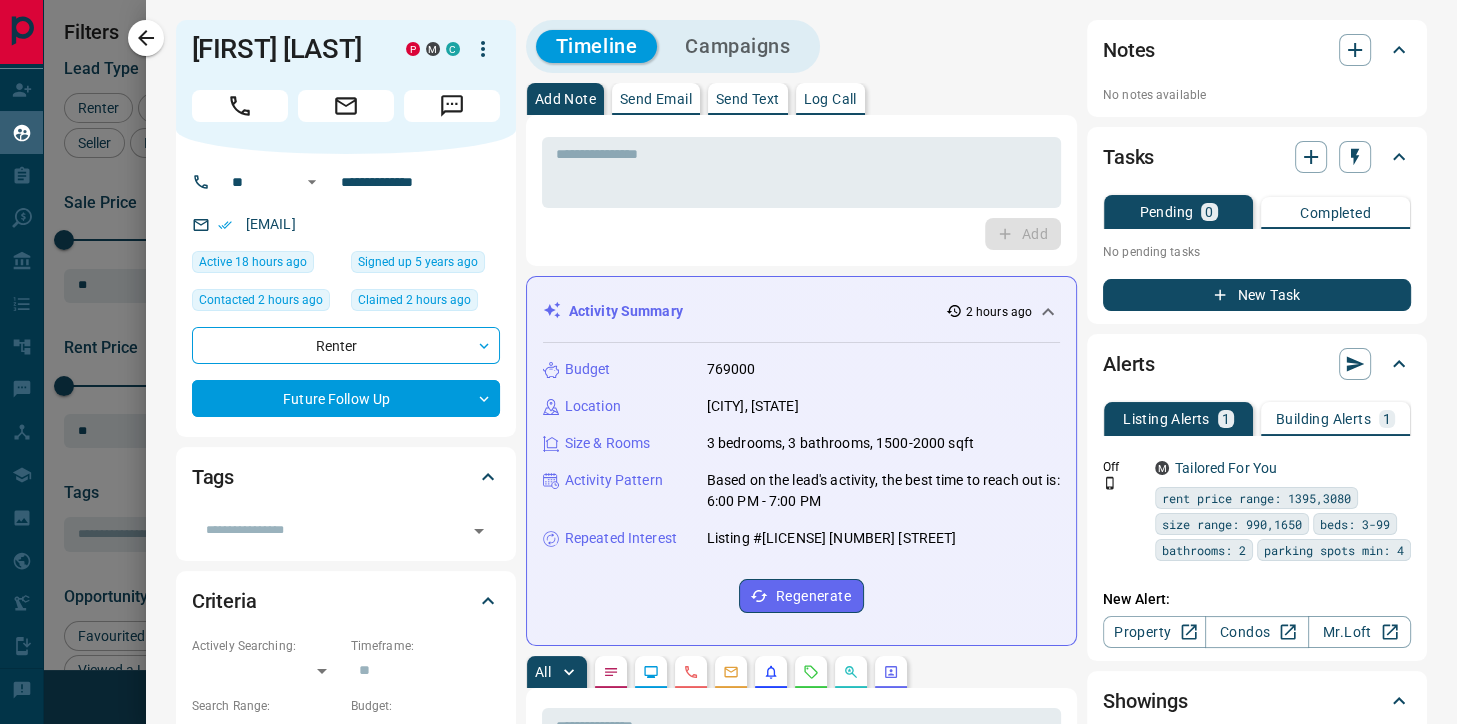 click on "Building Alerts" at bounding box center (1323, 419) 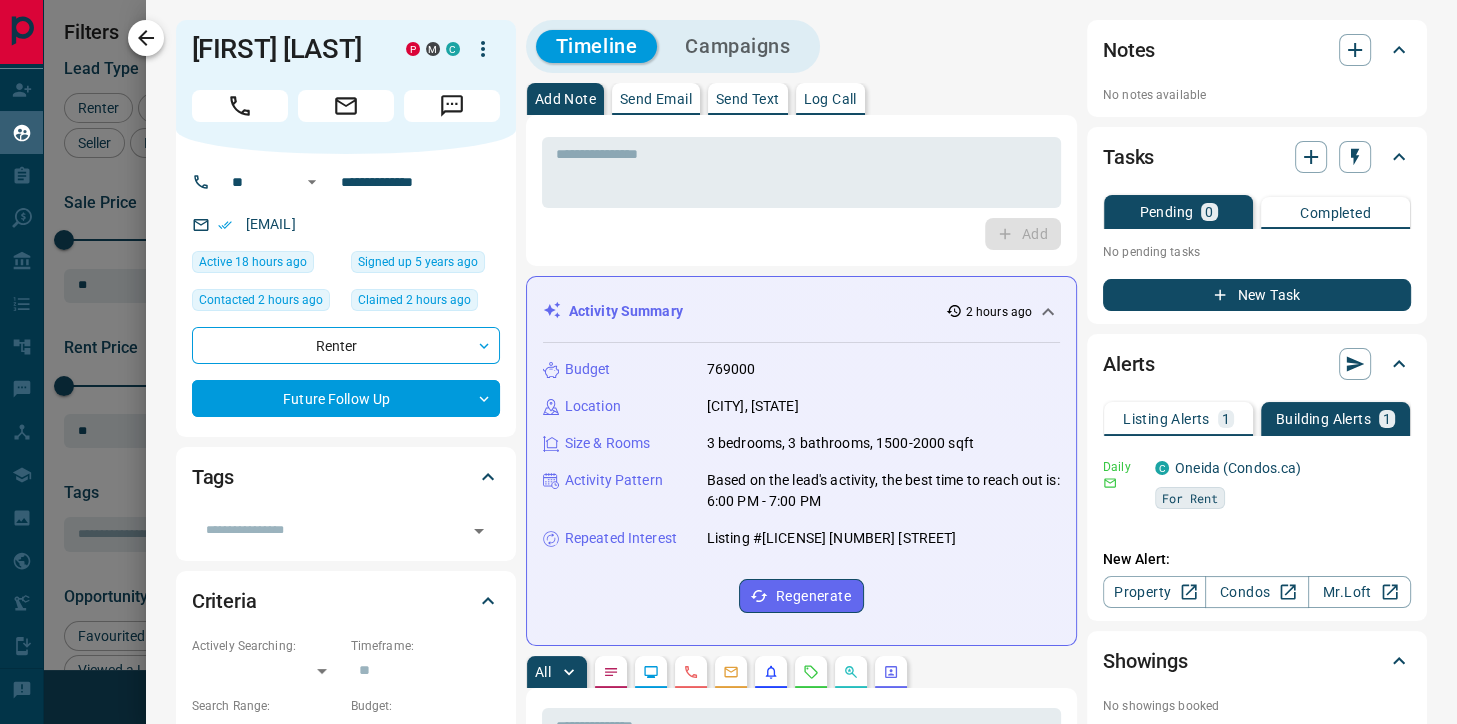 click 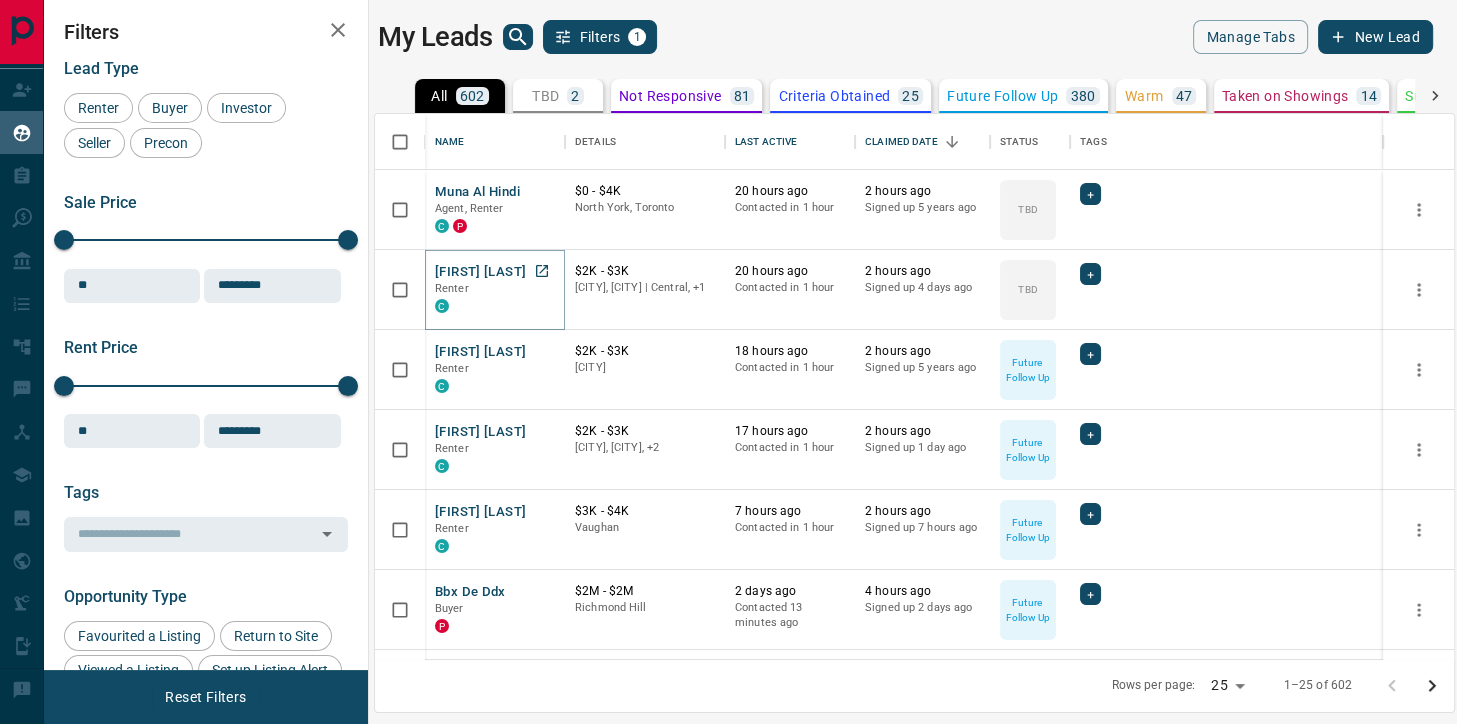 click on "[FIRST] [LAST]" at bounding box center (480, 272) 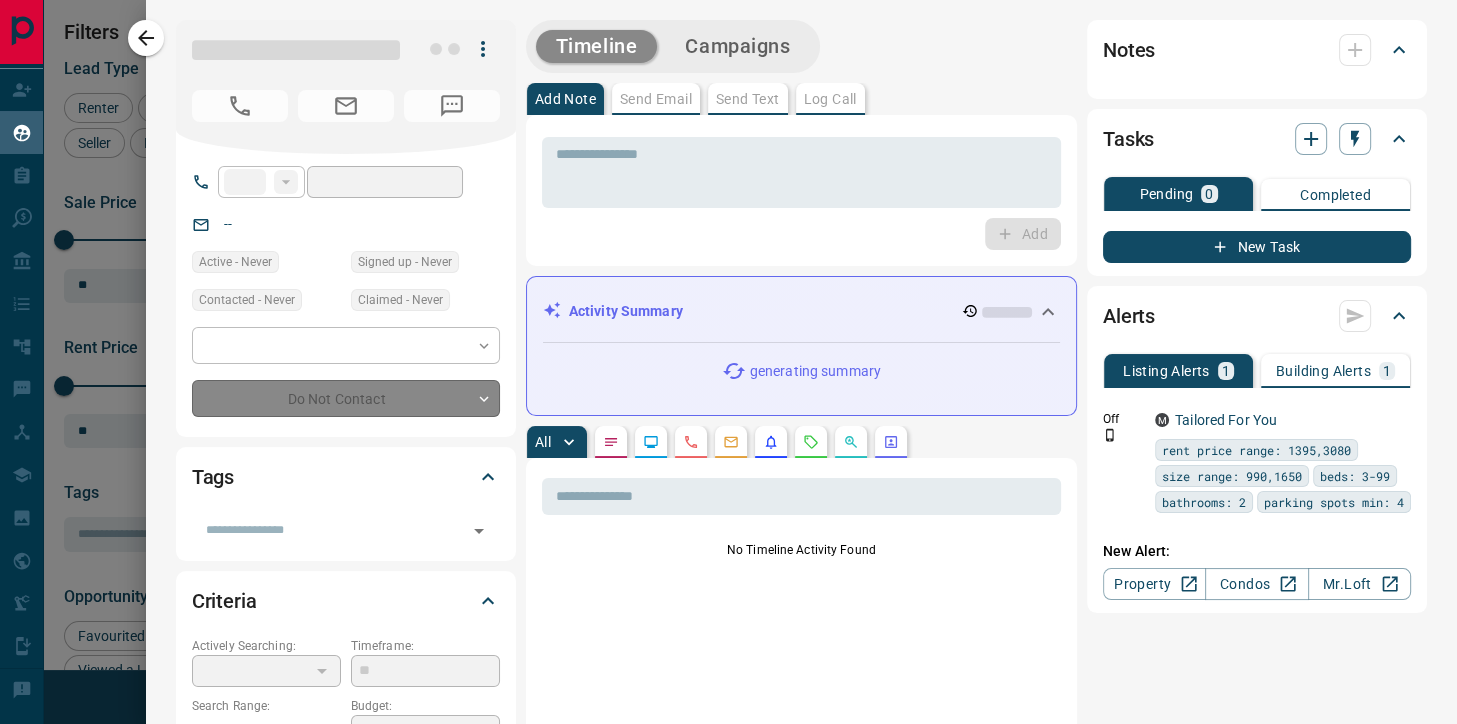 type on "**" 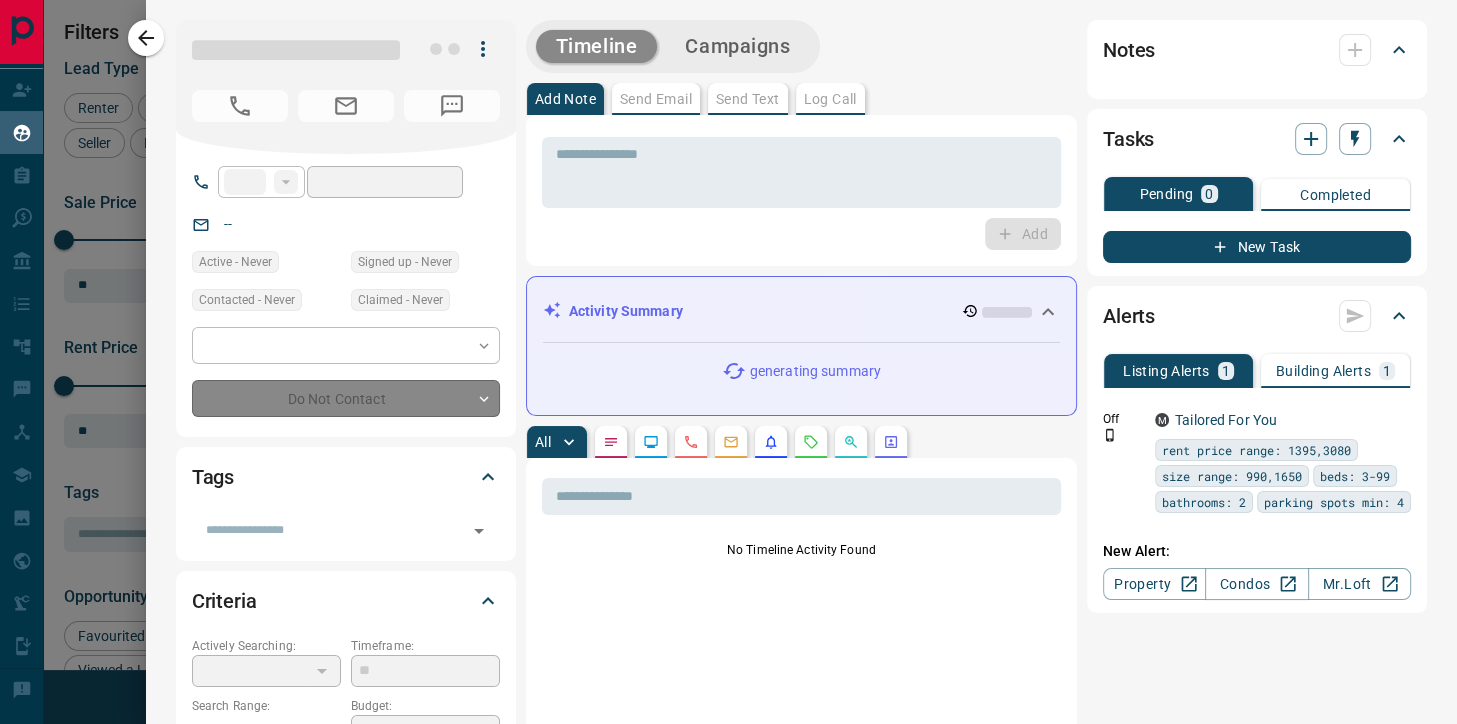 type on "**********" 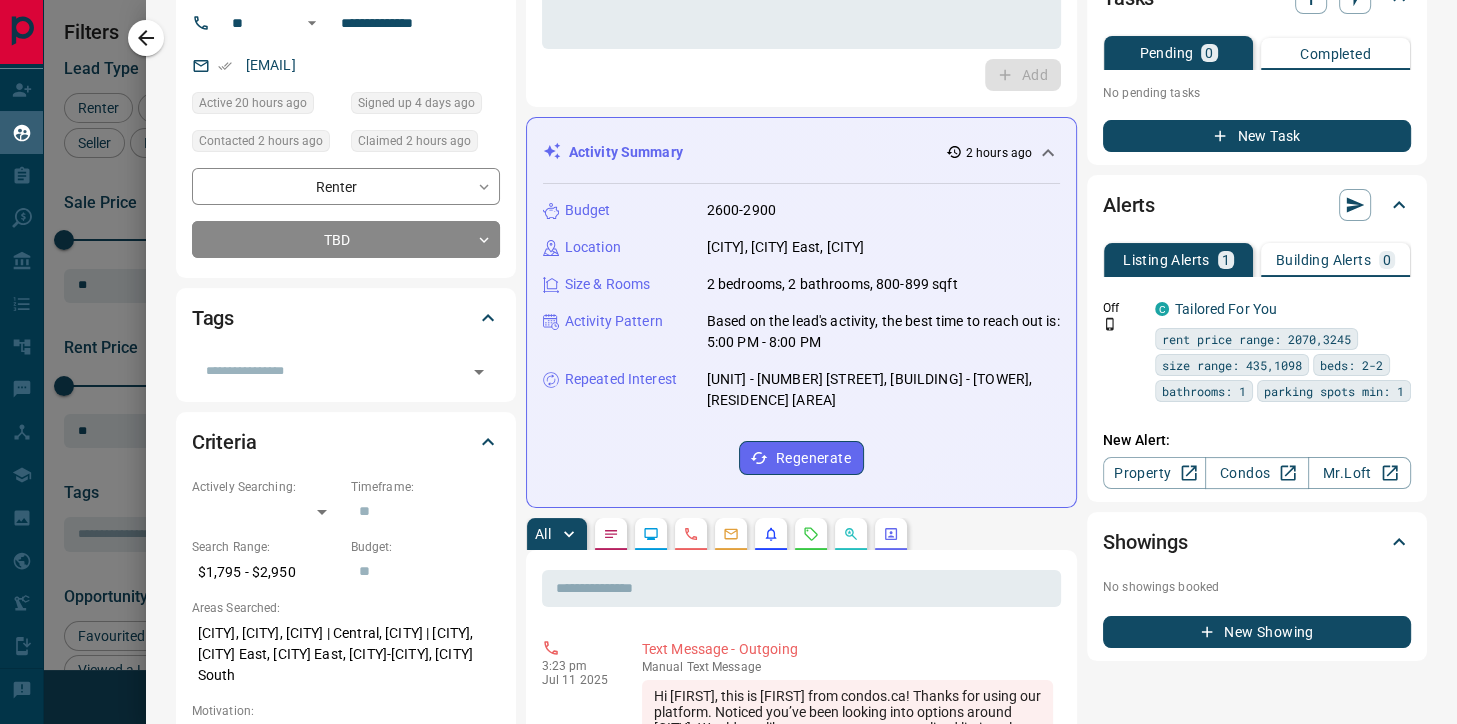 scroll, scrollTop: 160, scrollLeft: 0, axis: vertical 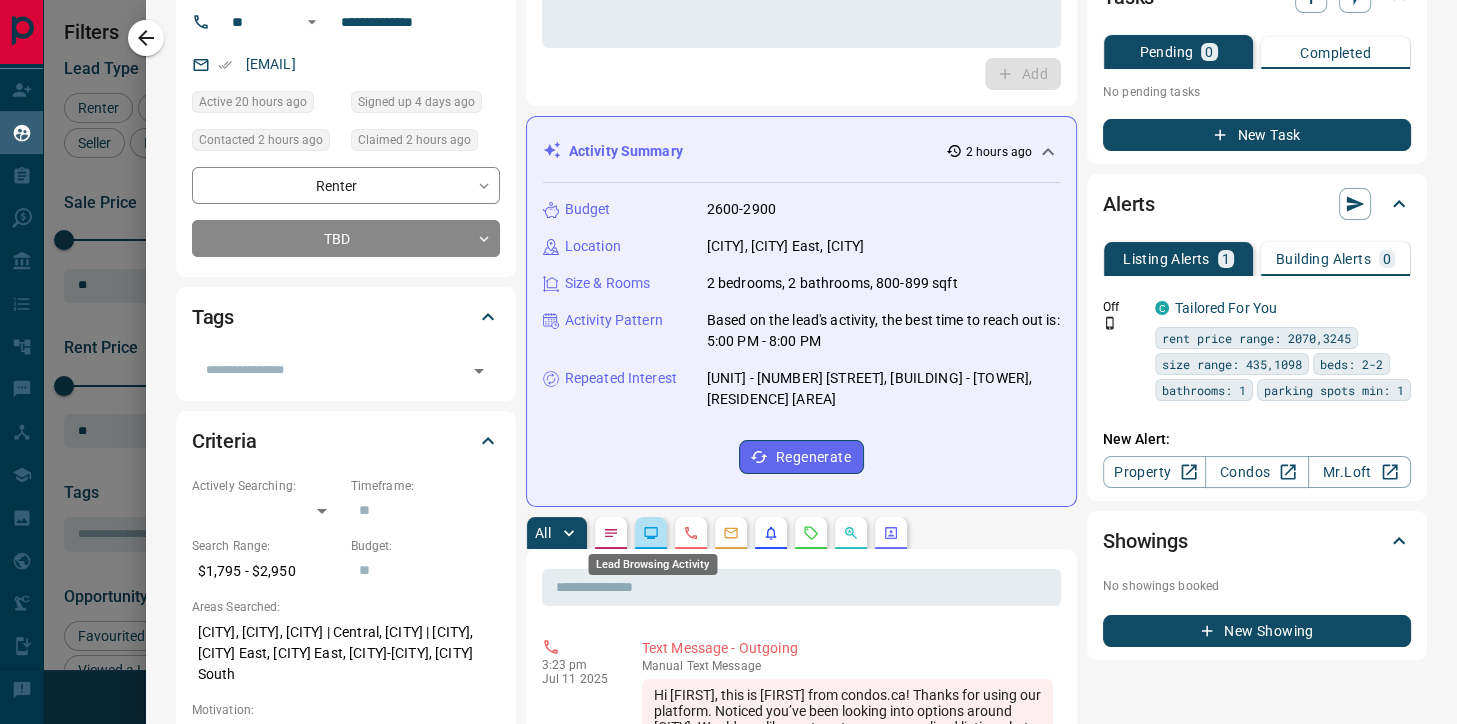 click 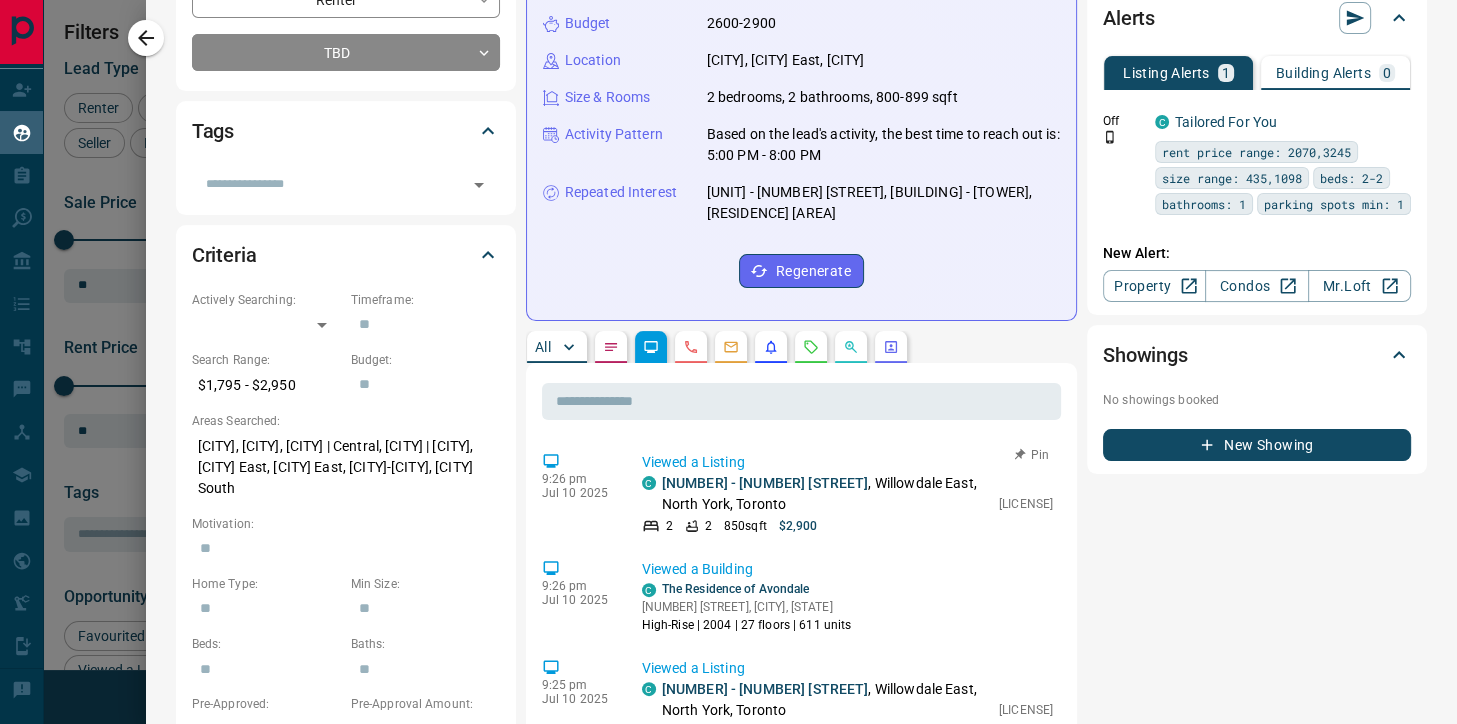 scroll, scrollTop: 416, scrollLeft: 0, axis: vertical 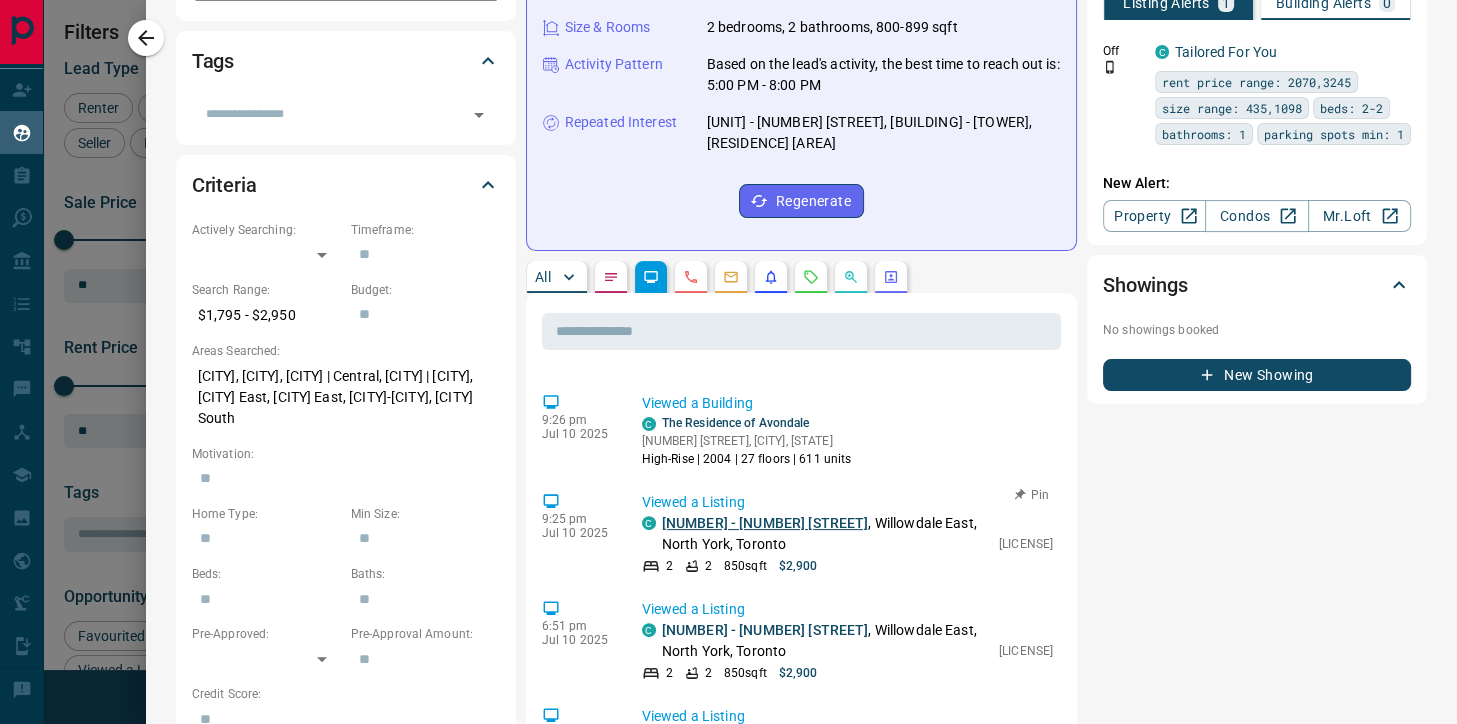 click on "[NUMBER] - [NUMBER] [STREET]" at bounding box center (765, 523) 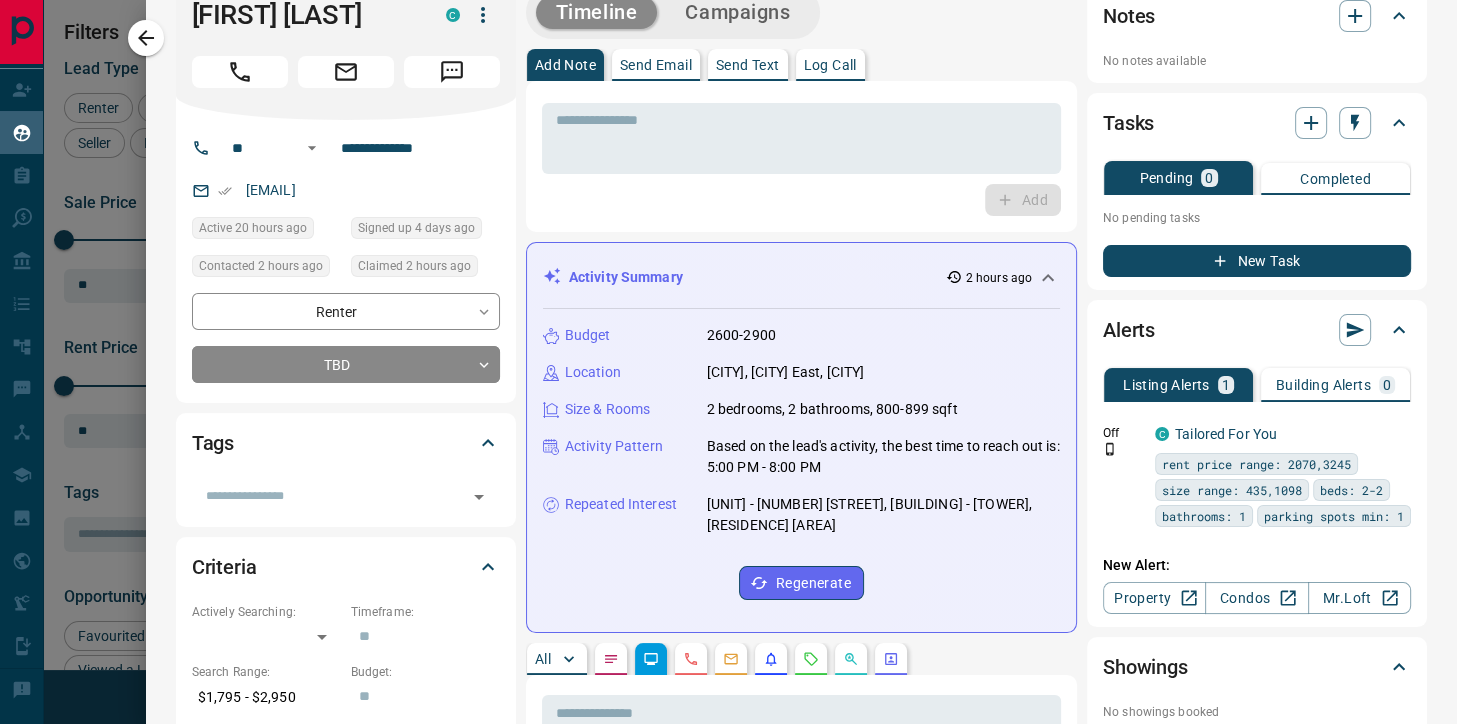 scroll, scrollTop: 0, scrollLeft: 0, axis: both 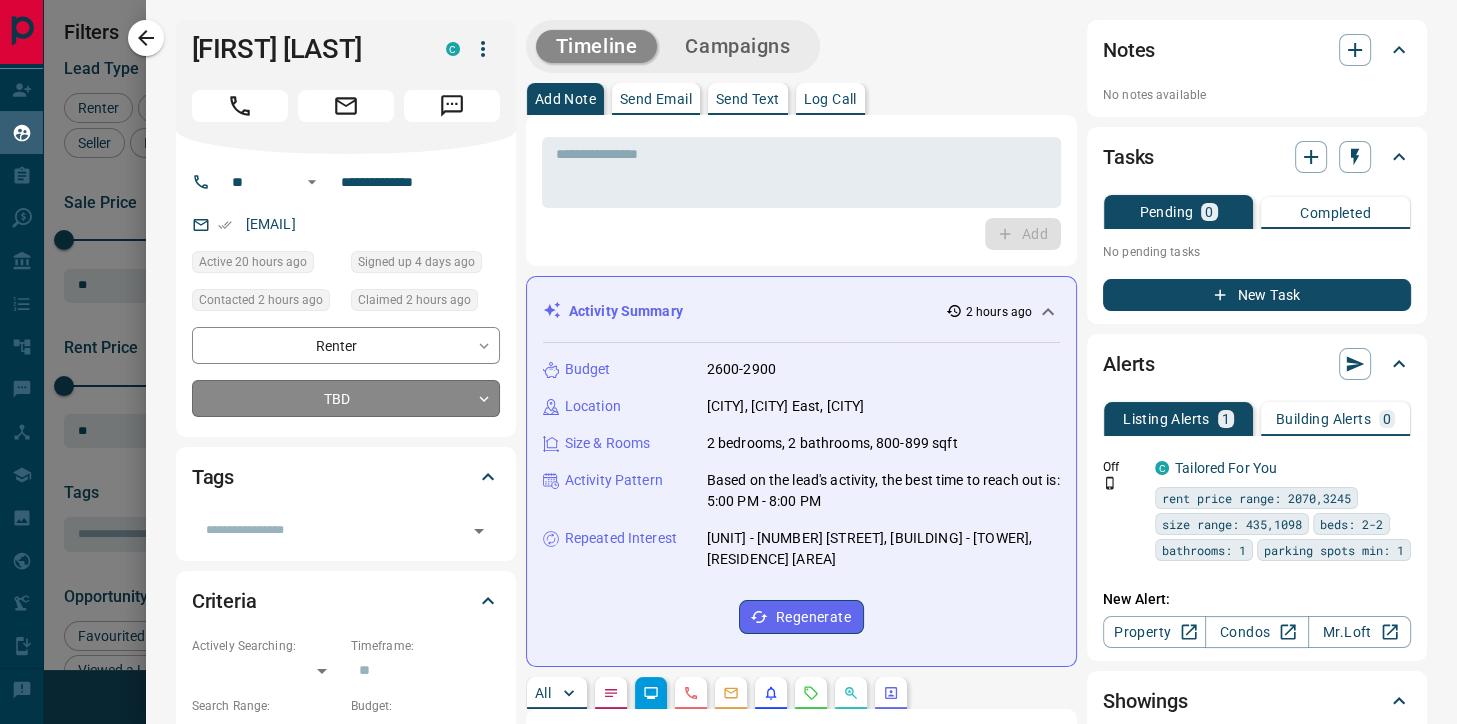 click on "Lead Transfers Claim Leads My Leads Tasks Opportunities Deals Campaigns Automations Messages Broker Bay Training Media Services Agent Resources Precon Worksheet Mobile Apps Disclosure Logout My Leads Filters 1 Manage Tabs New Lead All 602 TBD 2 Do Not Contact - Not Responsive 81 Bogus 14 Just Browsing 34 Criteria Obtained 25 Future Follow Up 380 Warm 47 HOT - Taken on Showings 14 Submitted Offer - Client 5 Name Details Last Active Claimed Date Status Tags [FIRST] [LAST] Agent, Renter C P $0 - $4K [AREA], [CITY] 20 hours ago Contacted in 1 hour 2 hours ago Signed up 5 years ago TBD + [FIRST] [LAST] Renter C $2K - $3K [AREA], [AREA] | [AREA], +1 20 hours ago Contacted in 1 hour 2 hours ago Signed up 4 days ago TBD + [FIRST] [LAST] Renter C $2K - $3K [AREA] 18 hours ago Contacted in 1 hour 2 hours ago Signed up 5 years ago Future Follow Up + [FIRST] [LAST] Renter C $2K - $3K [AREA], [AREA], +2 17 hours ago Contacted in 1 hour 2 hours ago Signed up 1 day ago Future Follow Up +" at bounding box center [728, 349] 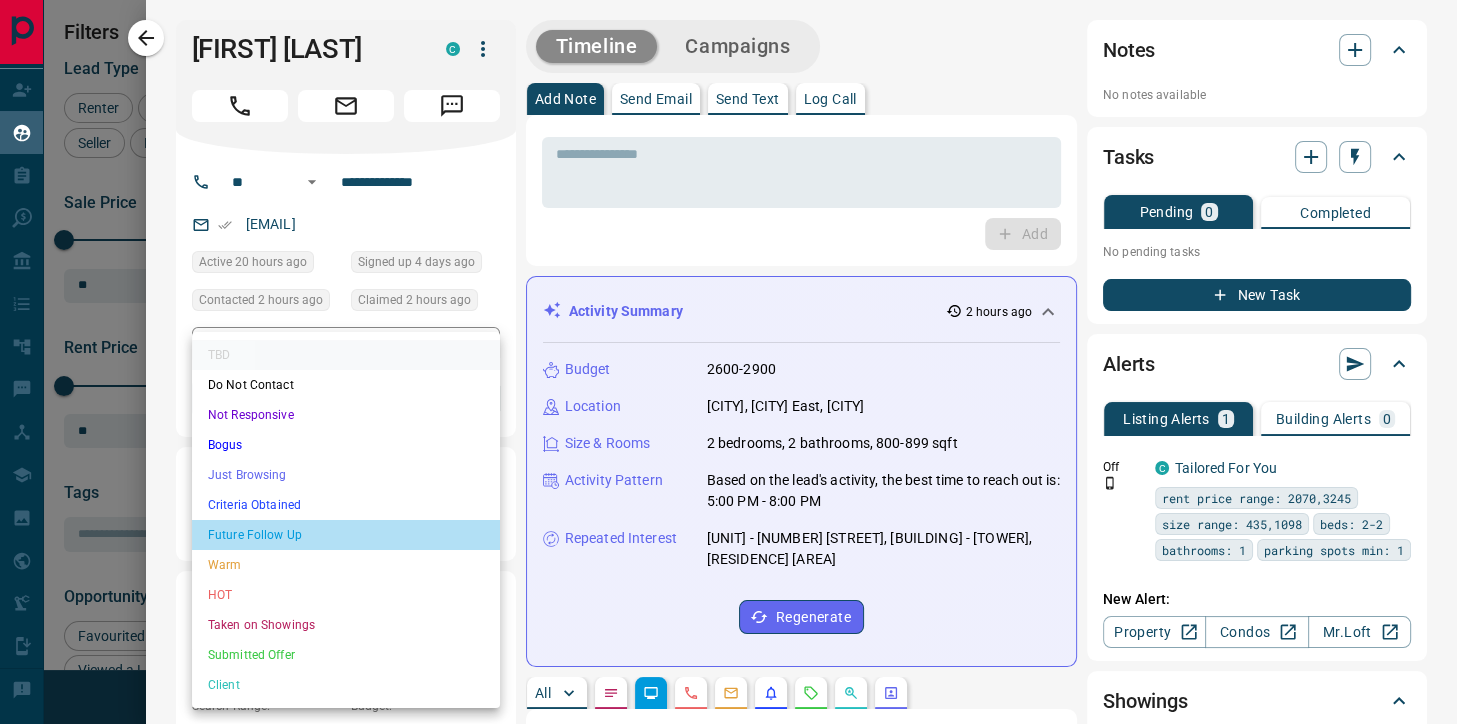click on "Future Follow Up" at bounding box center (346, 535) 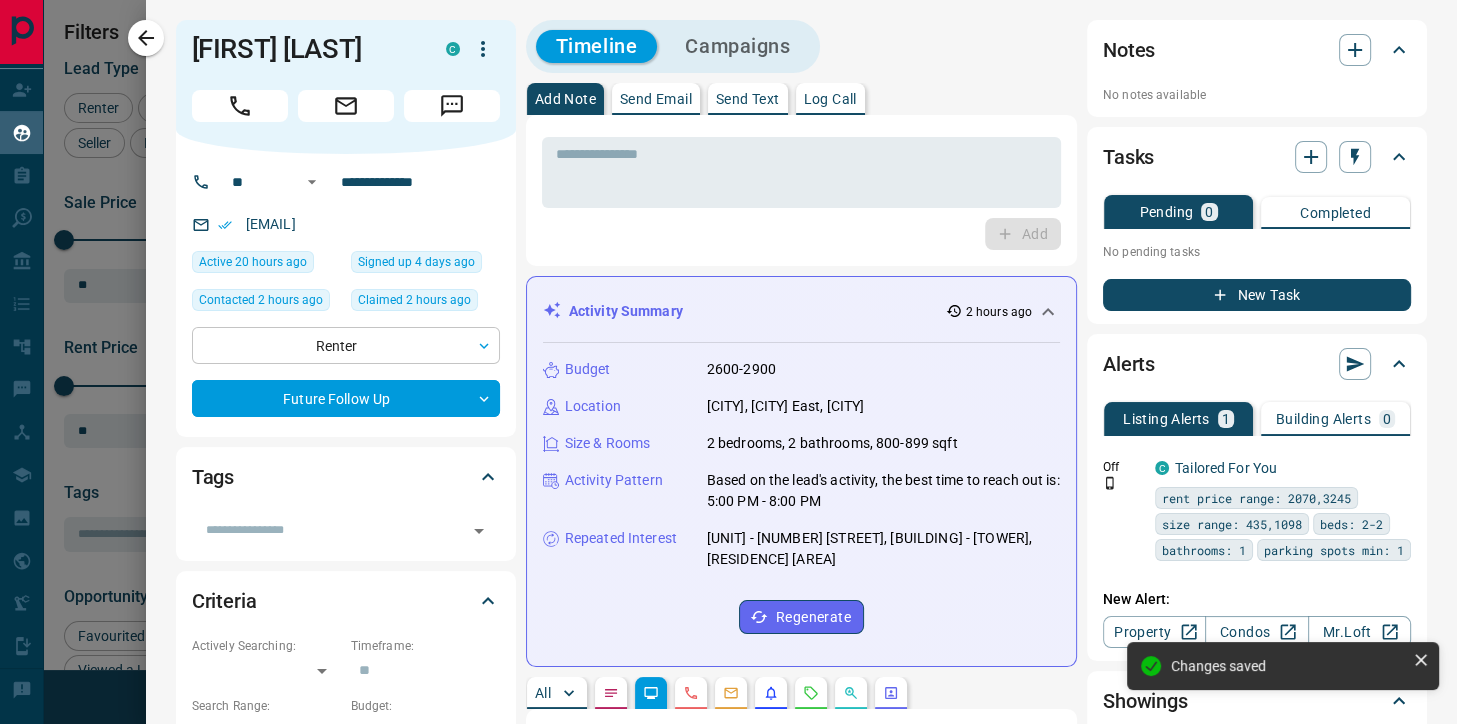 type on "*" 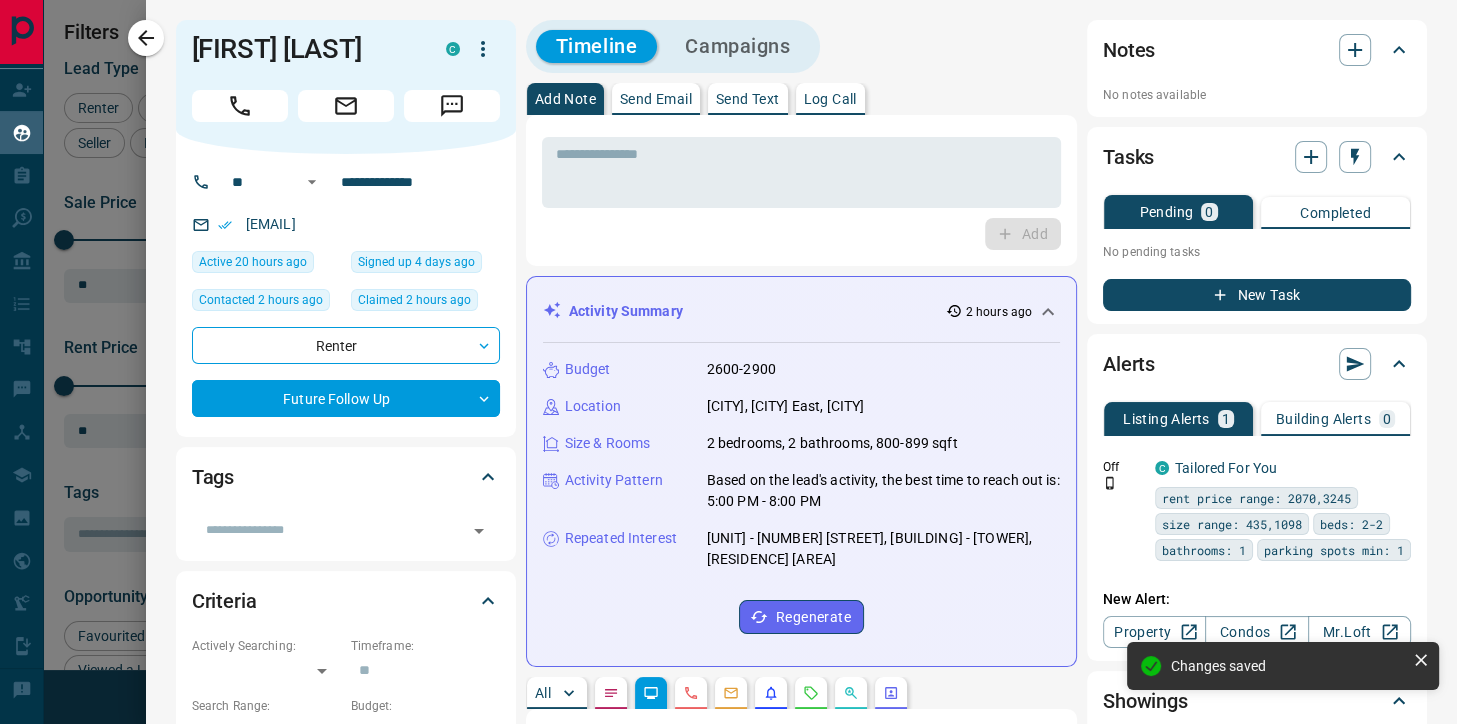 scroll, scrollTop: 96, scrollLeft: 0, axis: vertical 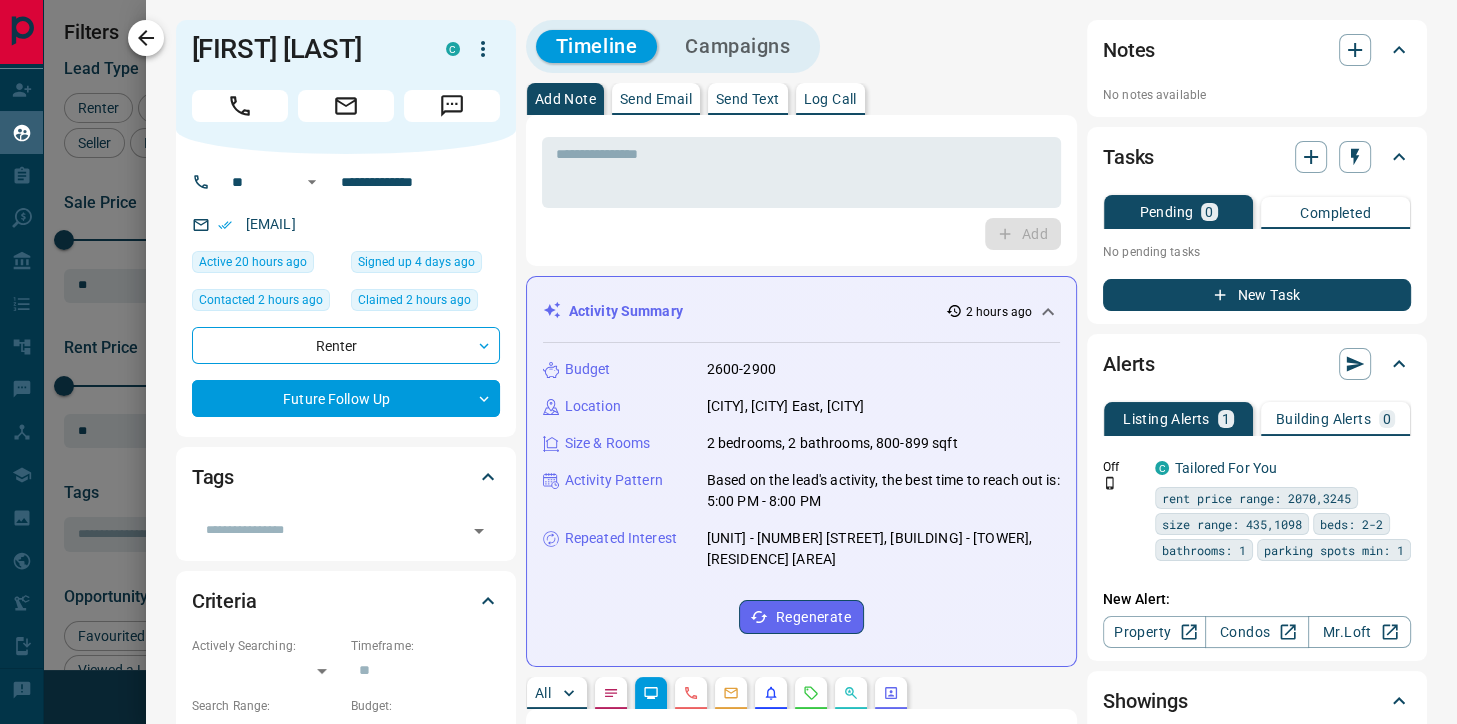 click 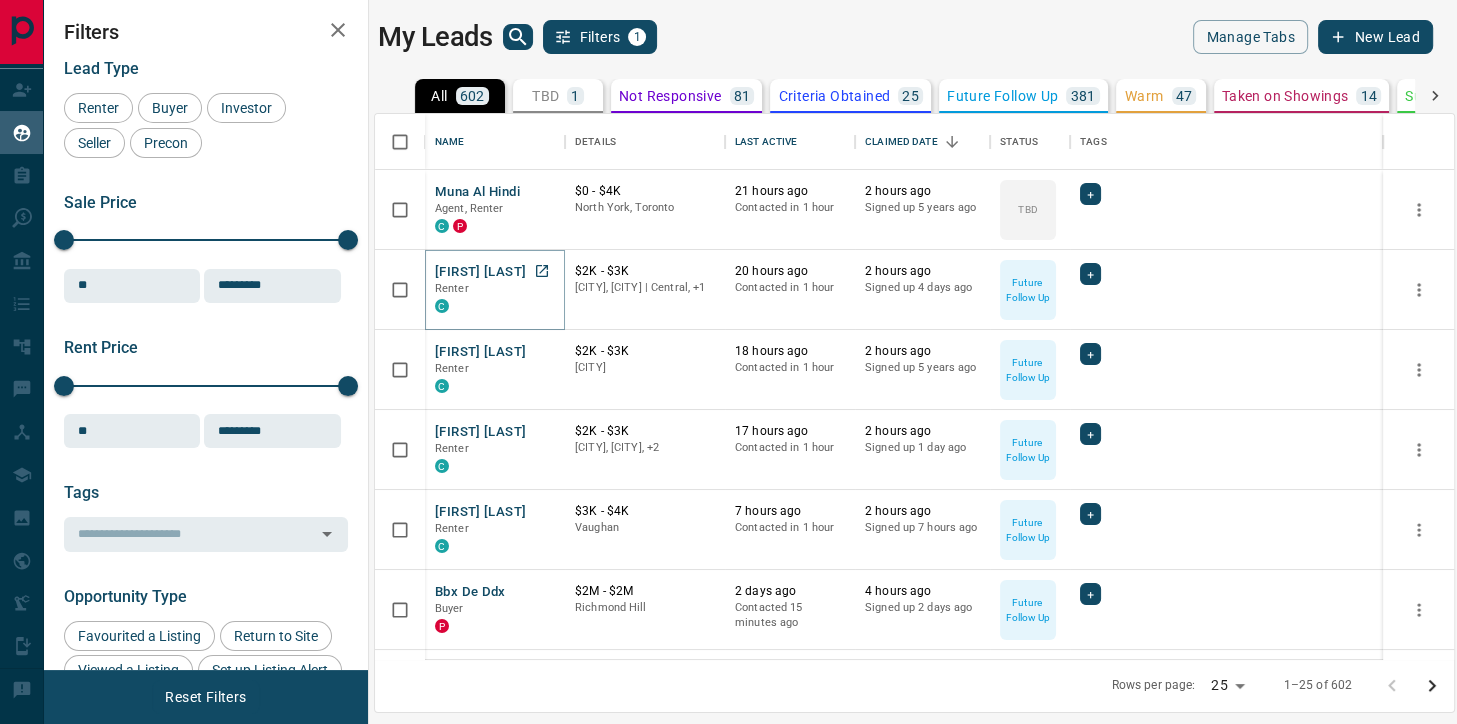 click on "[FIRST] [LAST]" at bounding box center [480, 272] 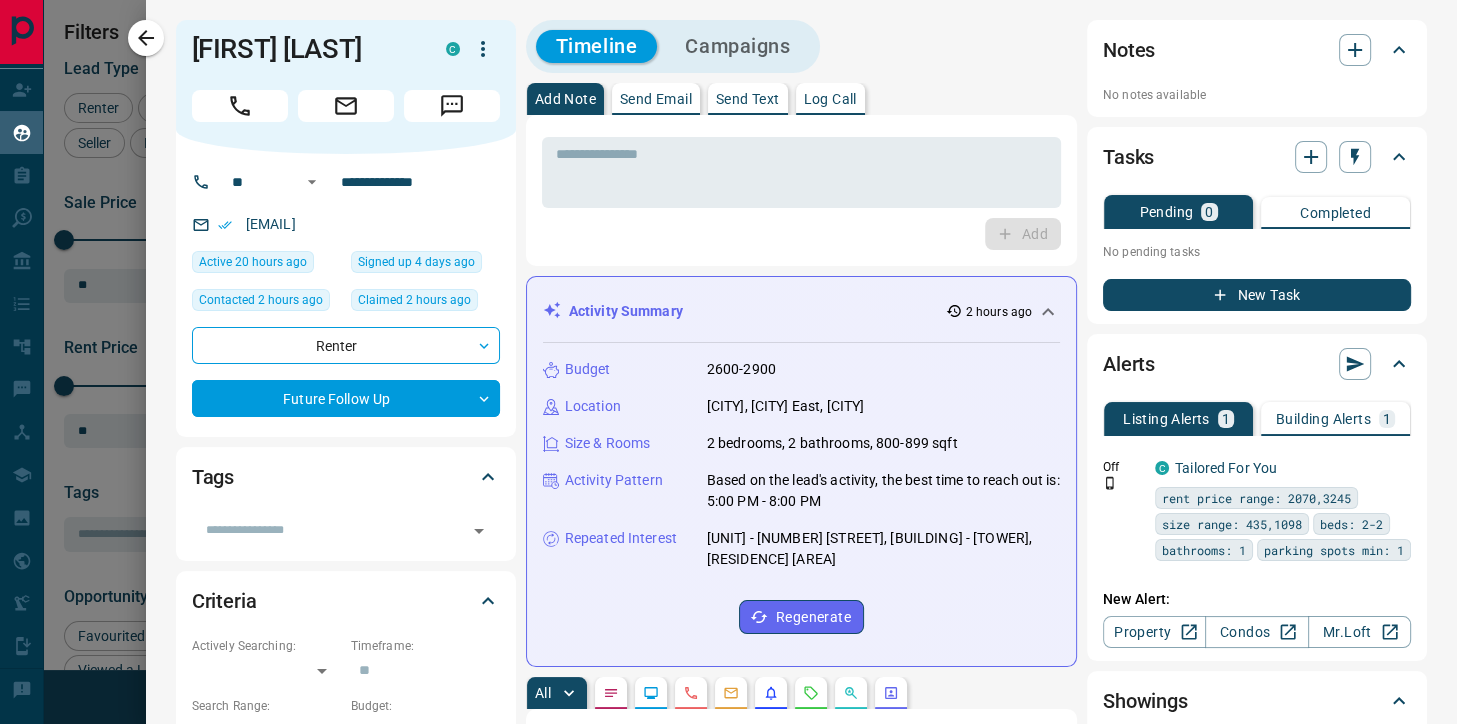 click on "Building Alerts" at bounding box center [1323, 419] 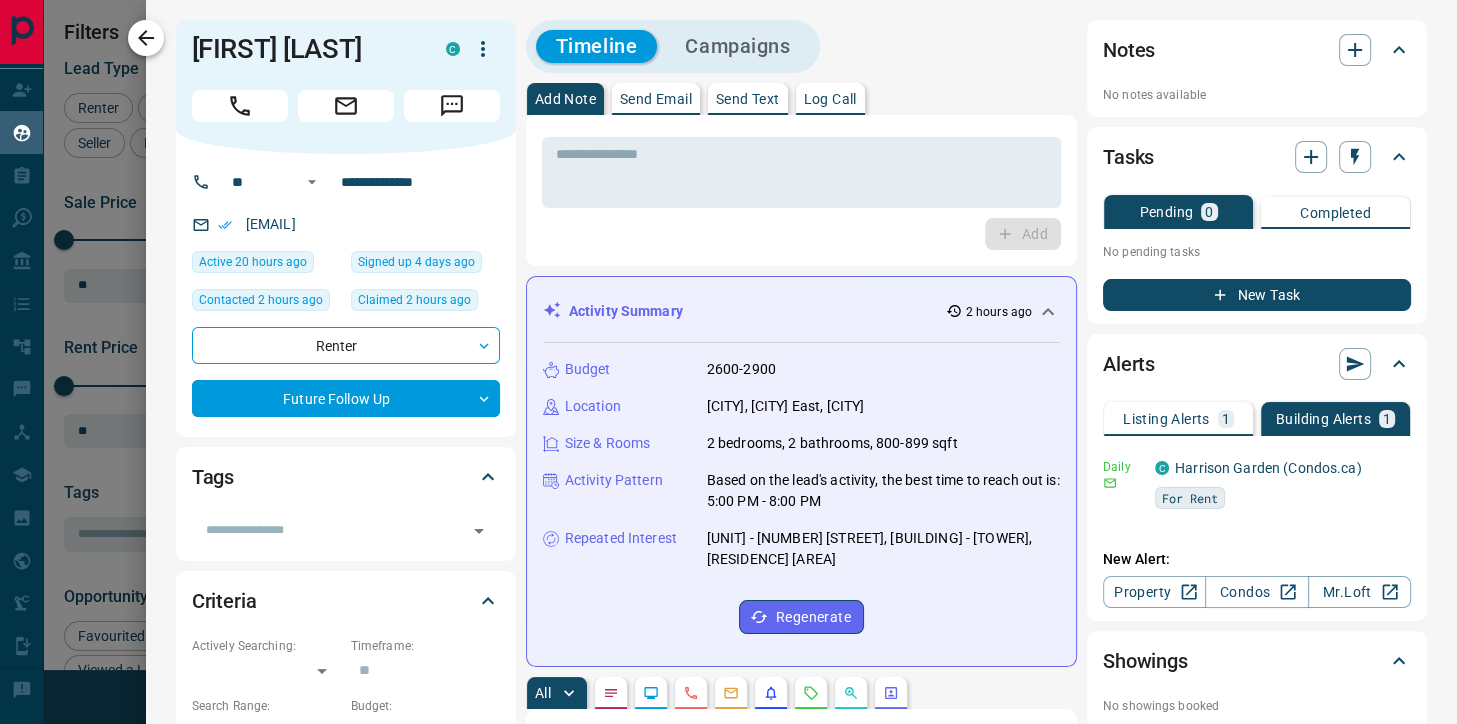 click 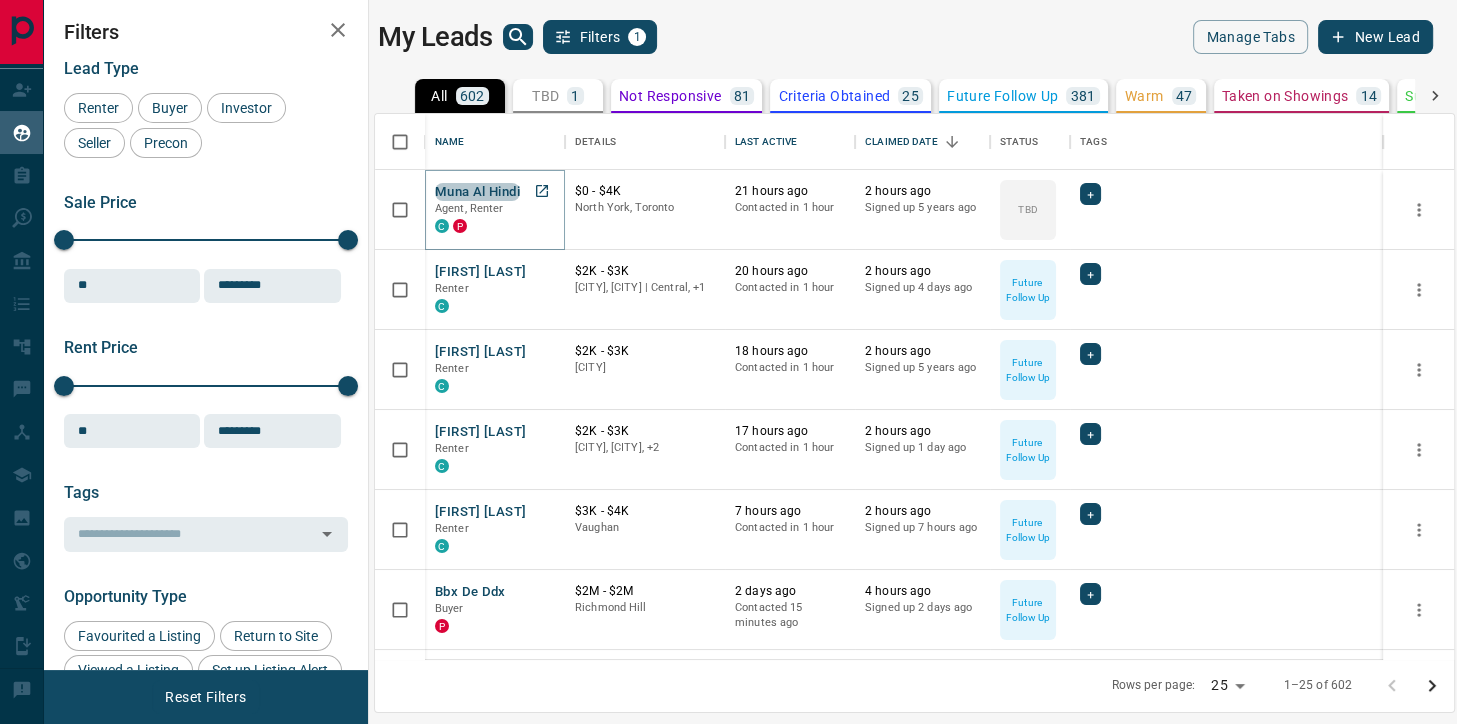 click on "Muna Al Hindi" at bounding box center (477, 192) 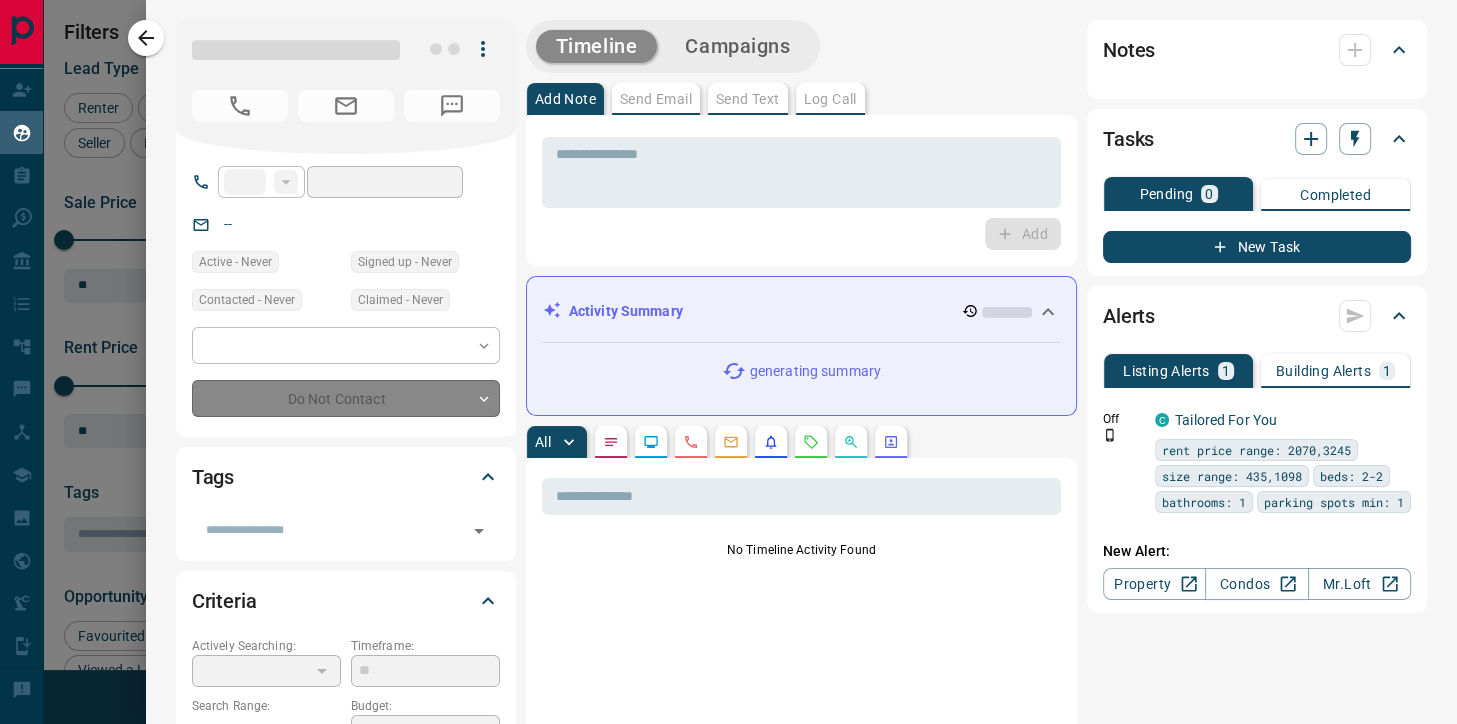 type on "**" 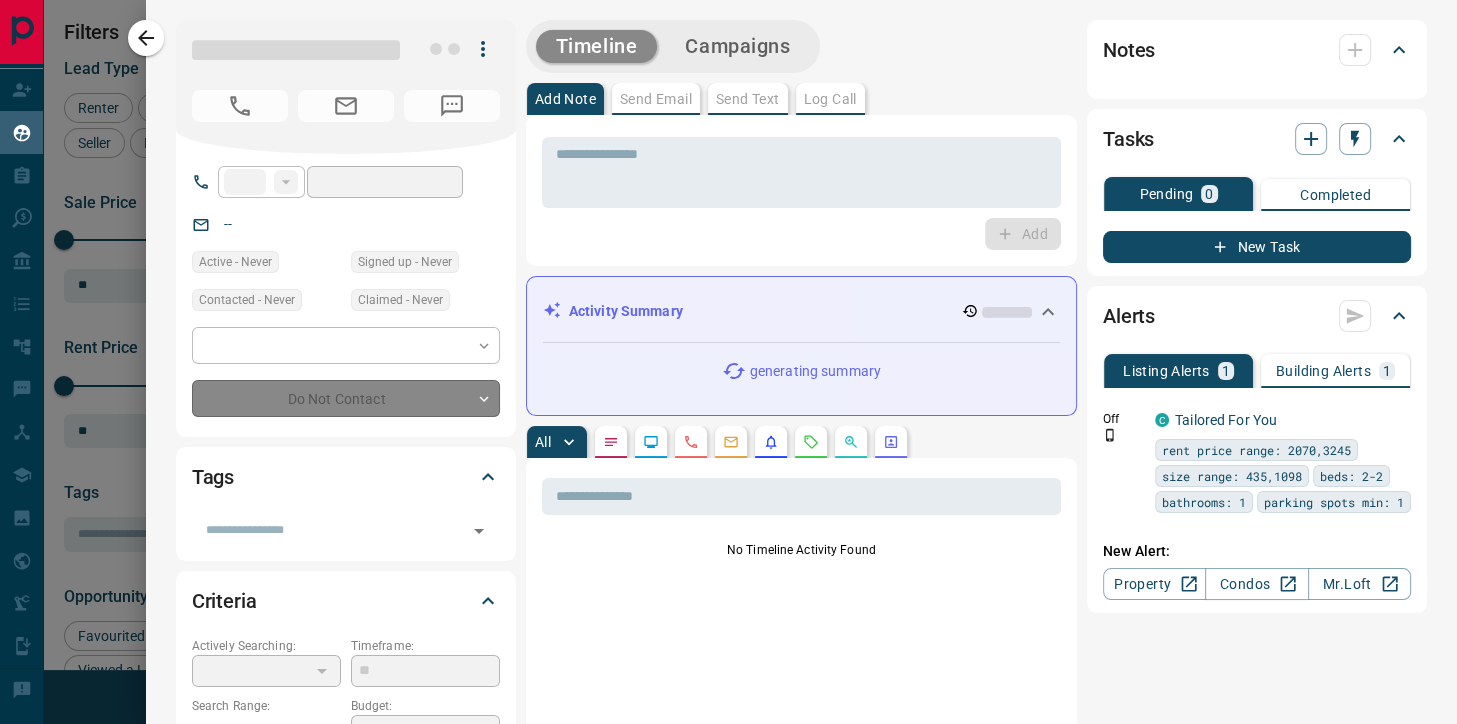type on "**********" 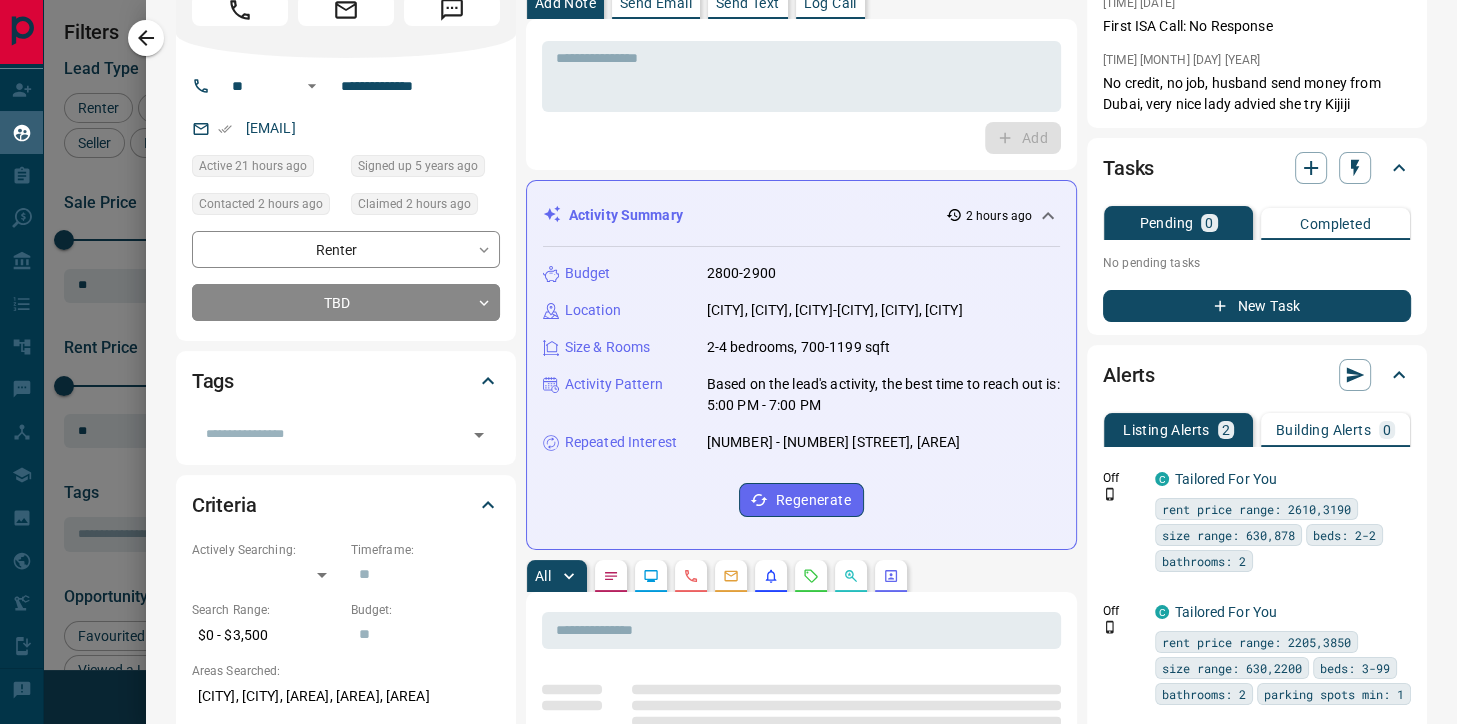 scroll, scrollTop: 0, scrollLeft: 0, axis: both 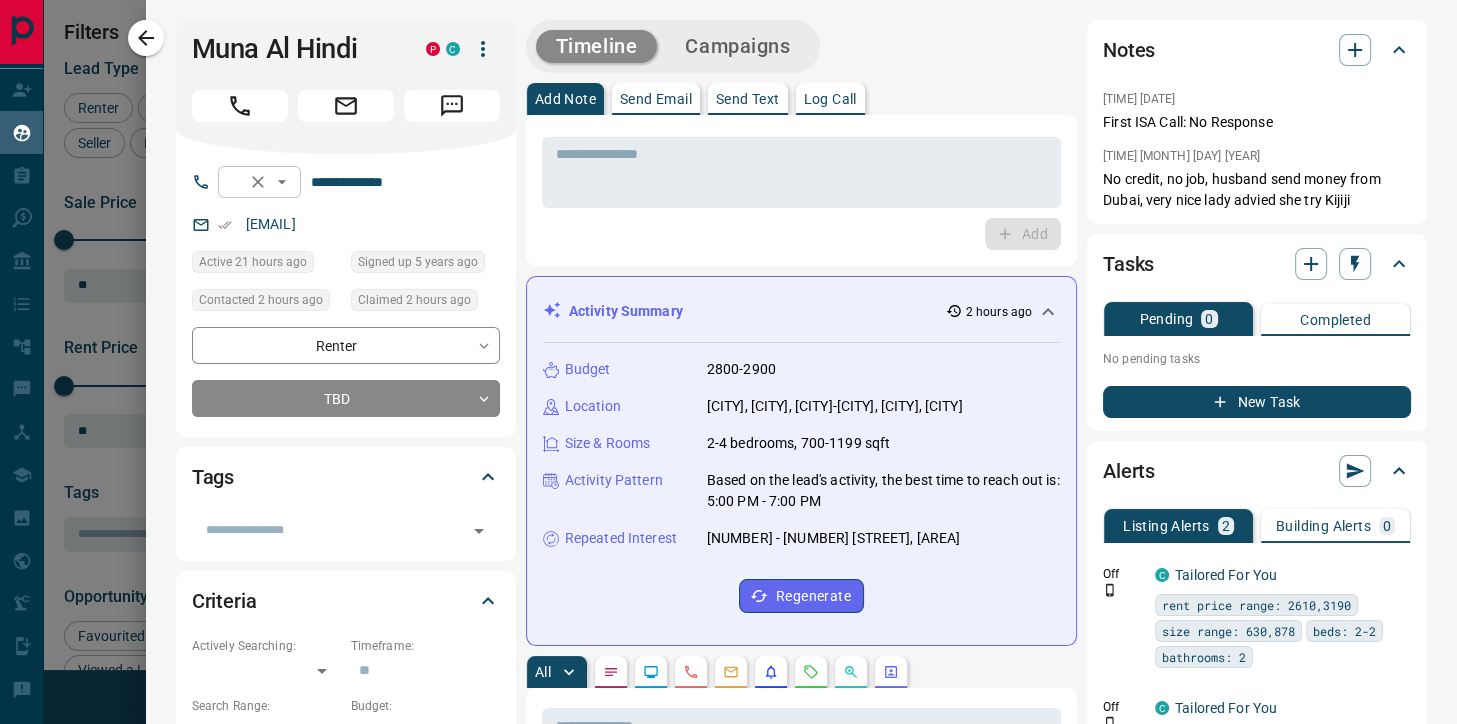 drag, startPoint x: 142, startPoint y: 46, endPoint x: 326, endPoint y: 188, distance: 232.42203 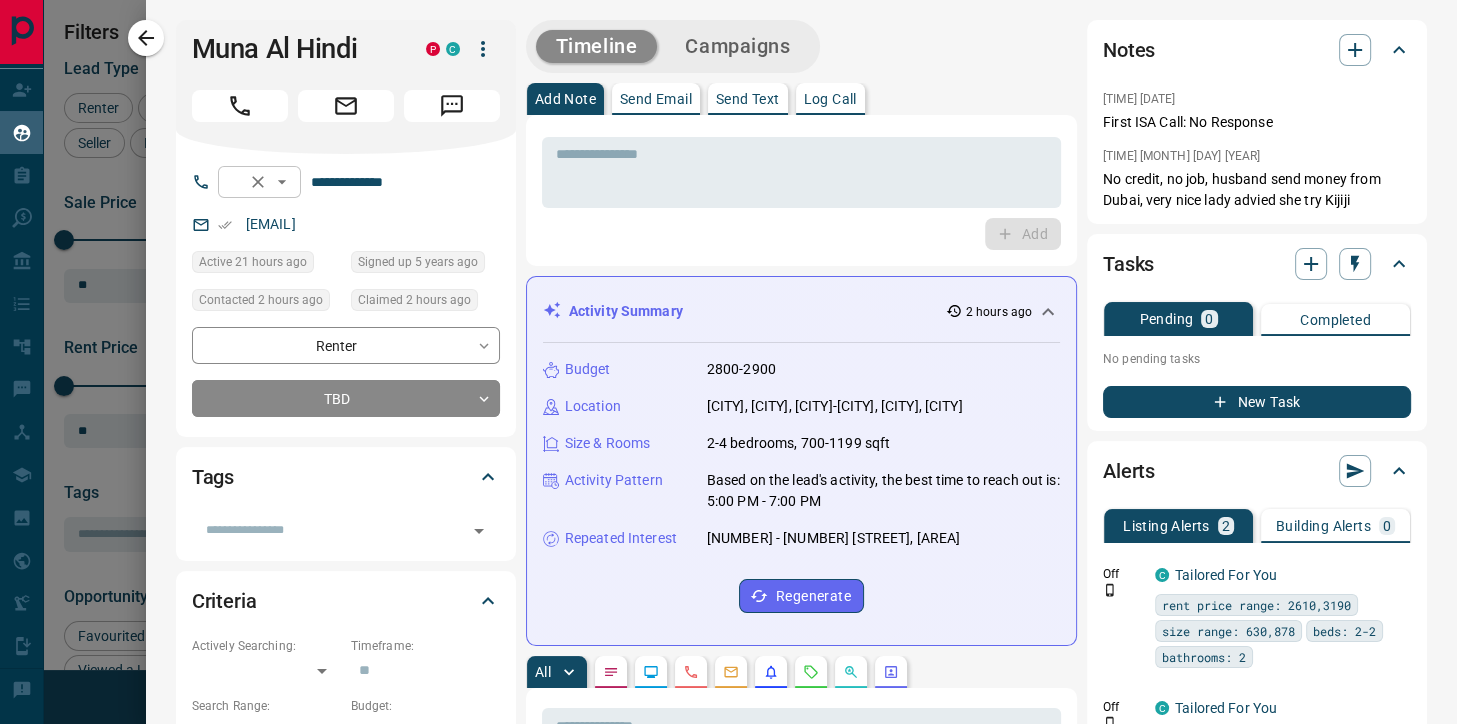 click 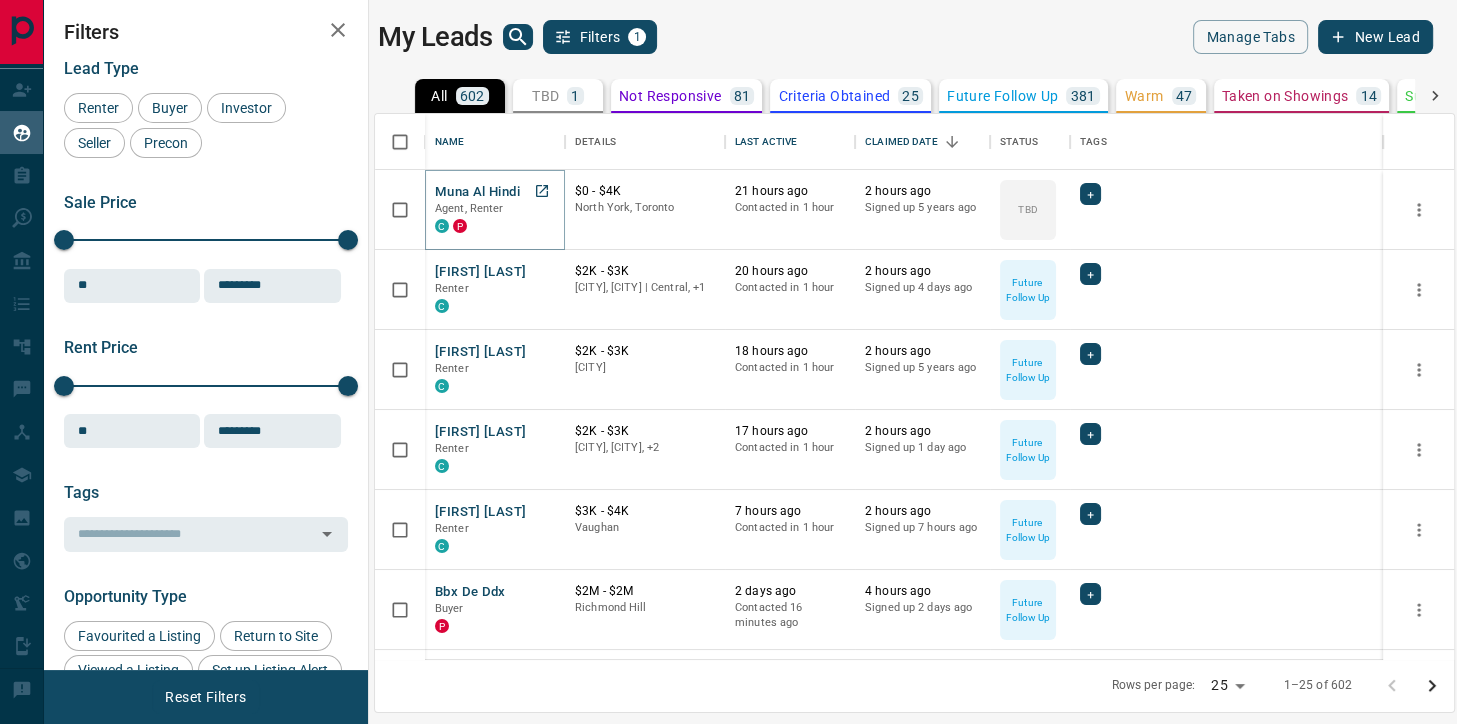 click on "Muna Al Hindi" at bounding box center (477, 192) 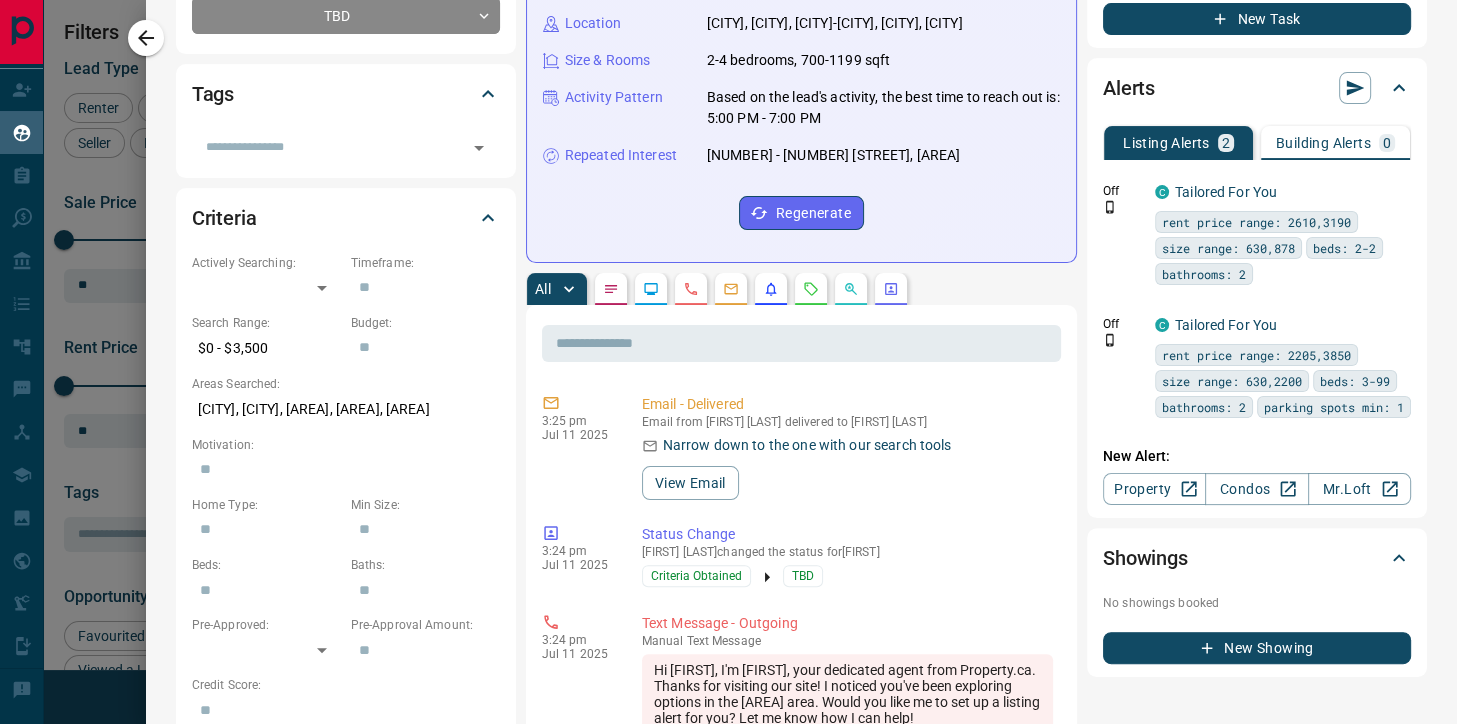 scroll, scrollTop: 416, scrollLeft: 0, axis: vertical 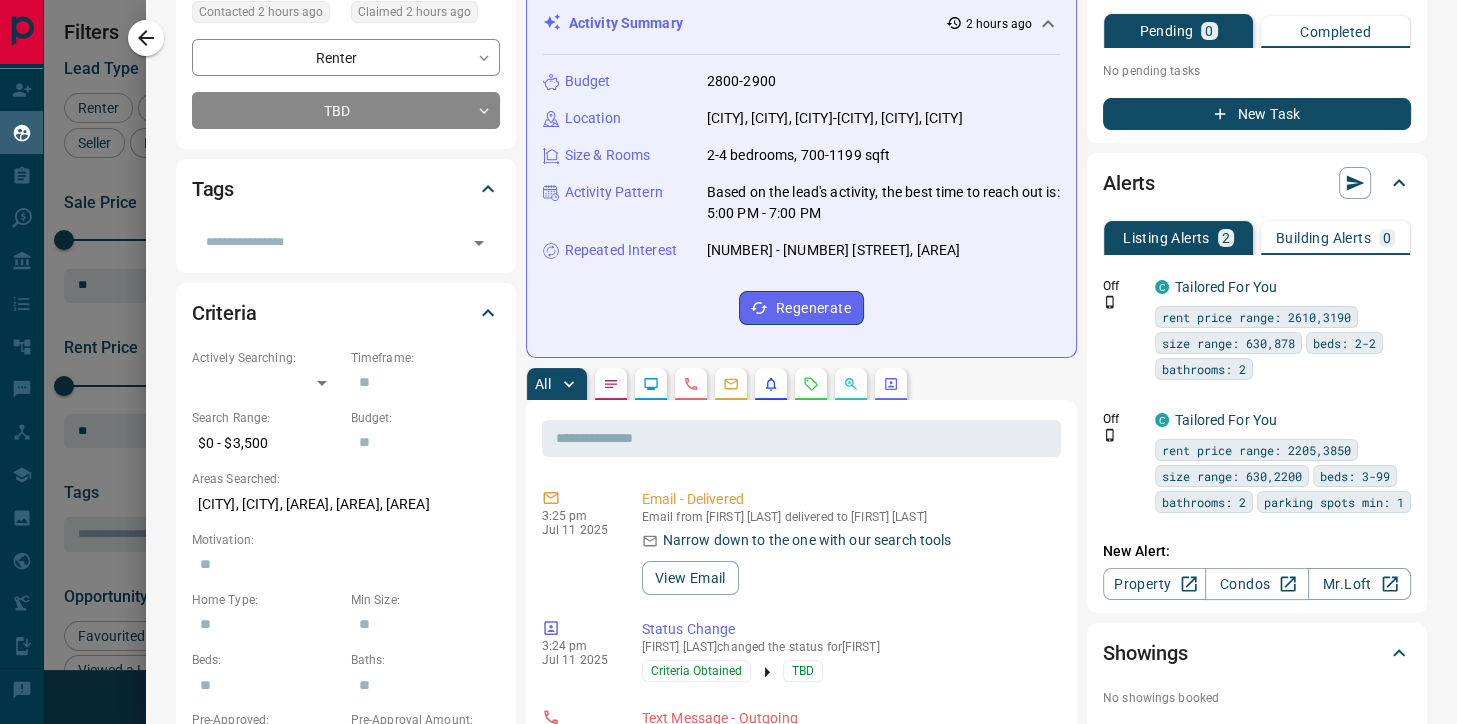 click at bounding box center (651, 384) 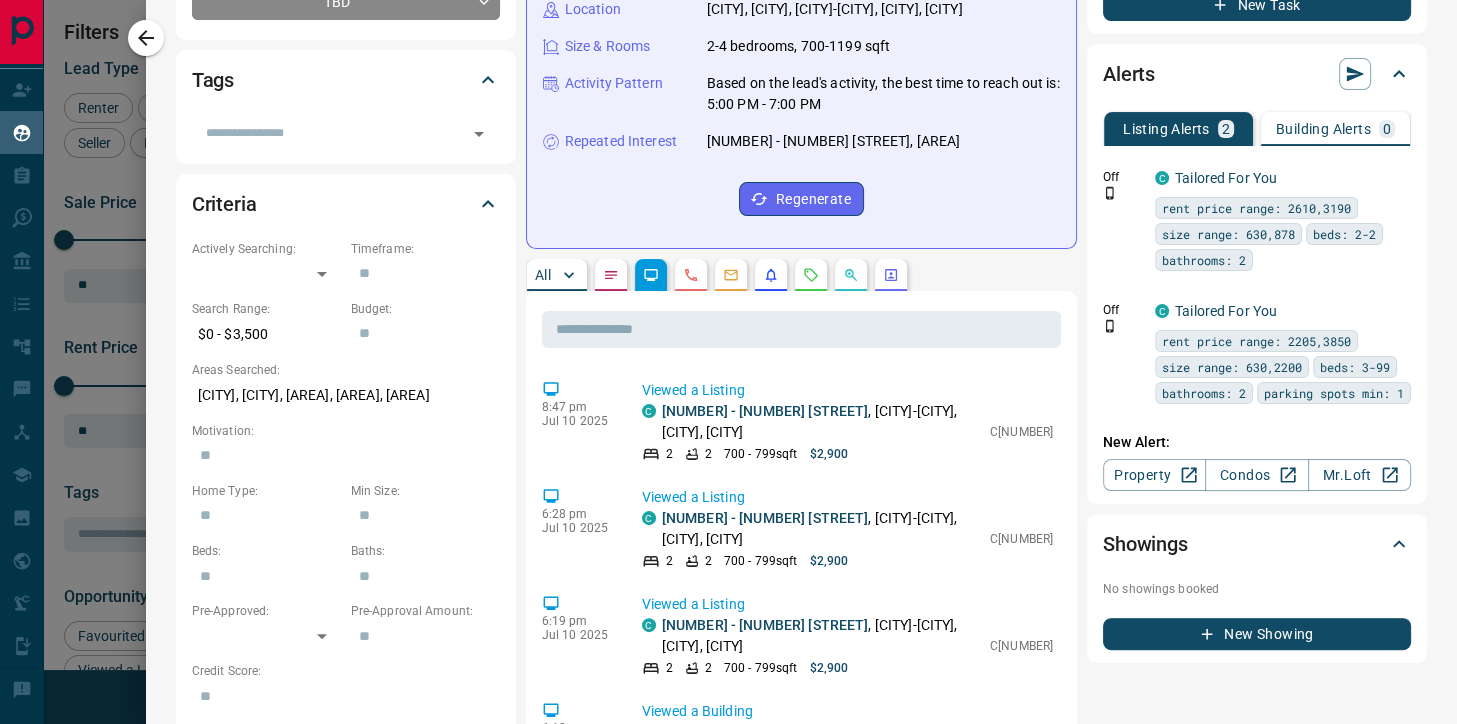 scroll, scrollTop: 416, scrollLeft: 0, axis: vertical 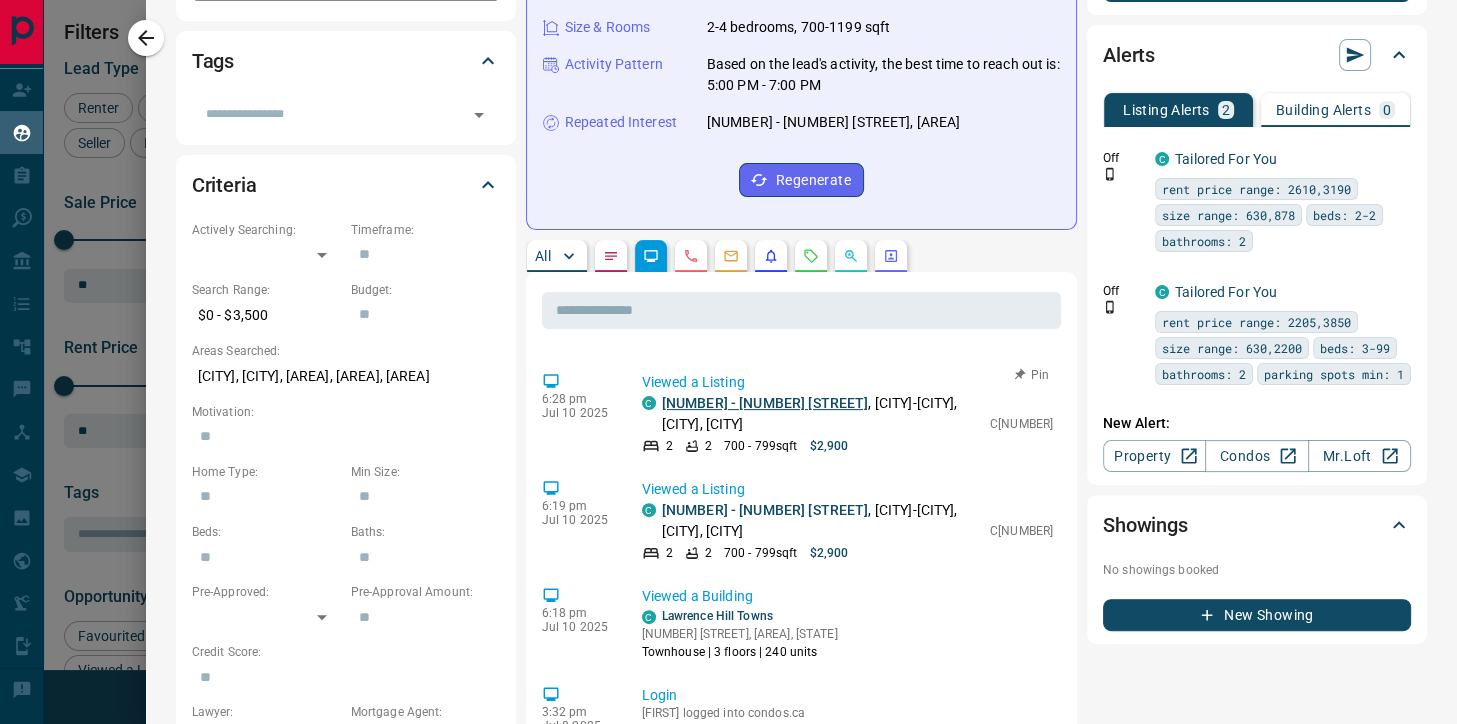 click on "[NUMBER] - [NUMBER] [STREET]" at bounding box center (765, 403) 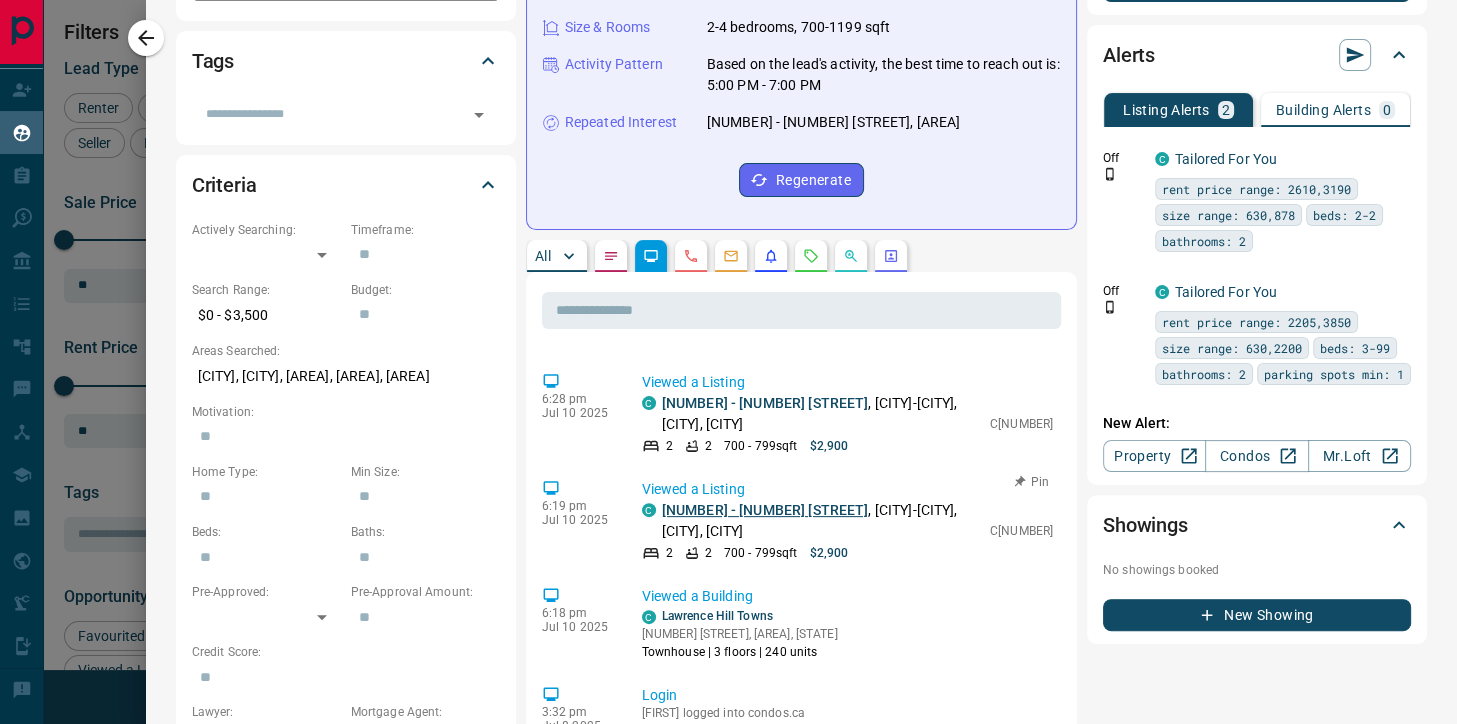 click on "[NUMBER] - [NUMBER] [STREET]" at bounding box center [765, 510] 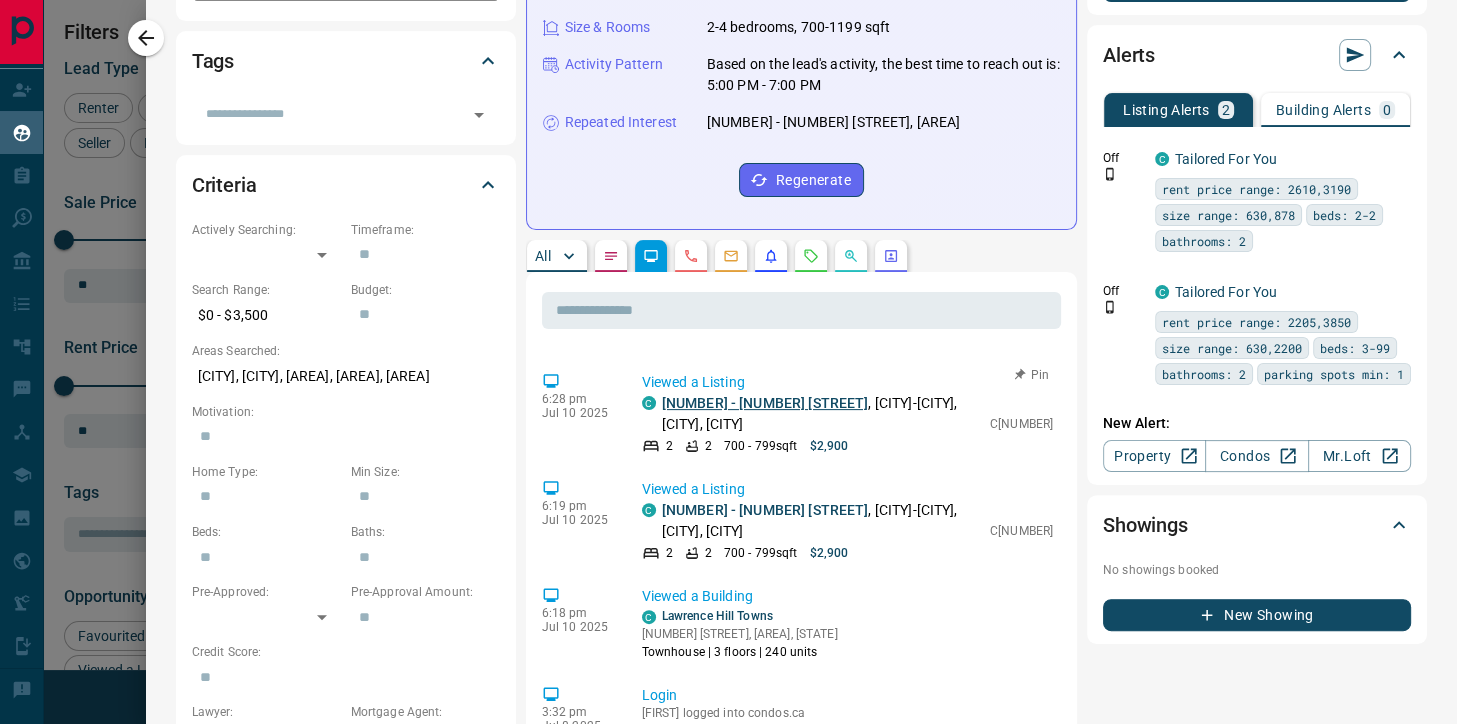 click on "[NUMBER] - [NUMBER] [STREET]" at bounding box center (765, 403) 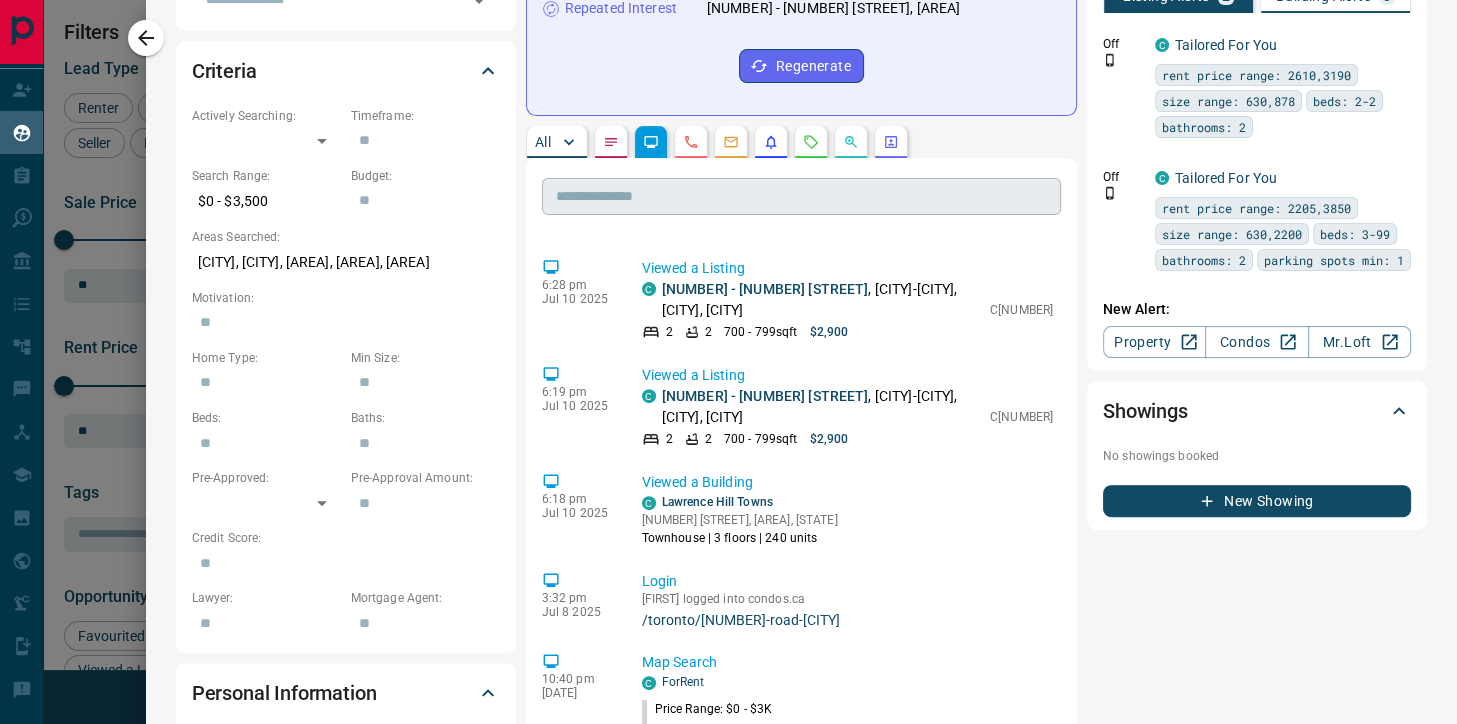 scroll, scrollTop: 544, scrollLeft: 0, axis: vertical 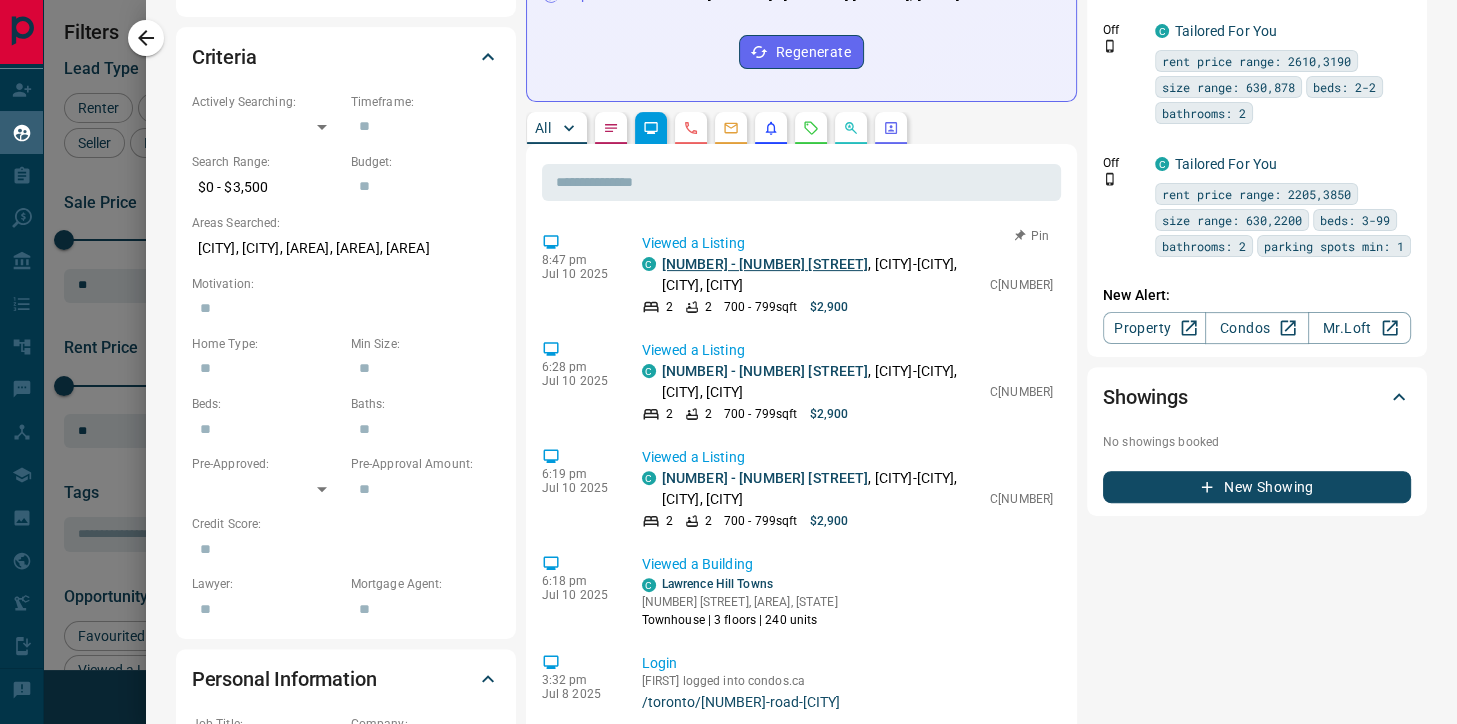 click on "[NUMBER] - [NUMBER] [STREET]" at bounding box center (765, 264) 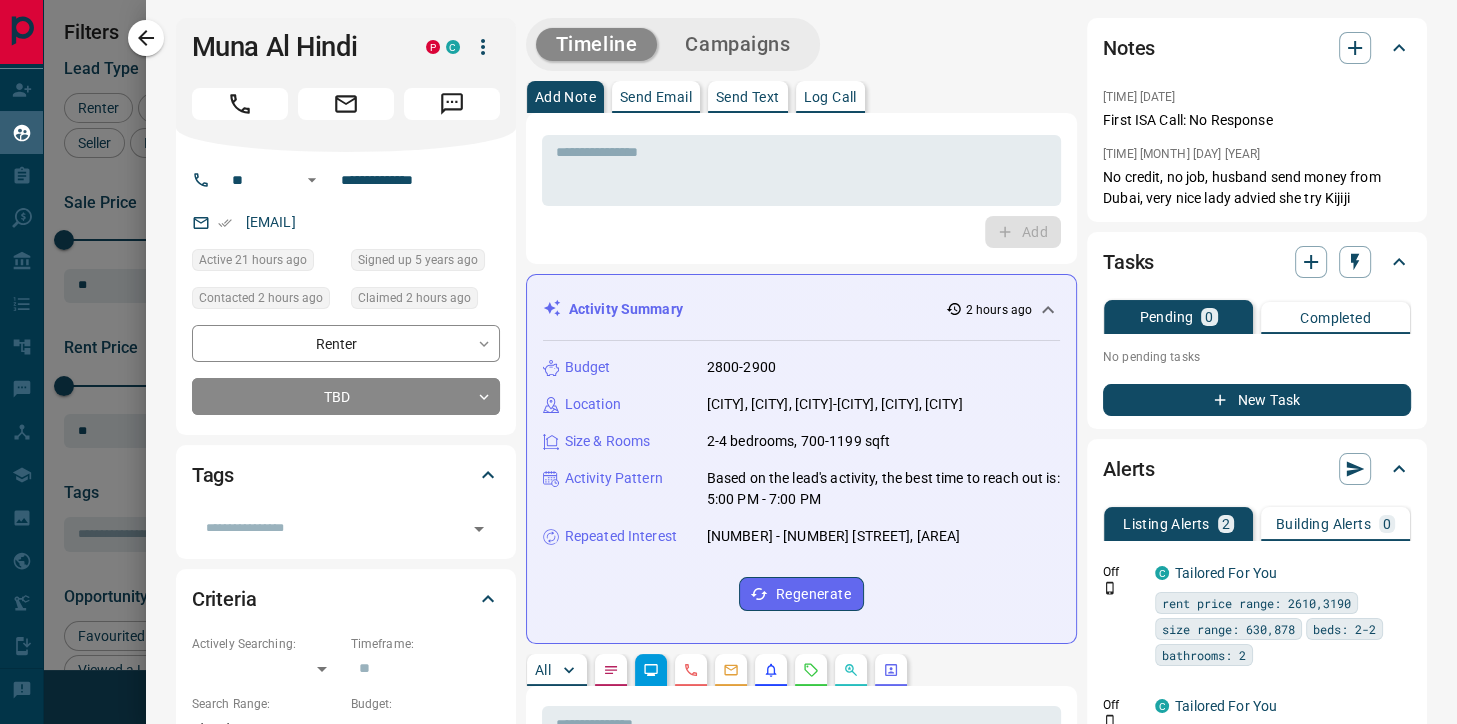 scroll, scrollTop: 0, scrollLeft: 0, axis: both 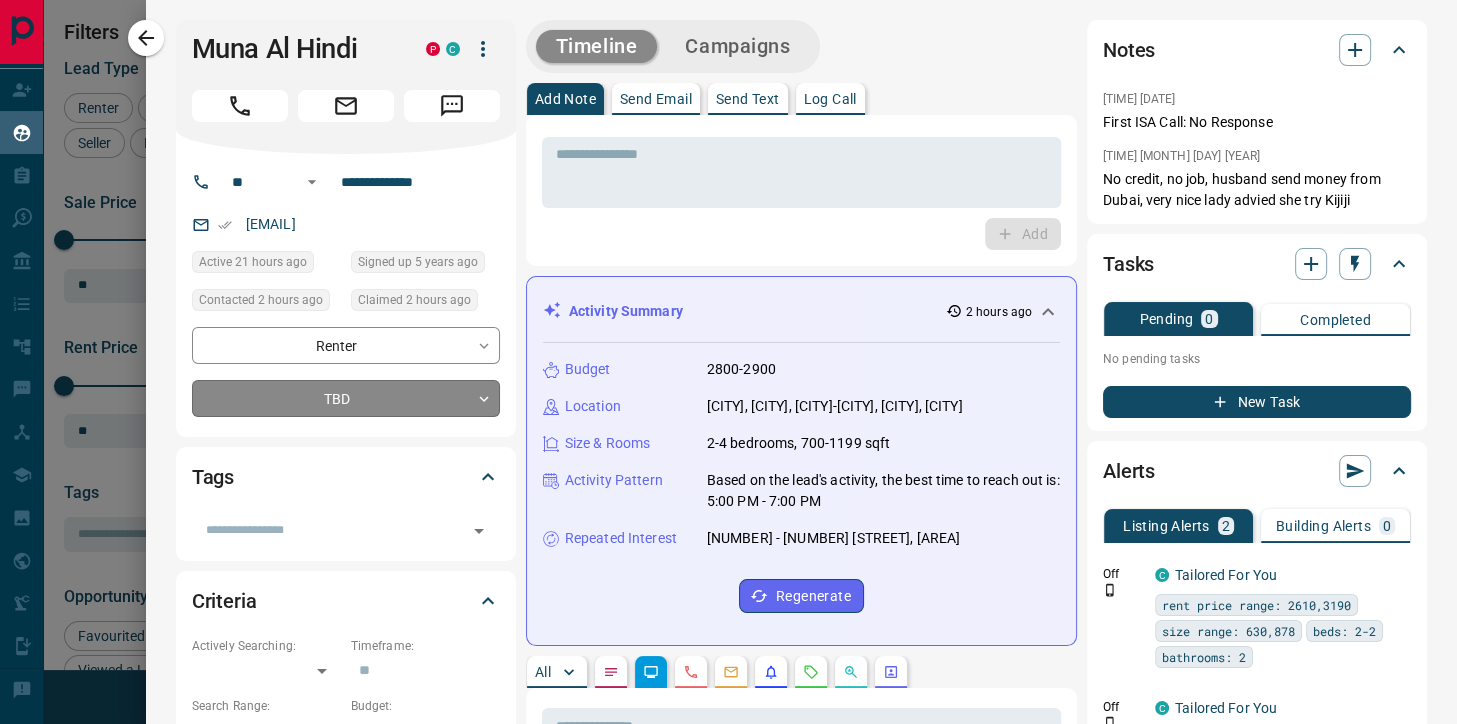 click on "Lead Transfers Claim Leads My Leads Tasks Opportunities Deals Campaigns Automations Messages Broker Bay Training Media Services Agent Resources Precon Worksheet Mobile Apps Disclosure Logout My Leads Filters 1 Manage Tabs New Lead All 602 TBD 1 Do Not Contact - Not Responsive 81 Bogus 14 Just Browsing 34 Criteria Obtained 25 Future Follow Up 381 Warm 47 HOT - Taken on Showings 14 Submitted Offer - Client 5 Name Details Last Active Claimed Date Status Tags [FIRST] [LAST] Agent, Renter C P $0 - $4K [CITY], [CITY] [TIME] ago Contacted in 1 hour 2 hours ago Signed up 5 years ago TBD + [FIRST] [LAST] Renter C $2K - $3K [CITY], [CITY] | Central, +1 [TIME] ago Contacted in 1 hour 2 hours ago Signed up 4 days ago Future Follow Up + [FIRST] [LAST] Renter C $2K - $3K [CITY] [TIME] ago Contacted in 1 hour 2 hours ago Signed up 5 years ago Future Follow Up + [FIRST] [LAST] Renter C $2K - $3K [CITY], [CITY], +2 [TIME] ago Contacted in 1 hour 2 hours ago Signed up 1 day ago + C +" at bounding box center [728, 349] 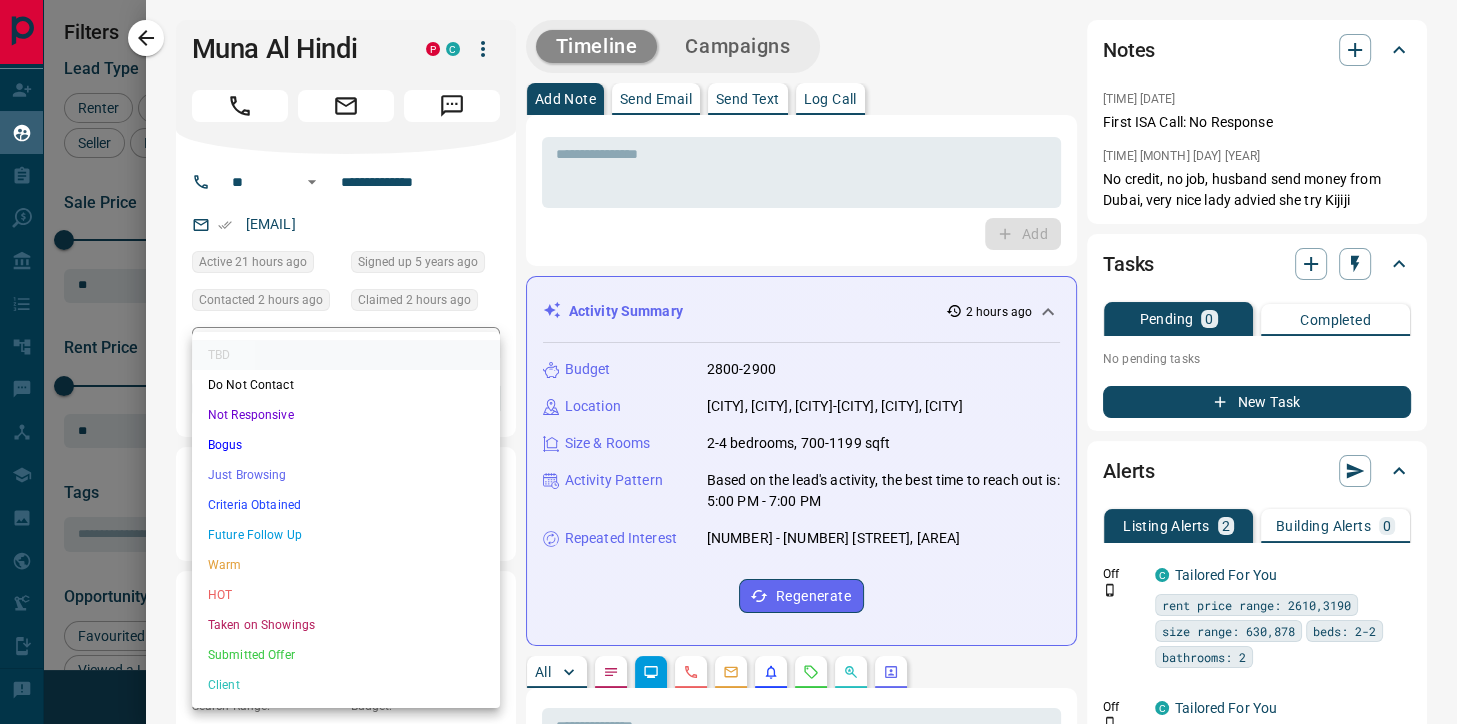 click on "Future Follow Up" at bounding box center [346, 535] 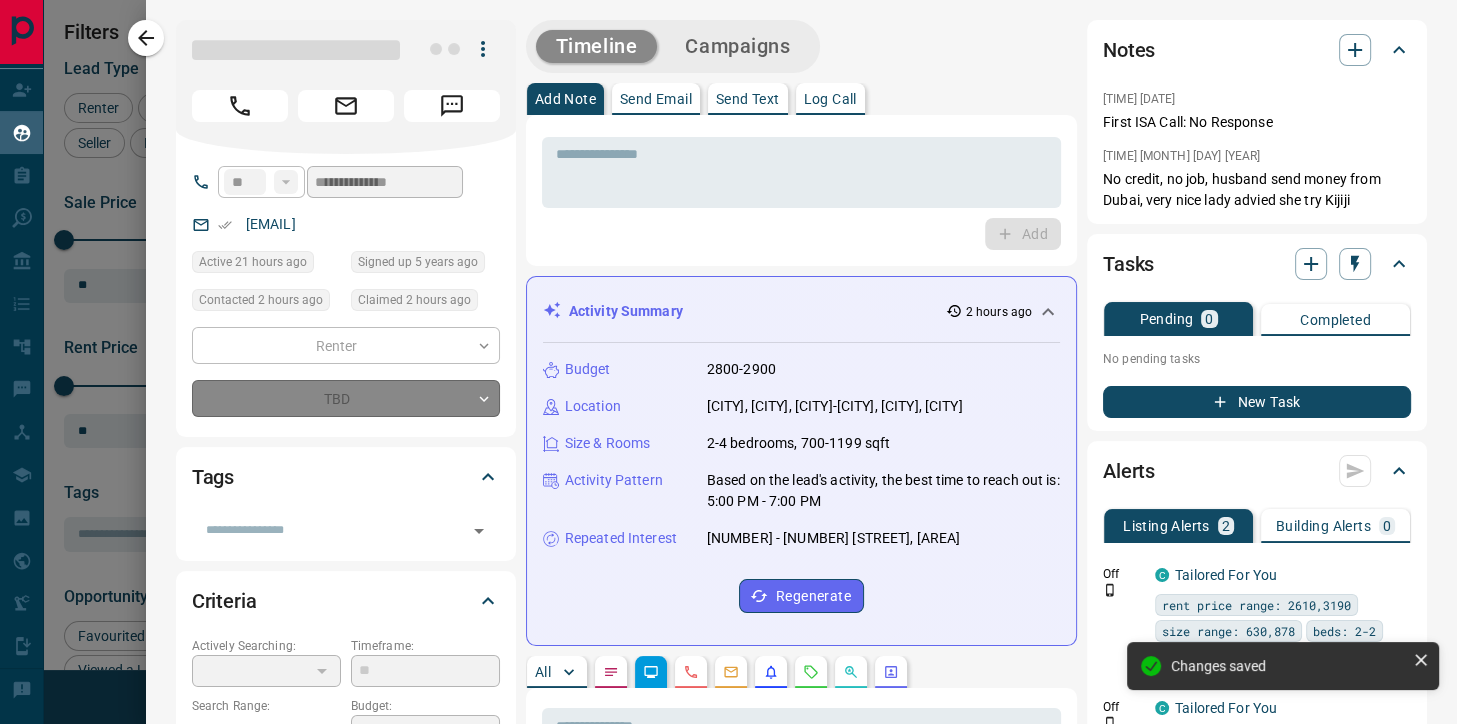 type on "*" 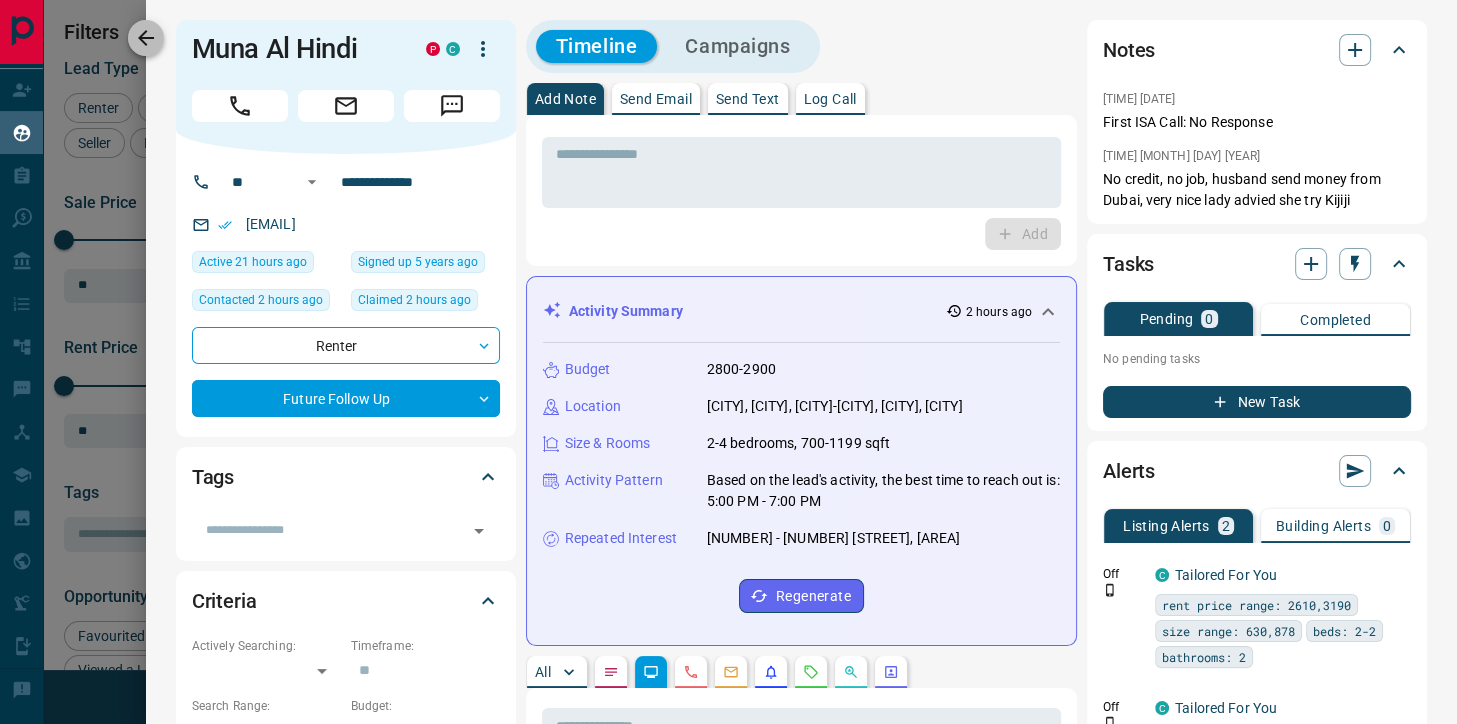 click 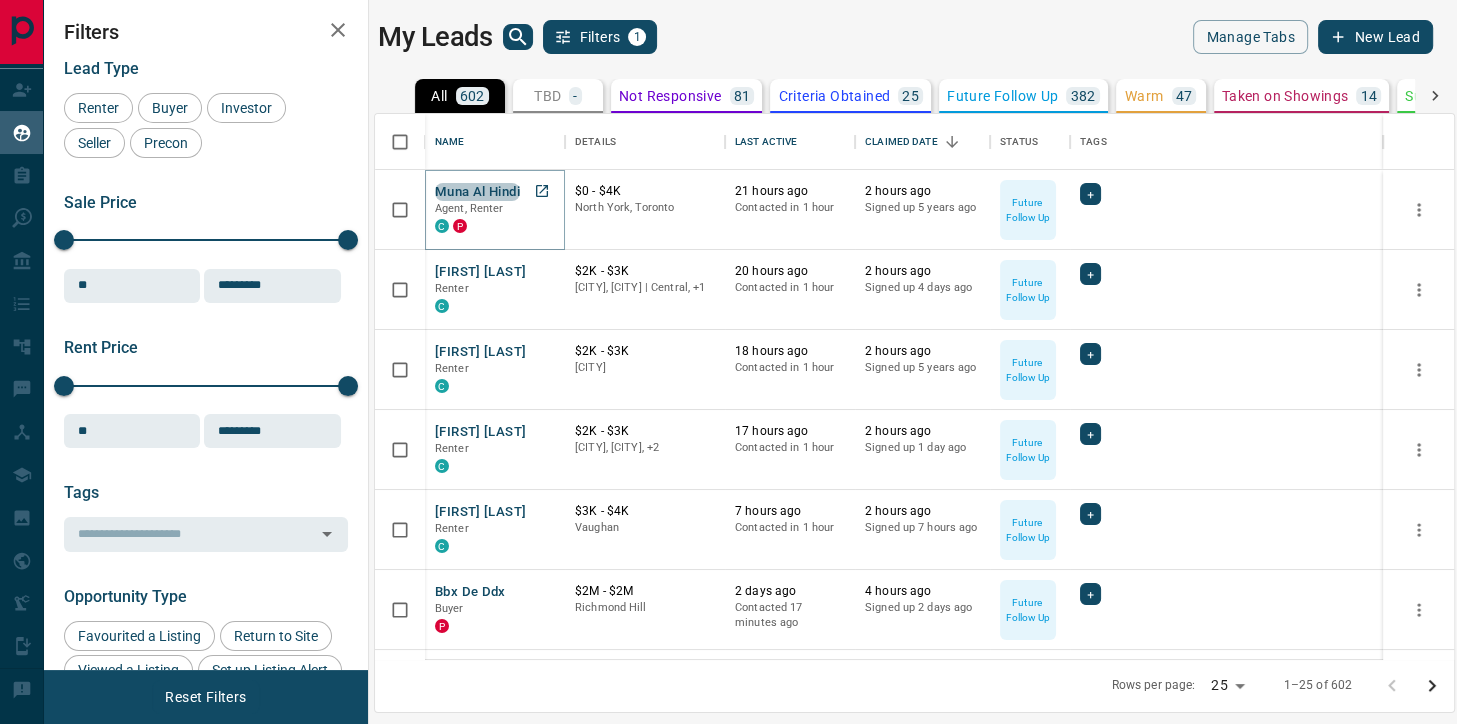 click on "Muna Al Hindi" at bounding box center (477, 192) 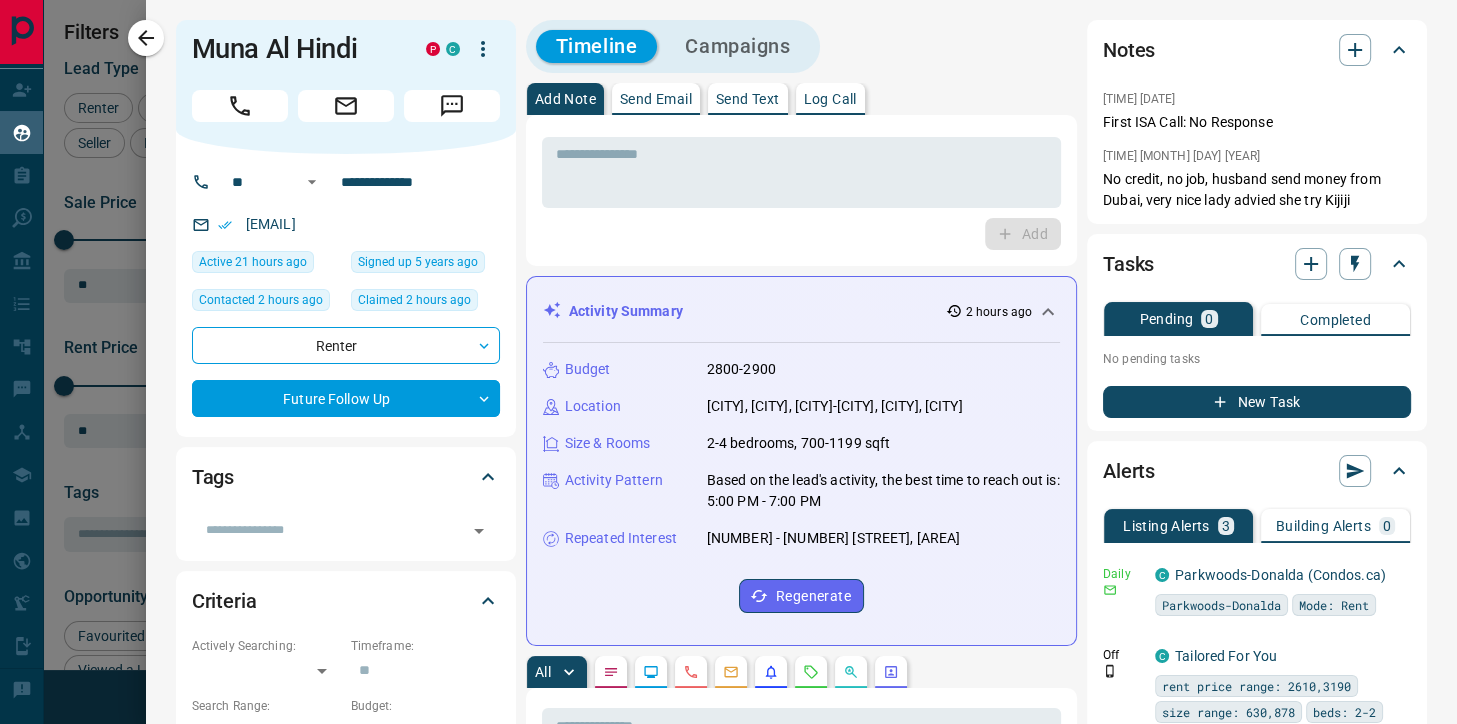 click on "Building Alerts" at bounding box center (1323, 526) 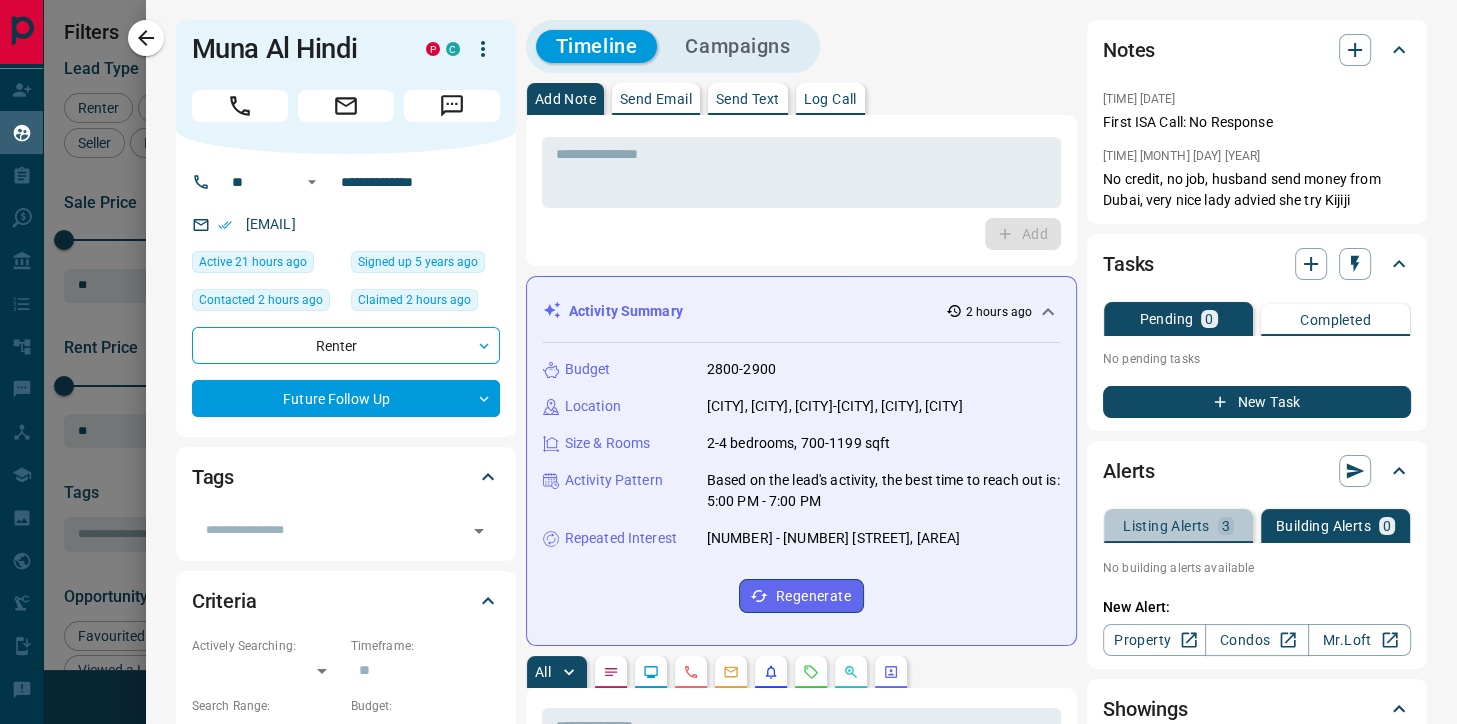 click on "Listing Alerts" at bounding box center [1166, 526] 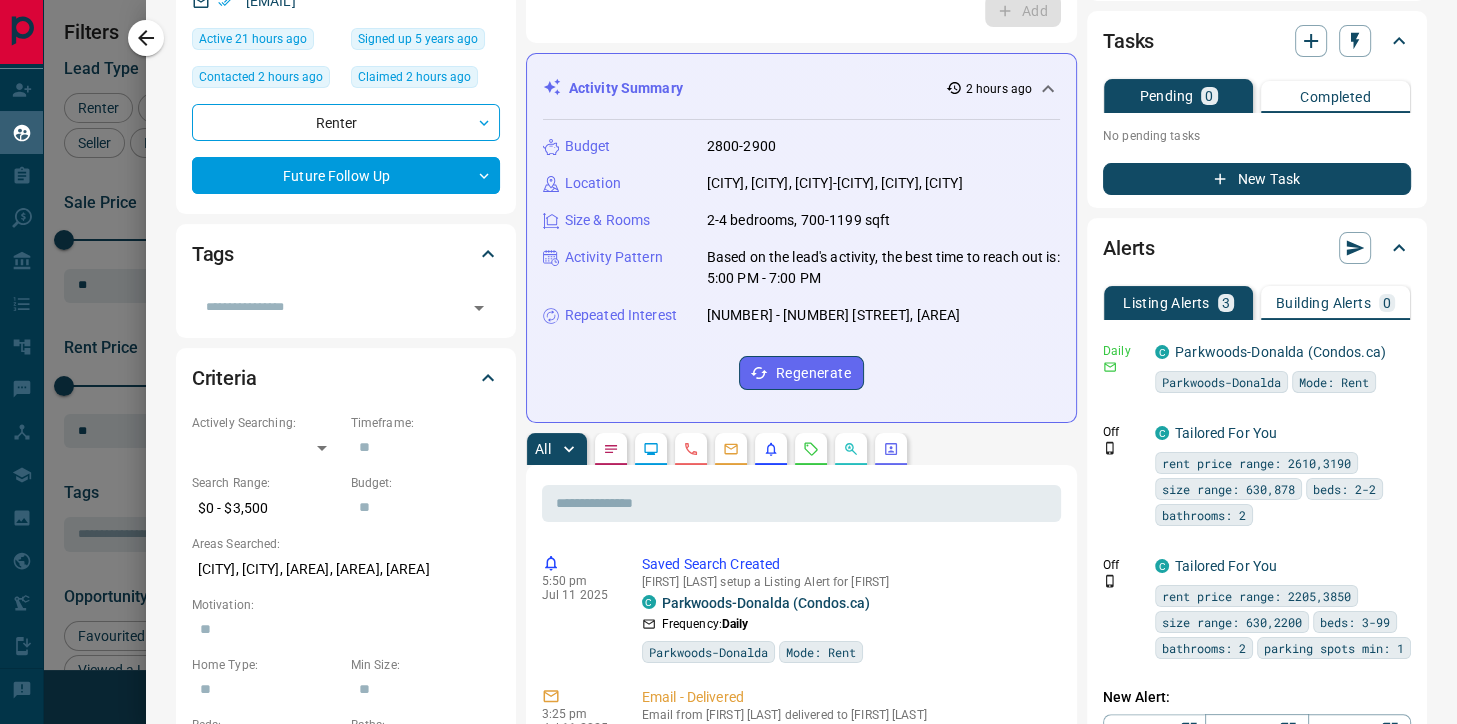 scroll, scrollTop: 224, scrollLeft: 0, axis: vertical 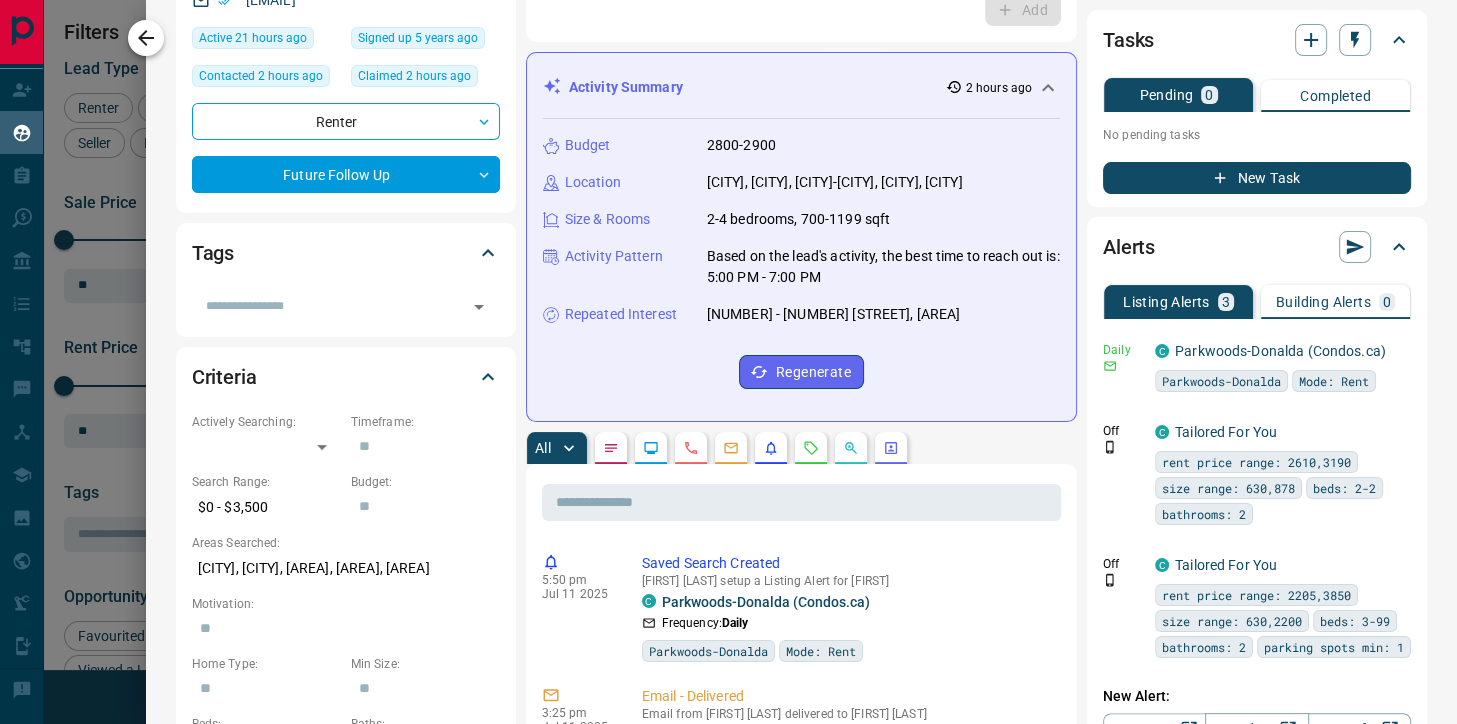 click 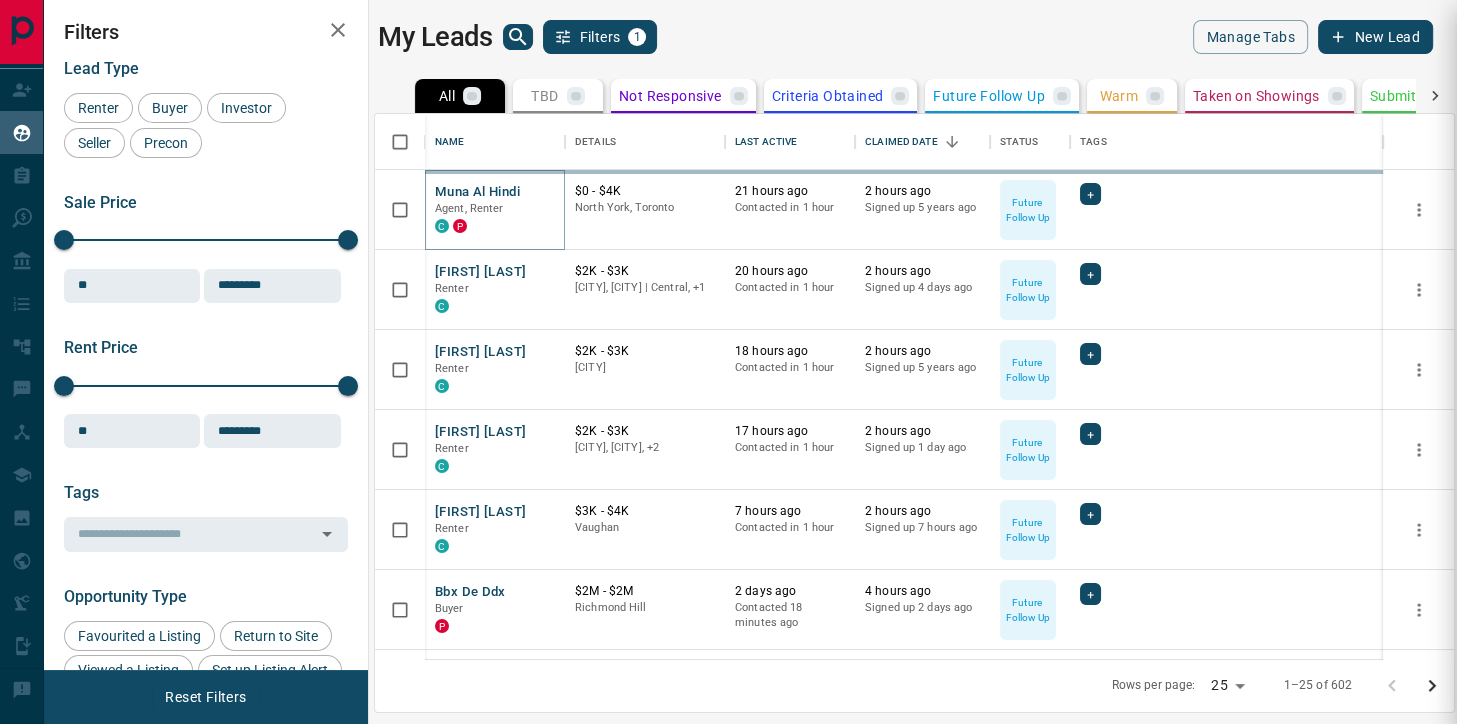 scroll, scrollTop: 0, scrollLeft: 0, axis: both 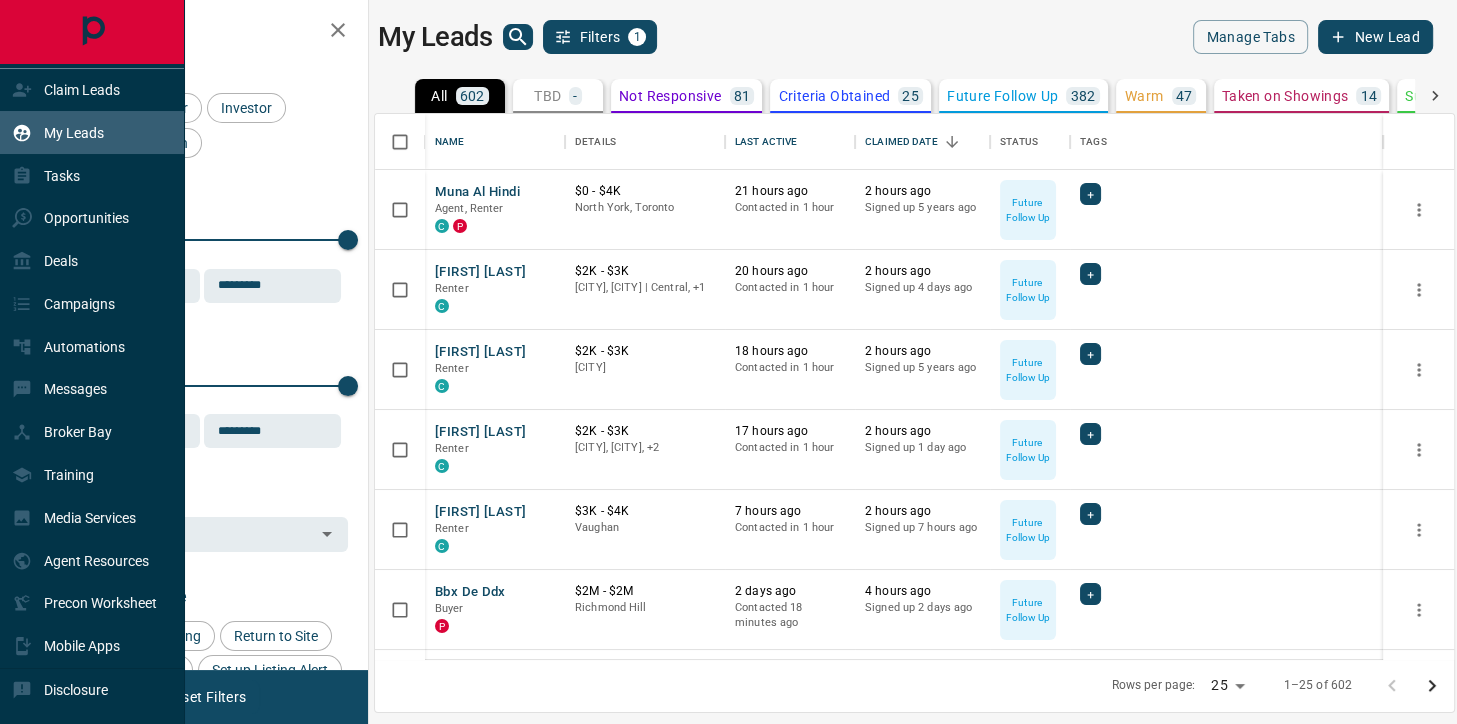 click on "My Leads" at bounding box center (74, 133) 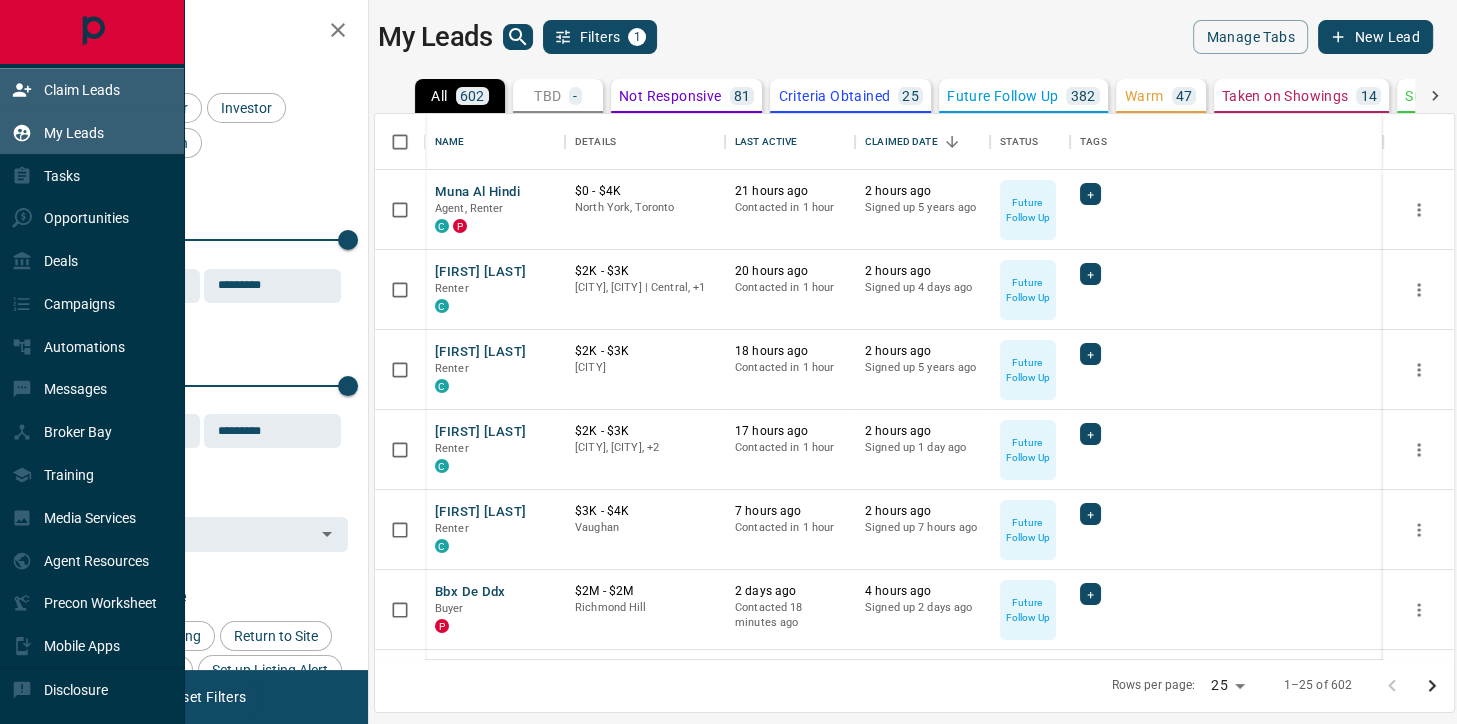 click on "Claim Leads" at bounding box center (82, 90) 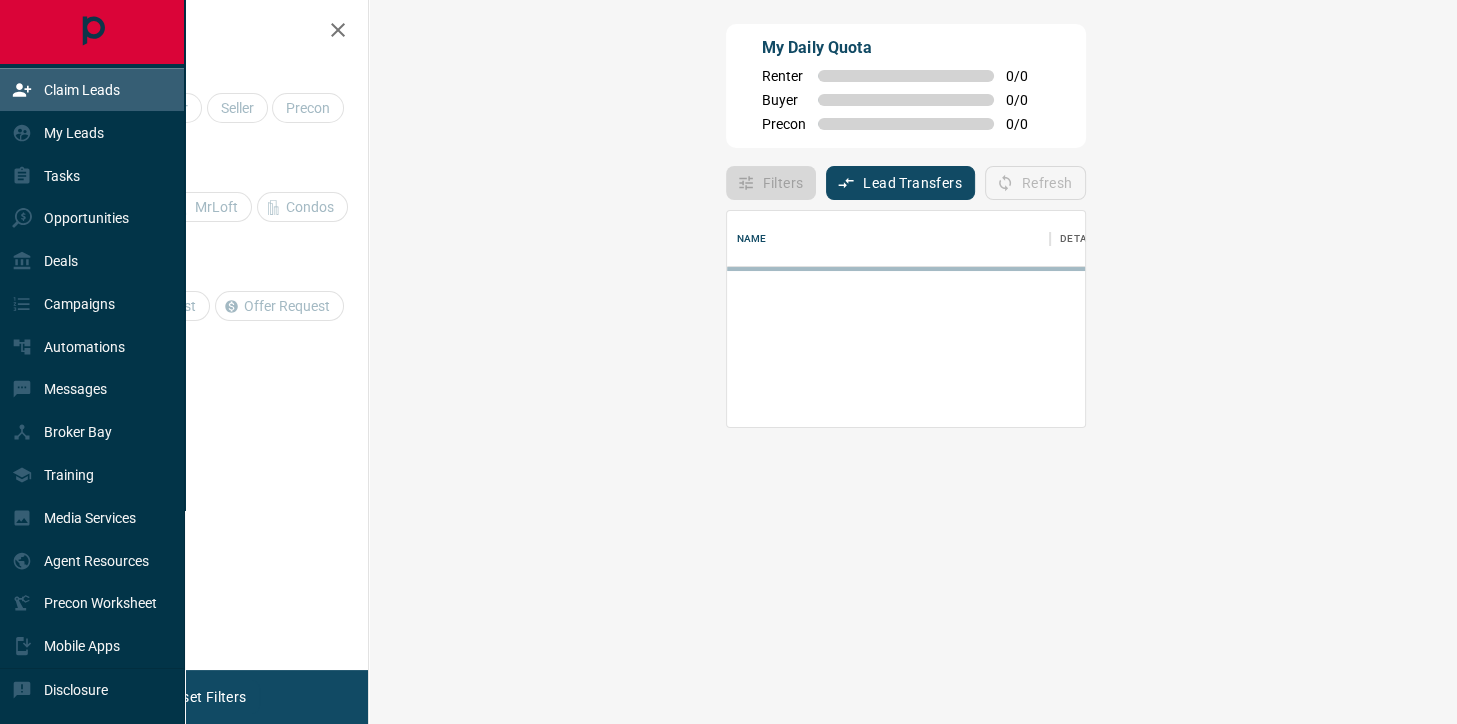 scroll, scrollTop: 1, scrollLeft: 1, axis: both 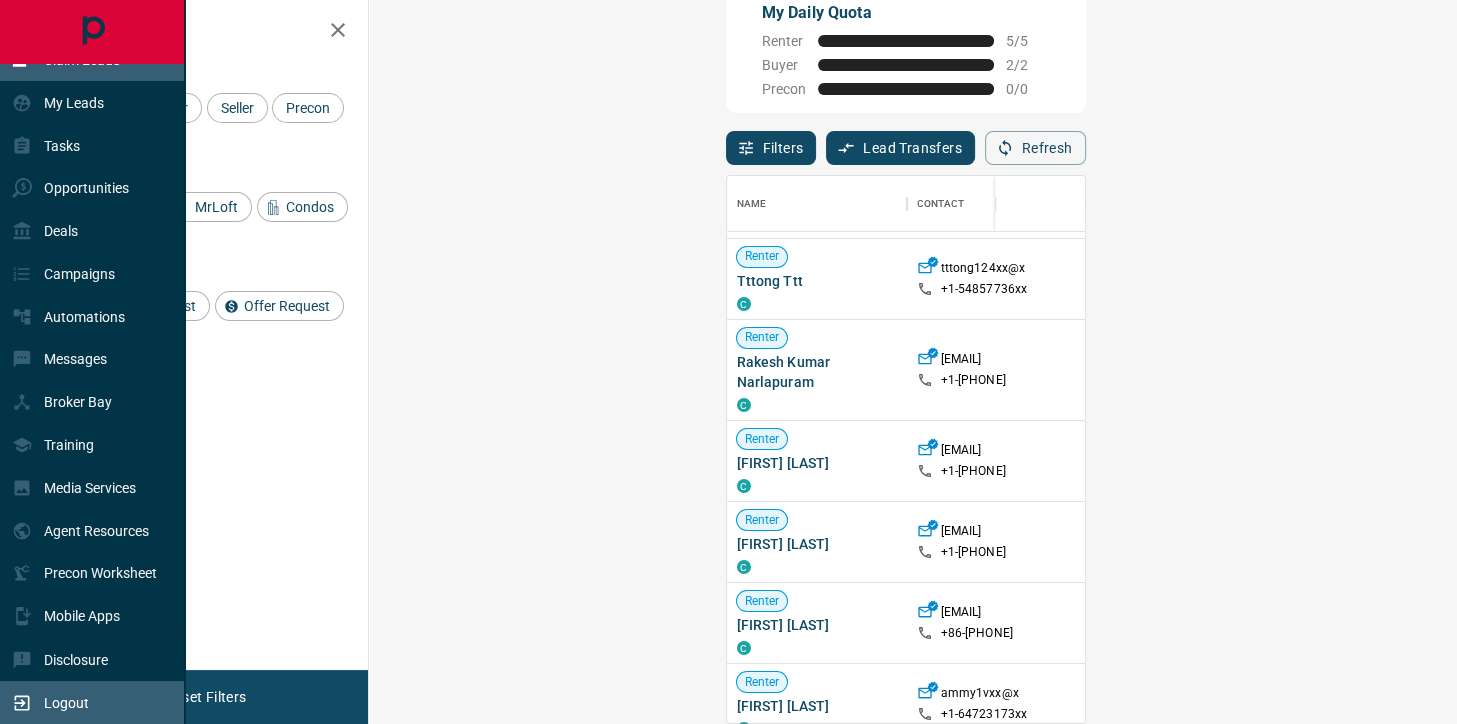click on "Logout" at bounding box center [66, 703] 